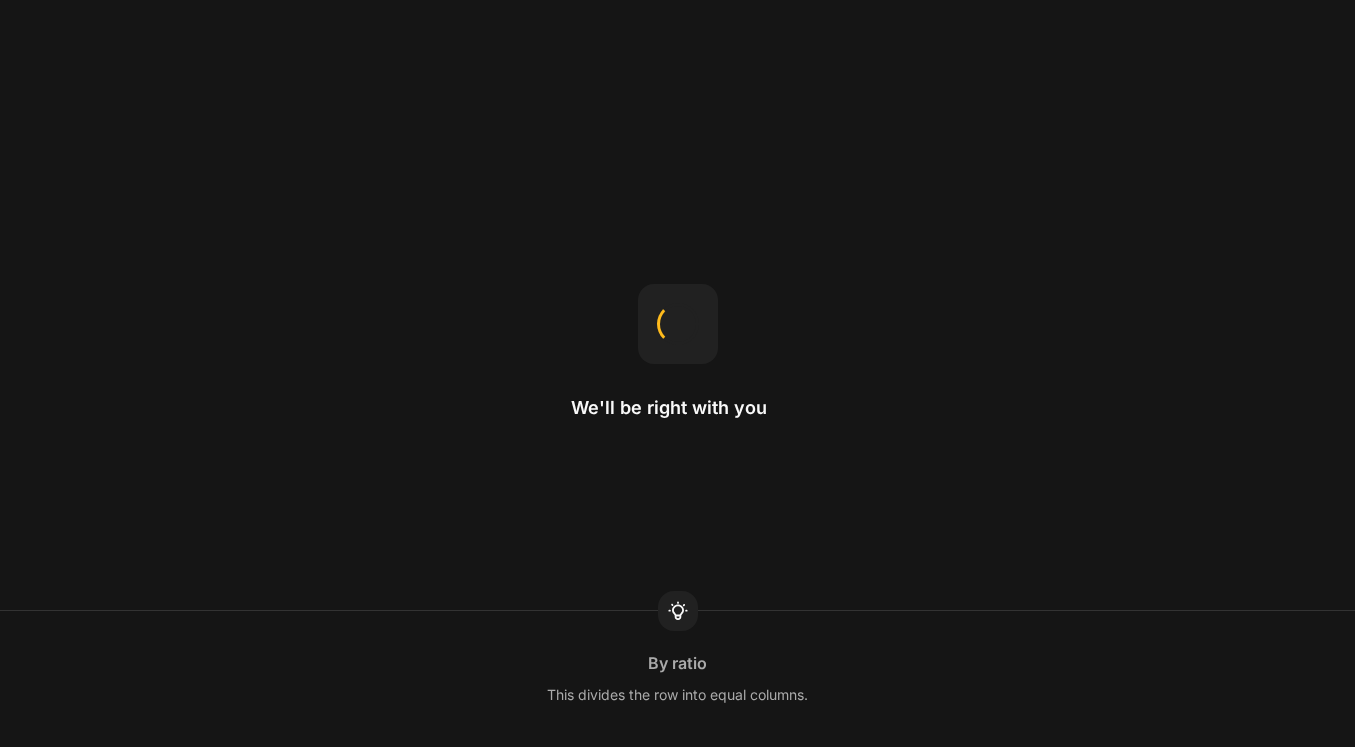 scroll, scrollTop: 0, scrollLeft: 0, axis: both 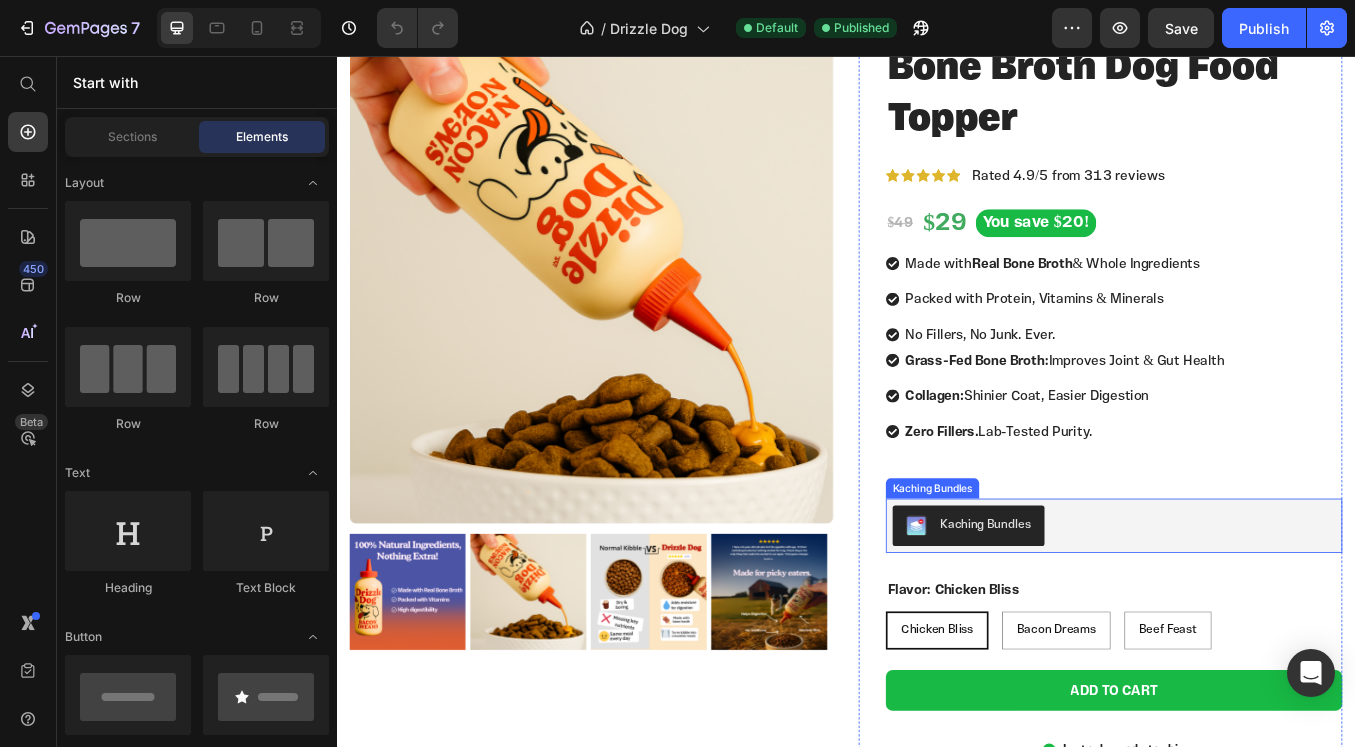 click on "Kaching Bundles" at bounding box center (1253, 610) 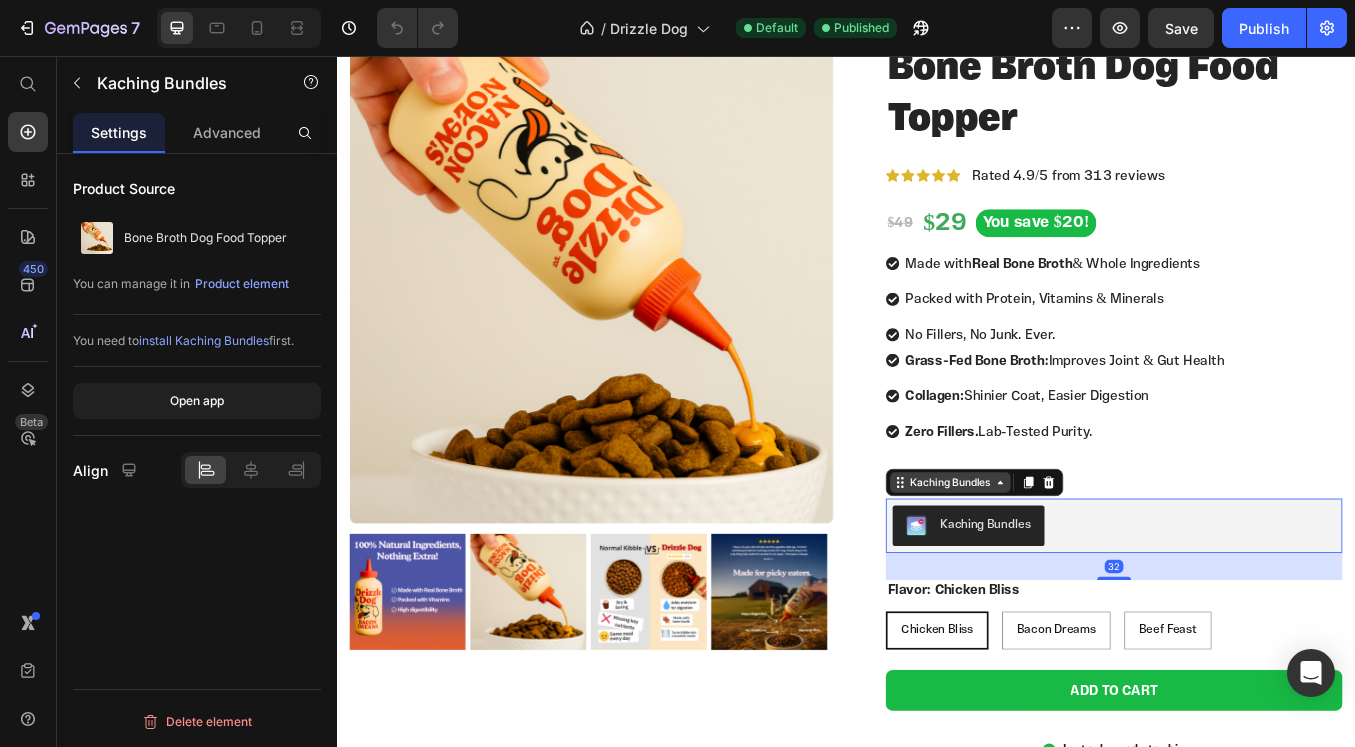 click on "Kaching Bundles" at bounding box center (1060, 559) 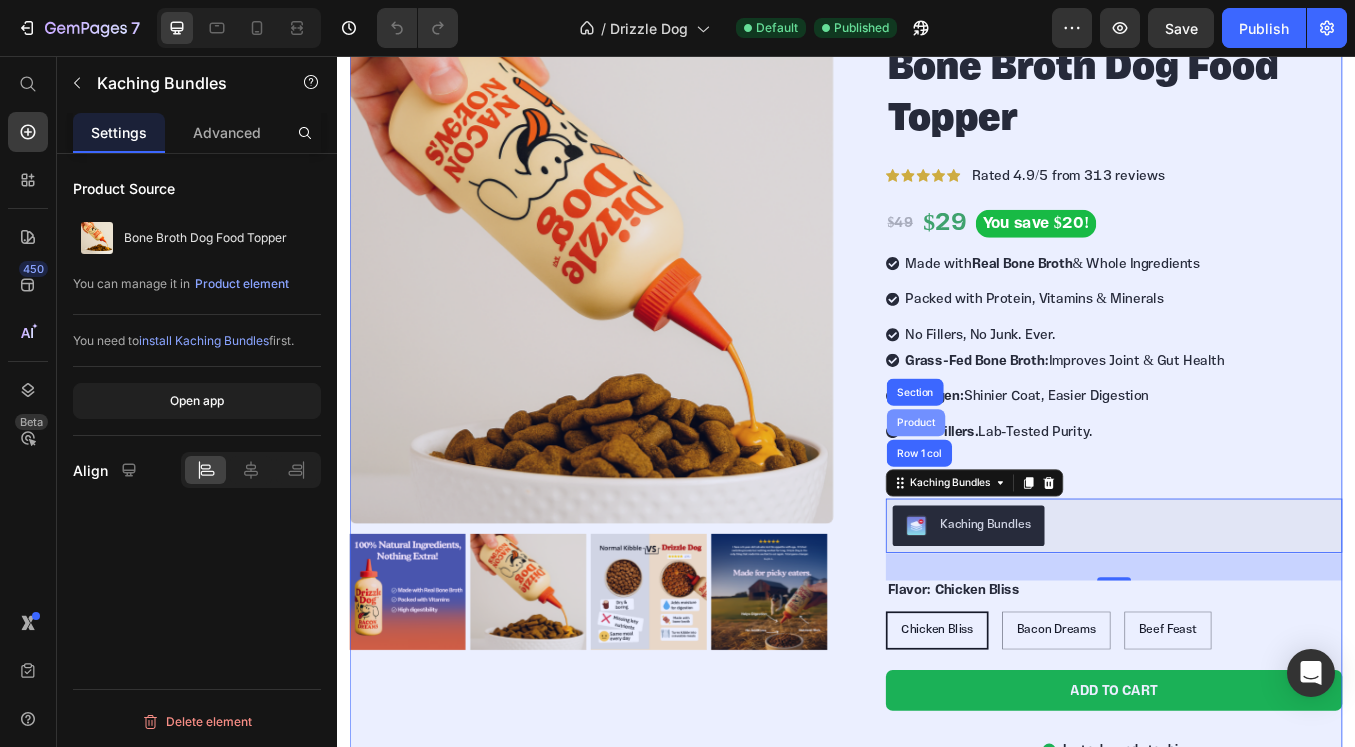 click on "Product" at bounding box center (1019, 488) 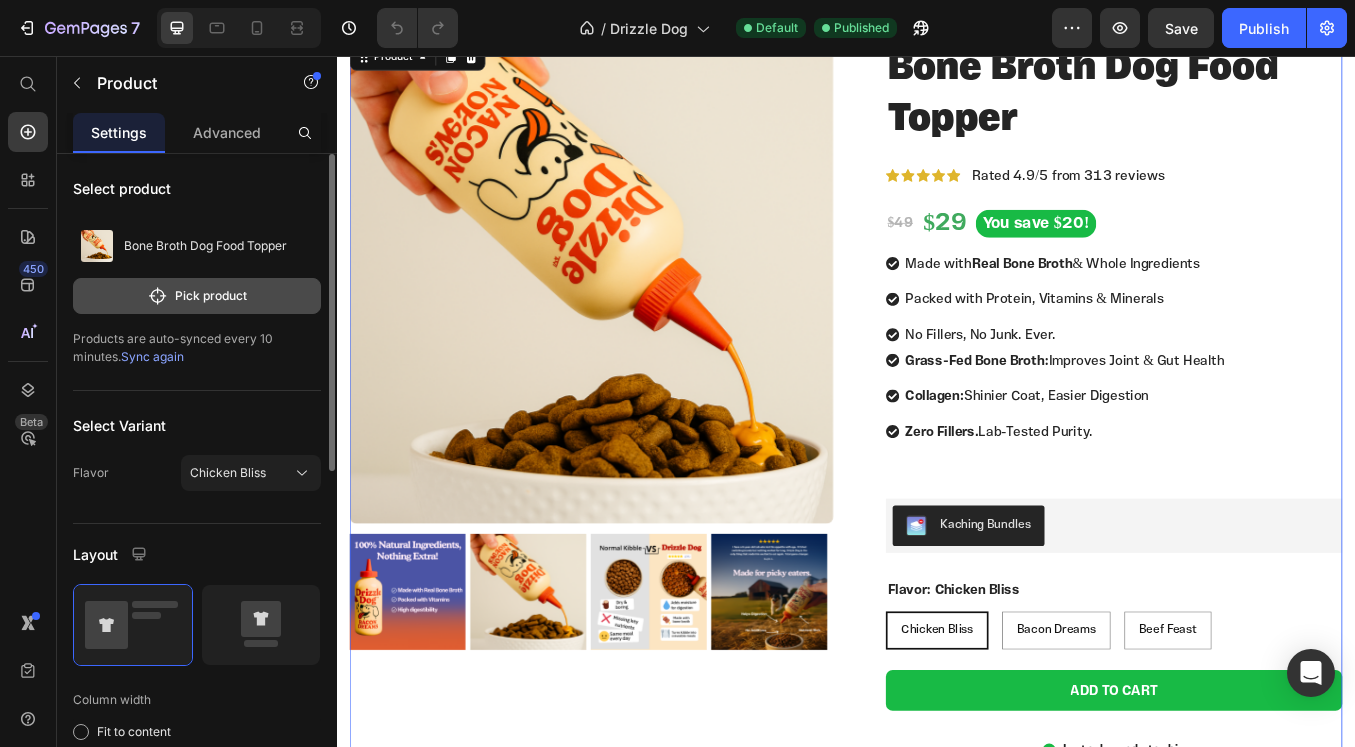 click on "Pick product" at bounding box center [197, 296] 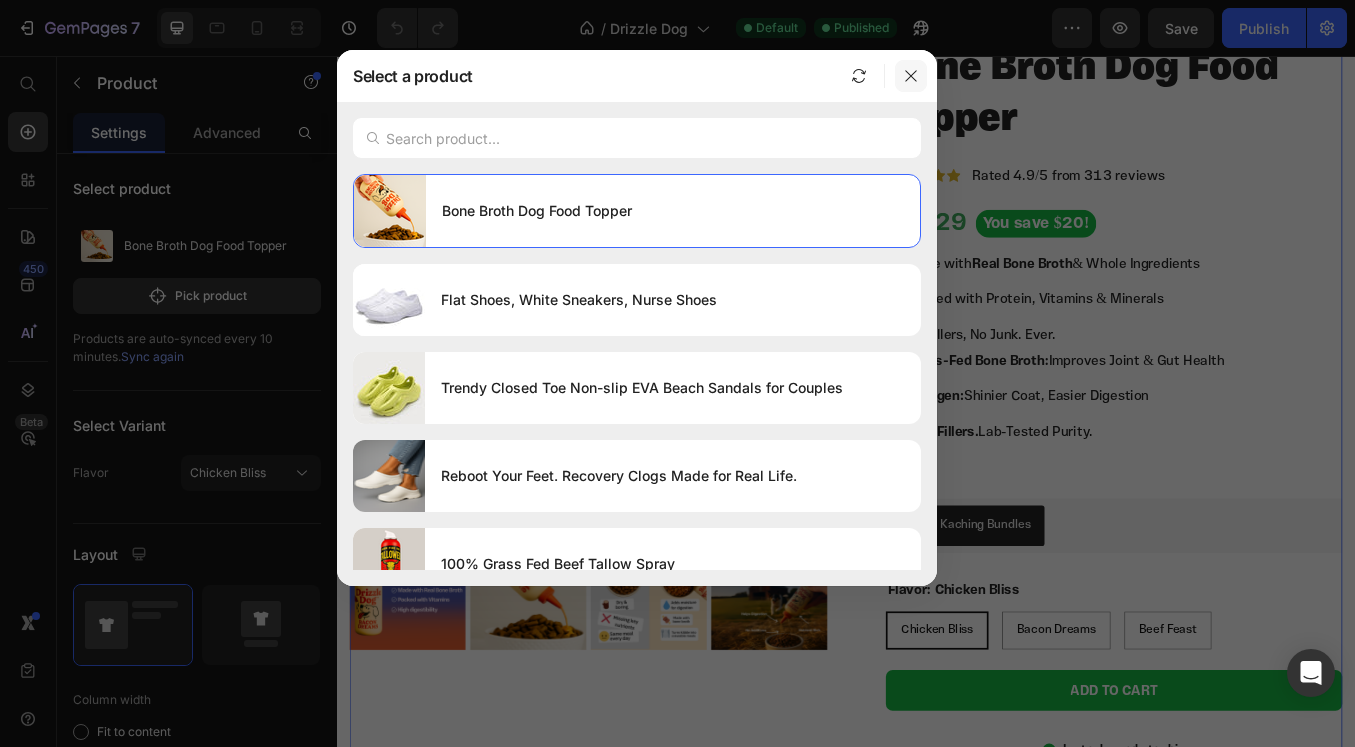 click at bounding box center (911, 76) 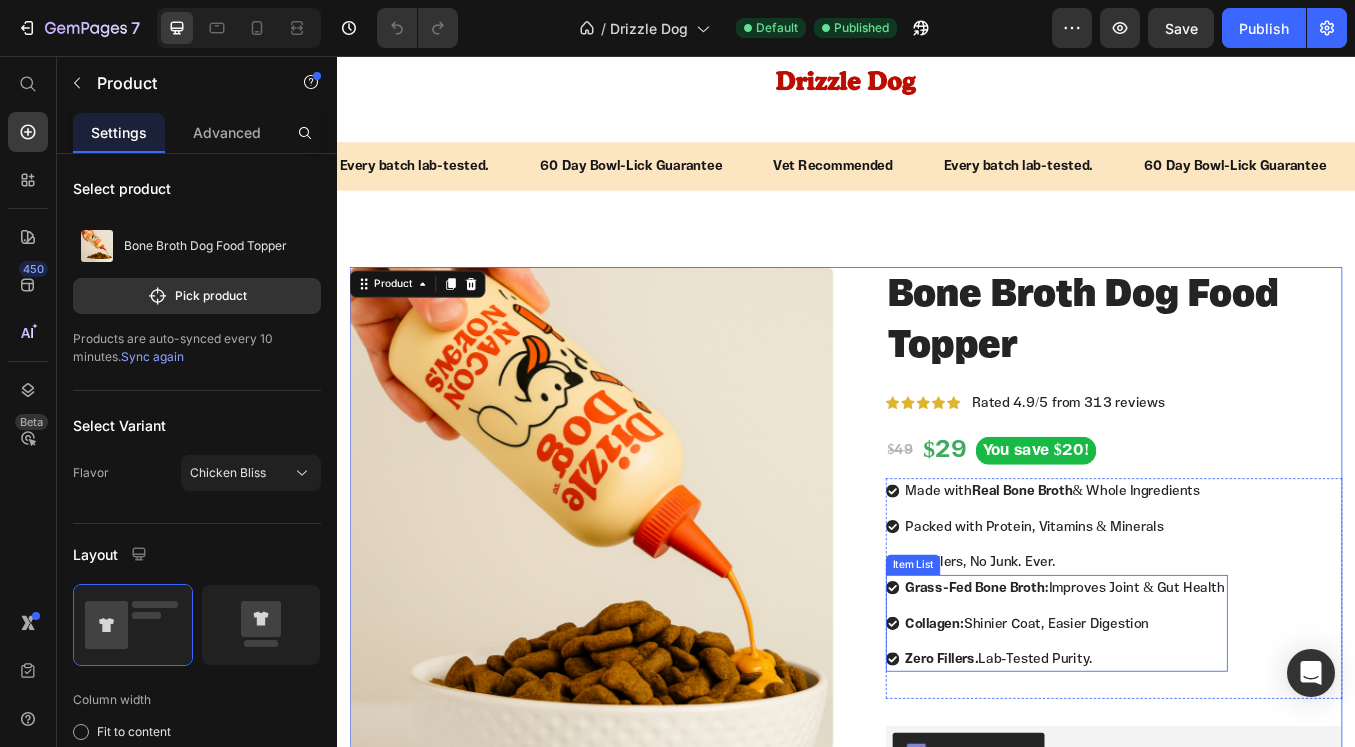 scroll, scrollTop: 59, scrollLeft: 0, axis: vertical 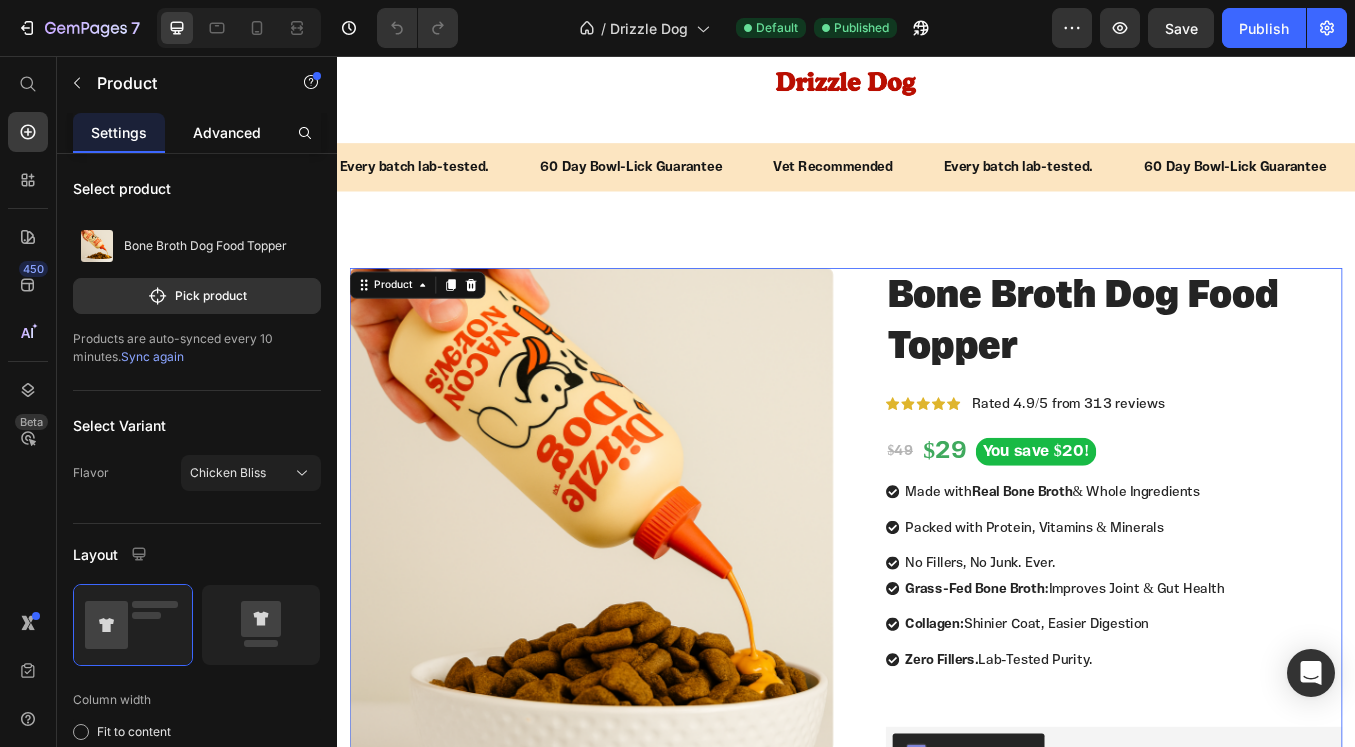 click on "Advanced" at bounding box center (227, 132) 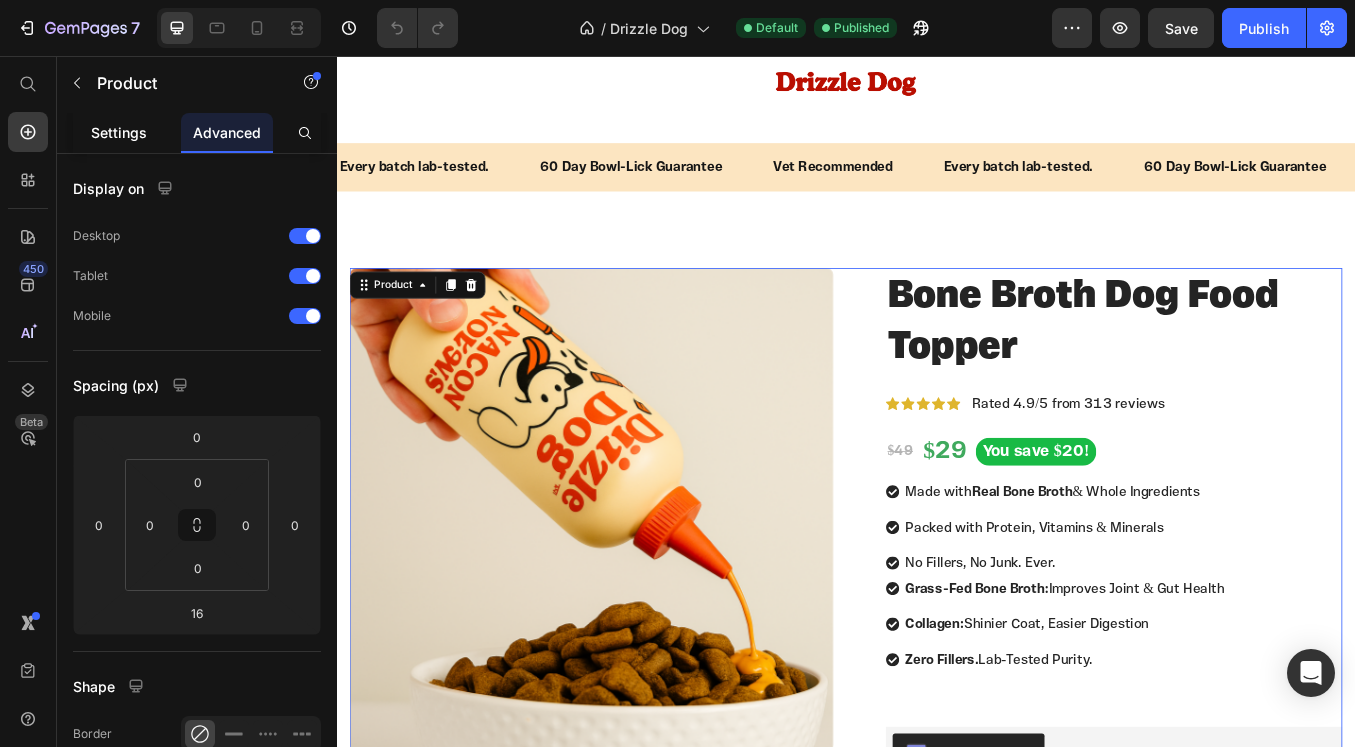 click on "Settings" at bounding box center [119, 132] 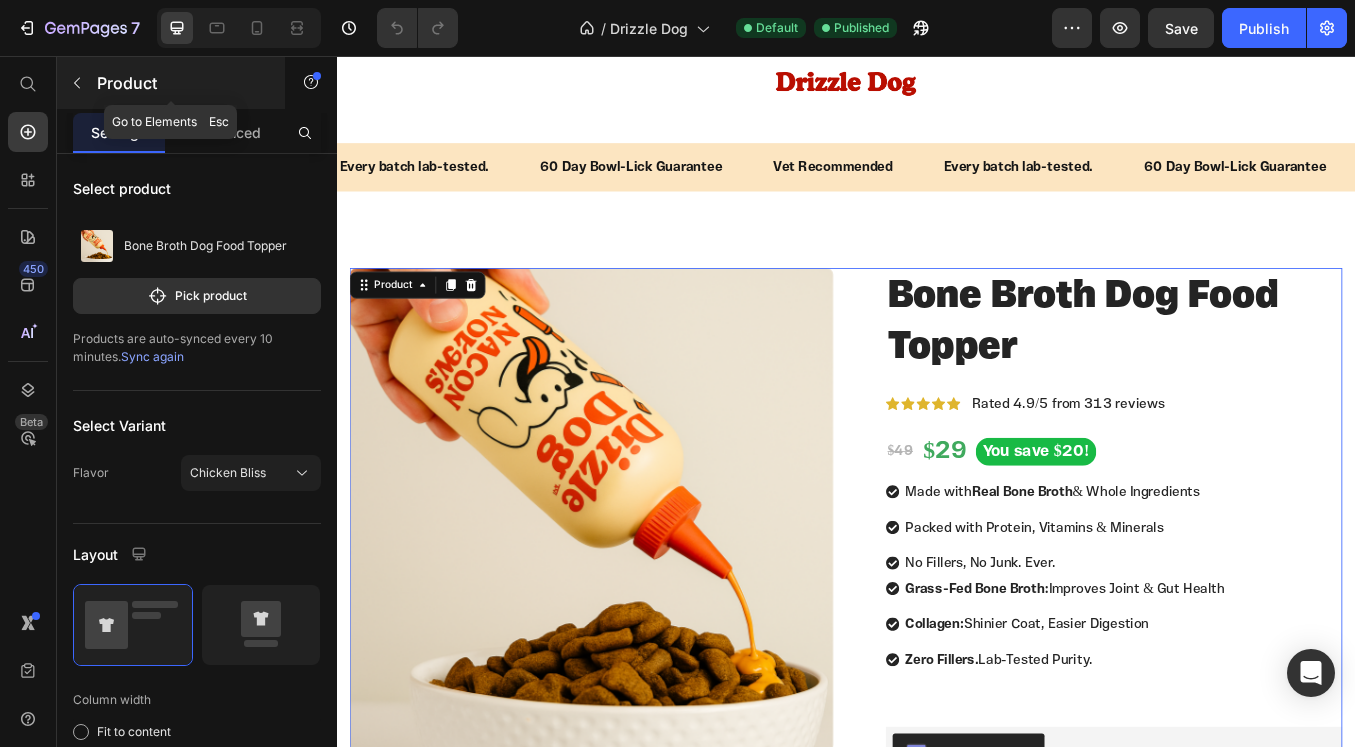 click 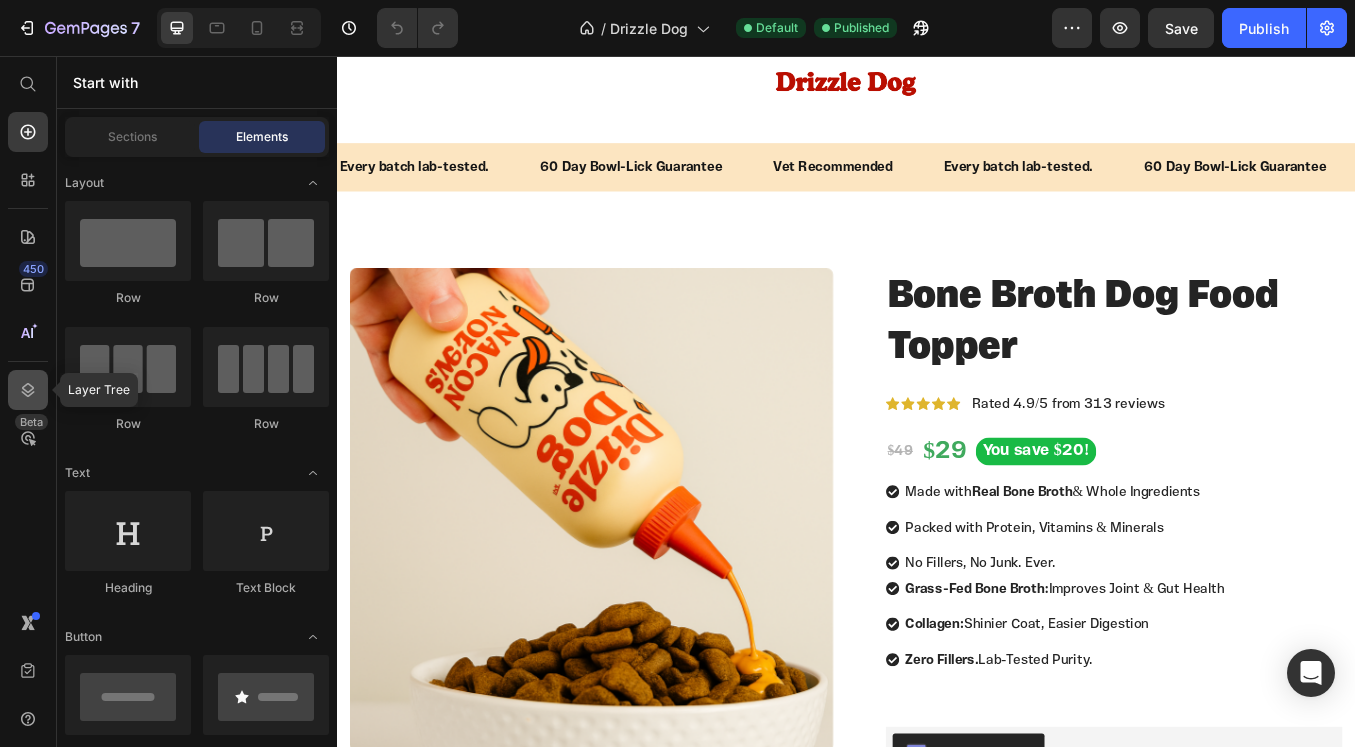 click 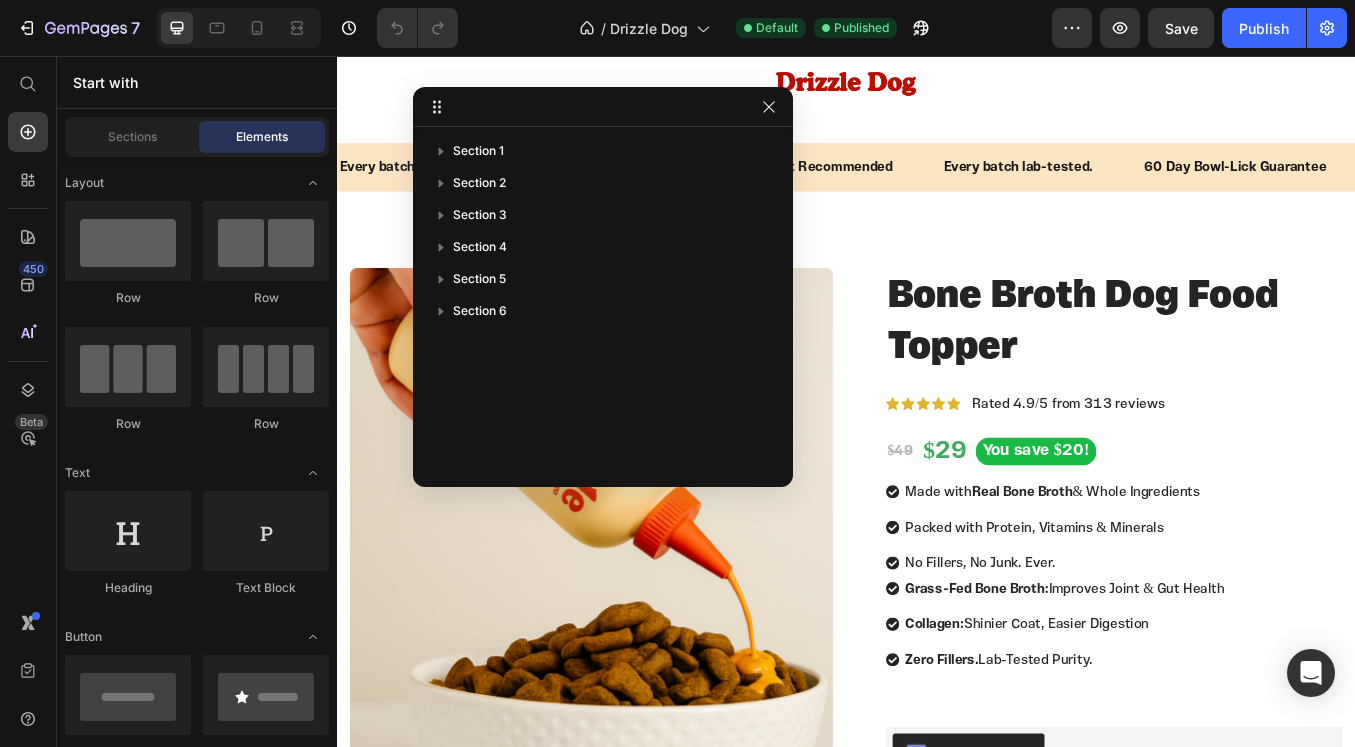 drag, startPoint x: 1315, startPoint y: 119, endPoint x: 752, endPoint y: 108, distance: 563.1074 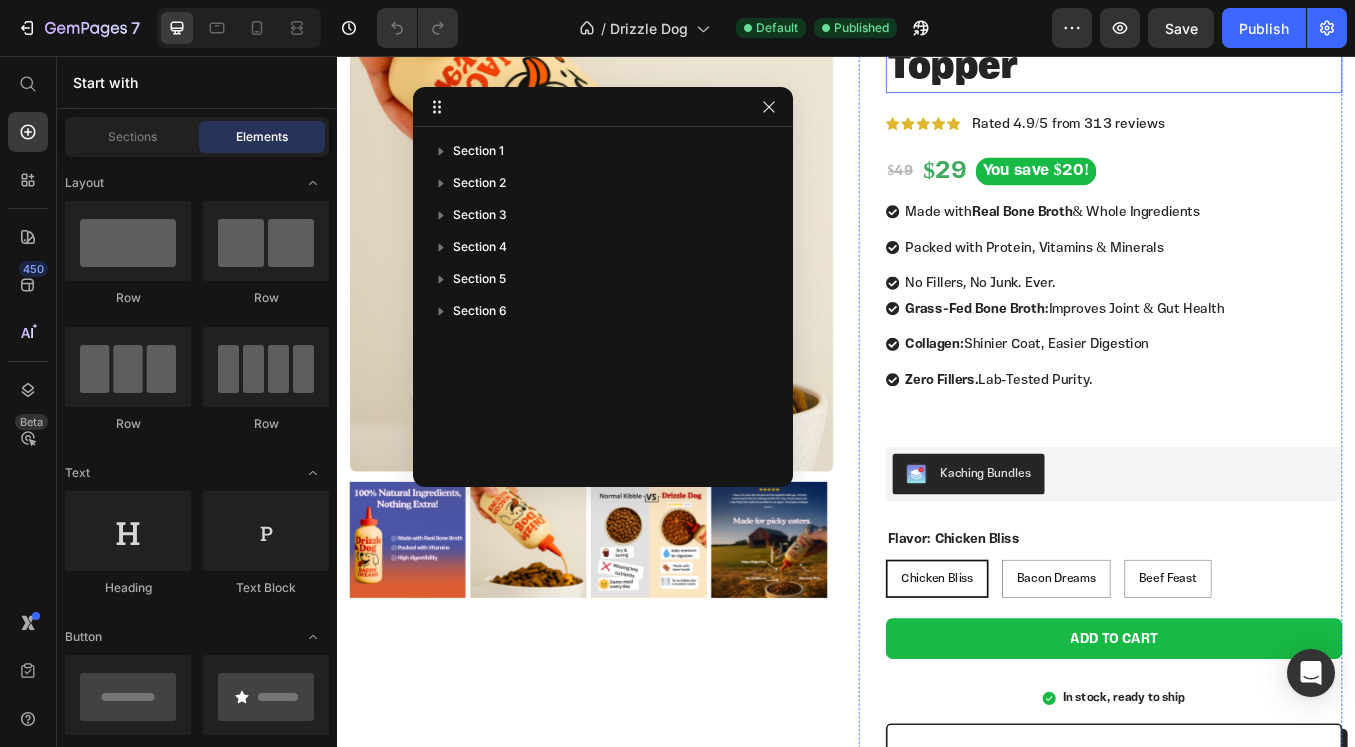 scroll, scrollTop: 405, scrollLeft: 0, axis: vertical 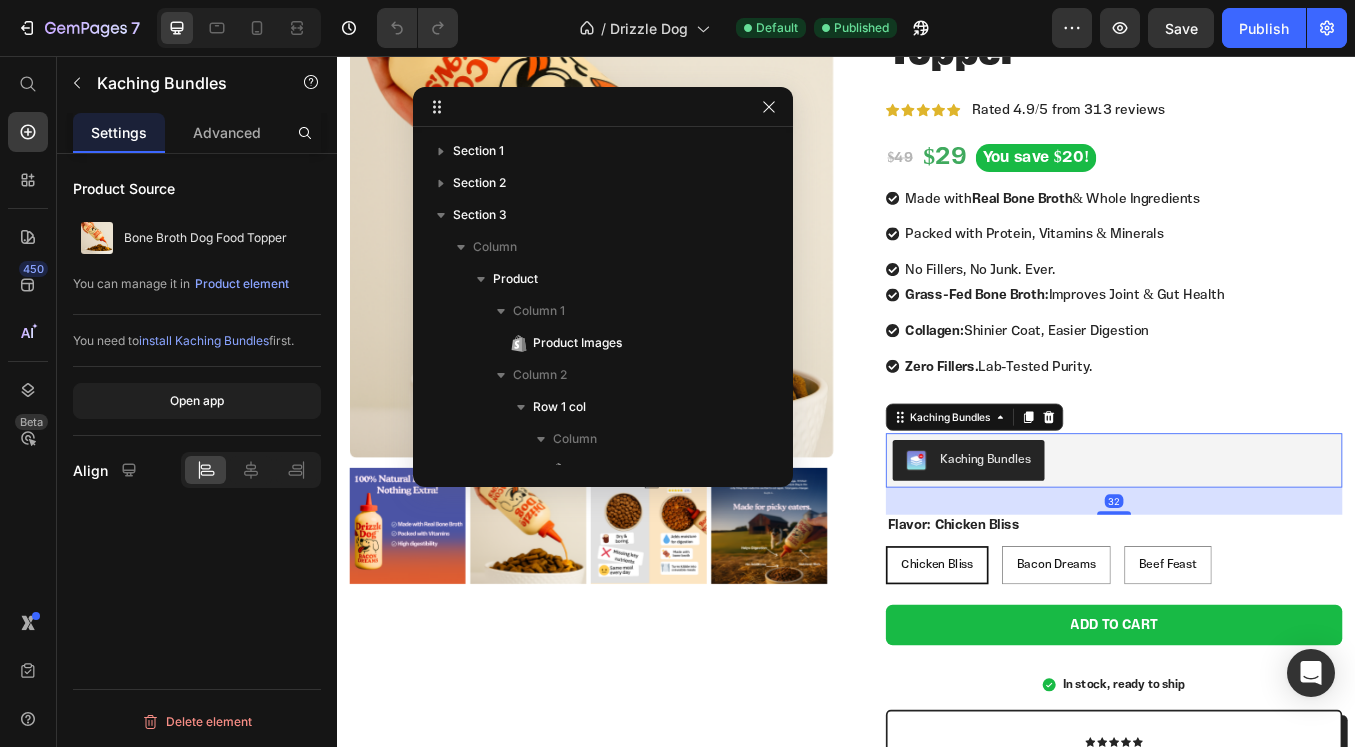 click on "Kaching Bundles" at bounding box center (1253, 533) 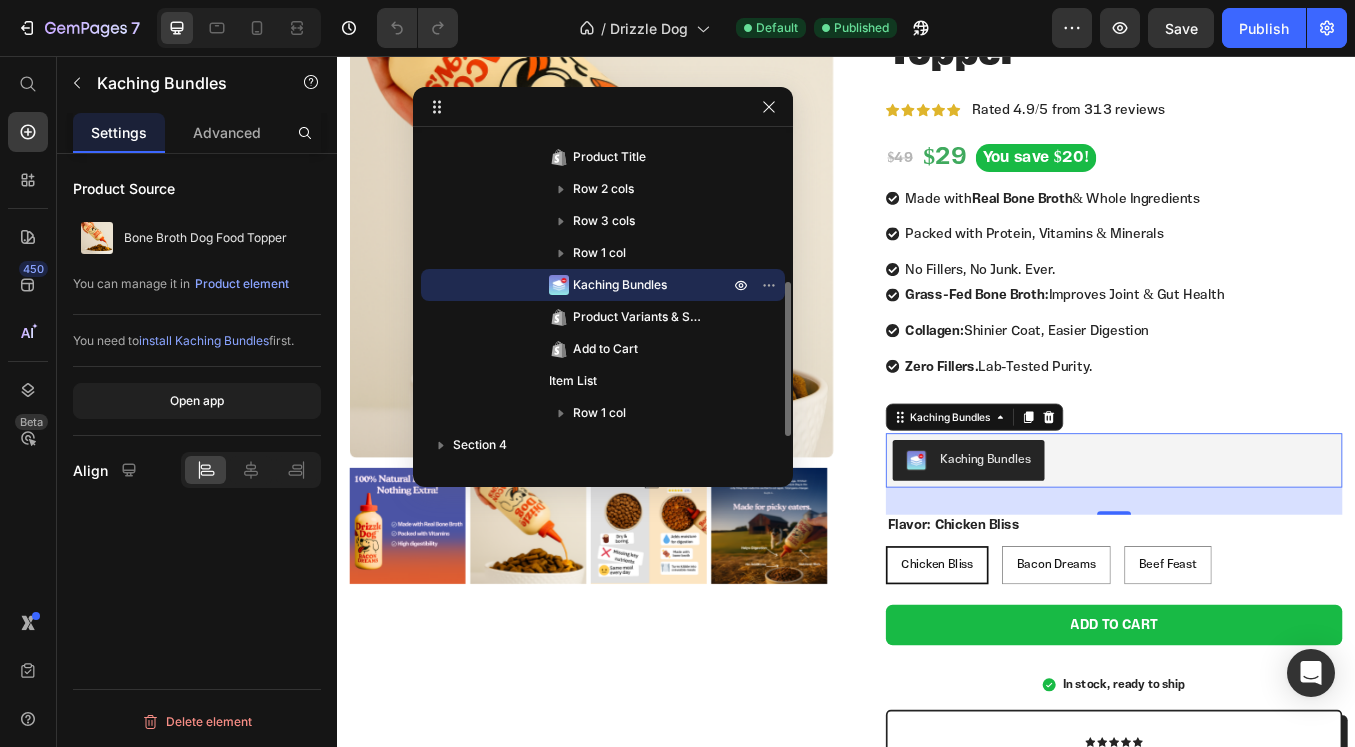 click on "Kaching Bundles" at bounding box center [620, 285] 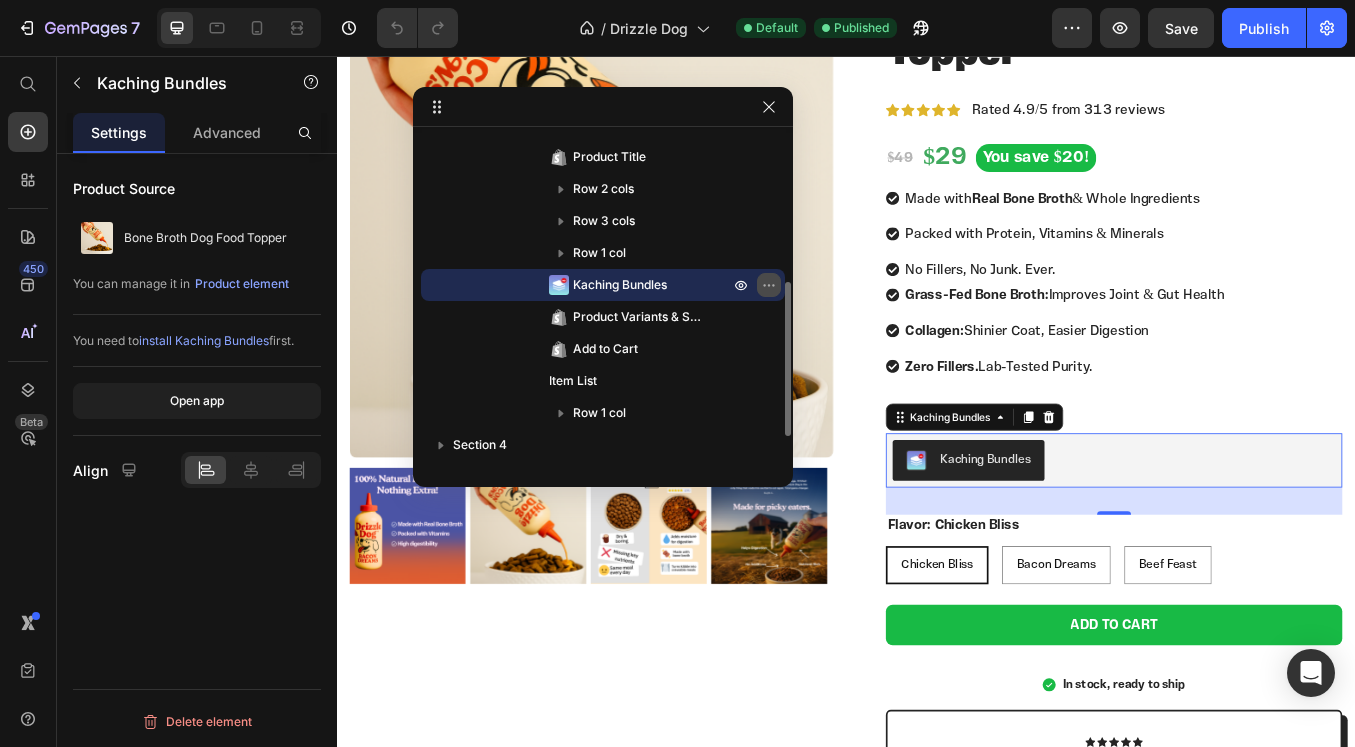 click 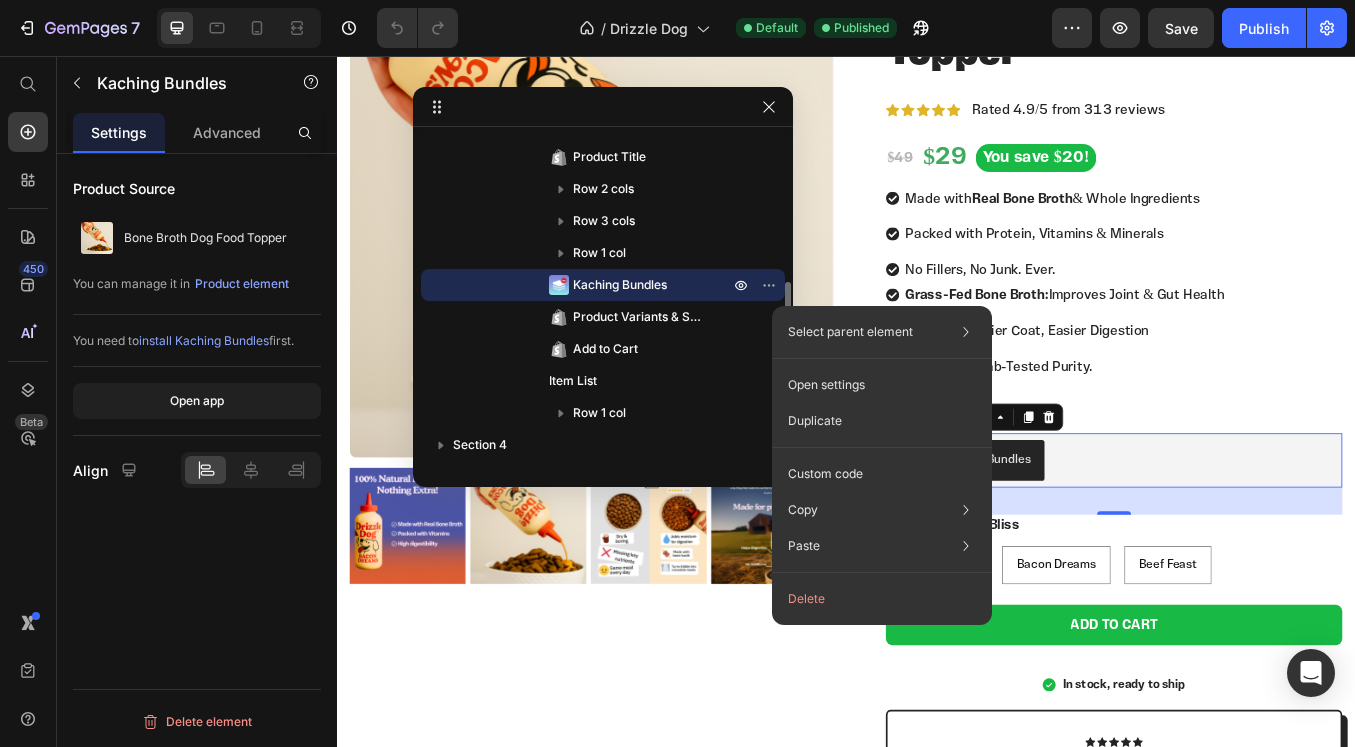 click on "Kaching Bundles" at bounding box center (603, 285) 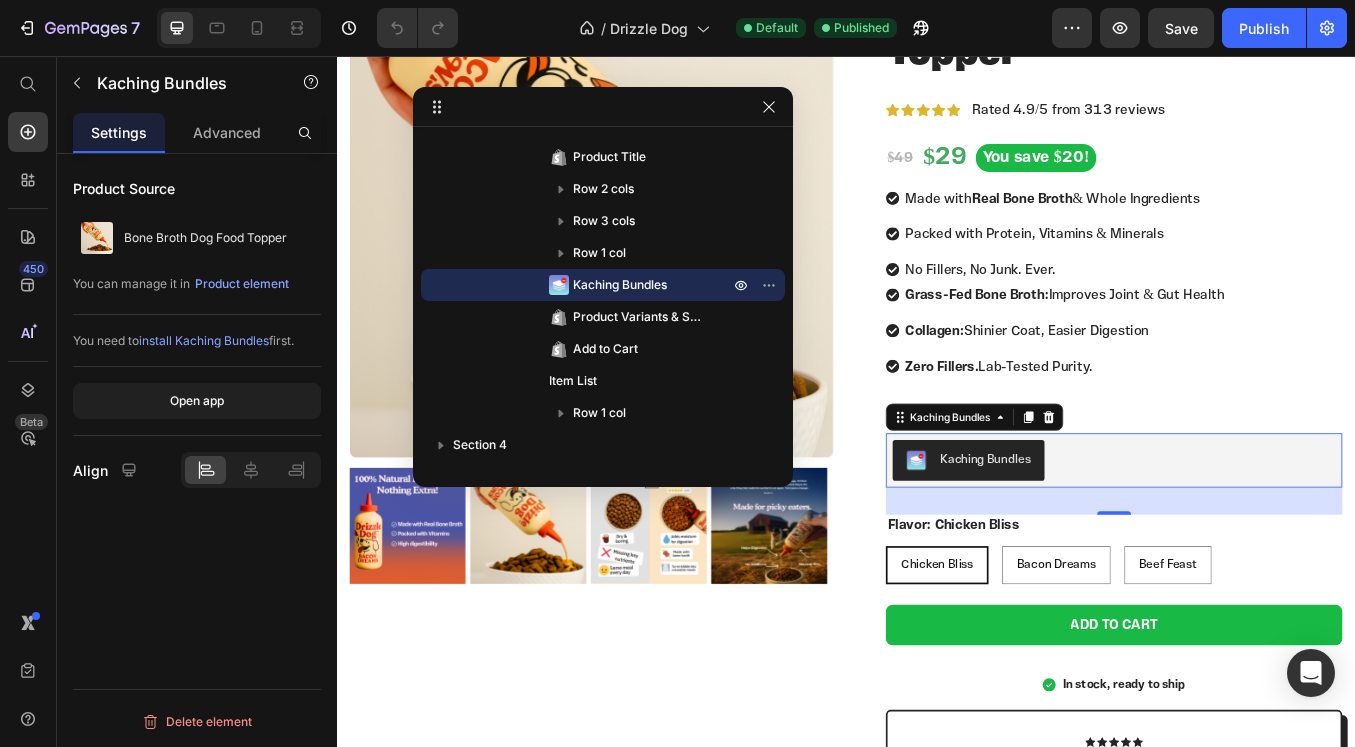 click on "32" at bounding box center (1253, 581) 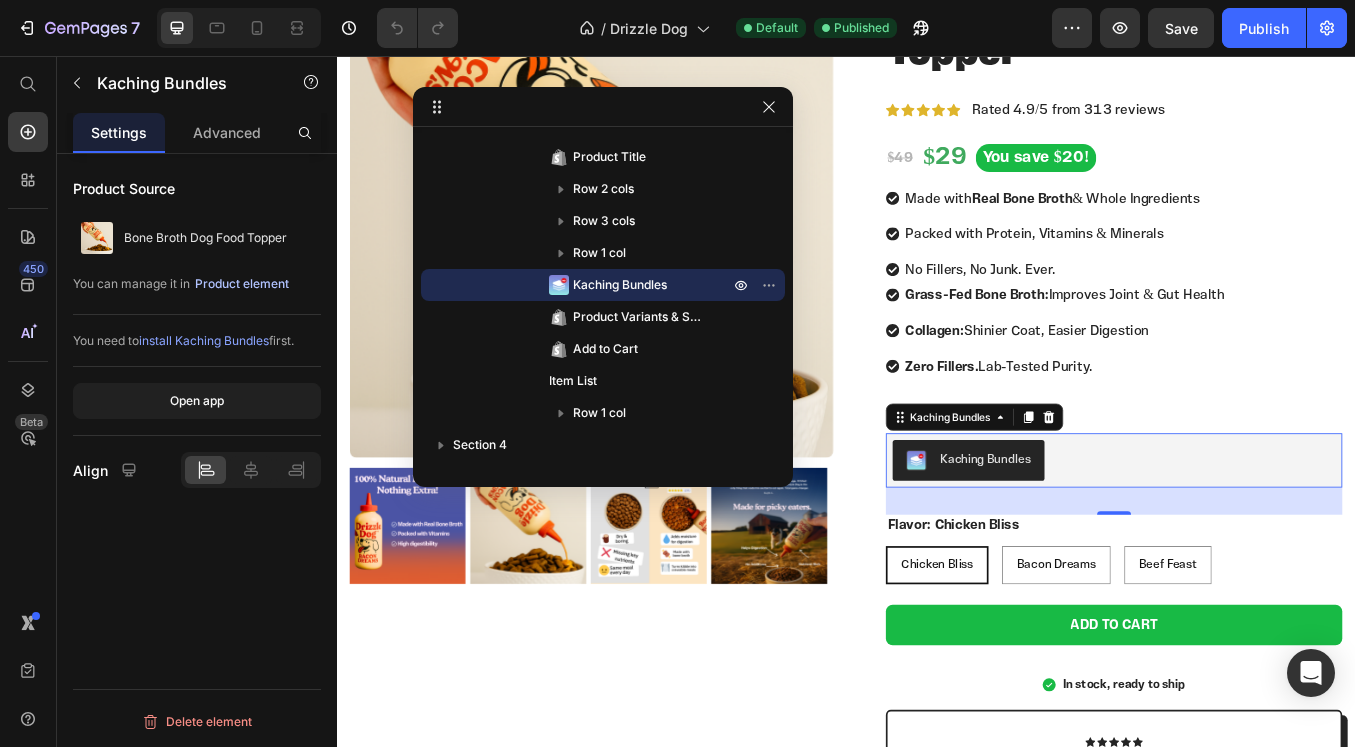 click on "Product element" at bounding box center (242, 284) 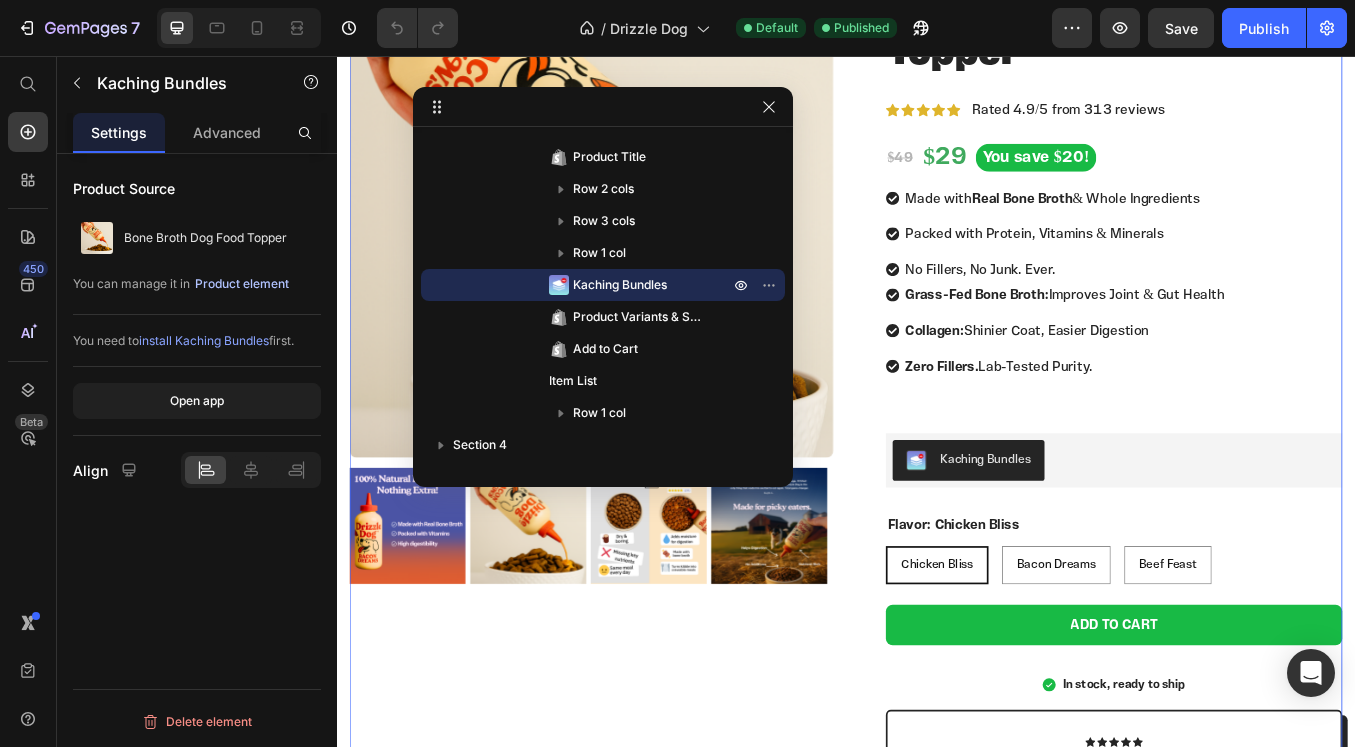scroll, scrollTop: 0, scrollLeft: 0, axis: both 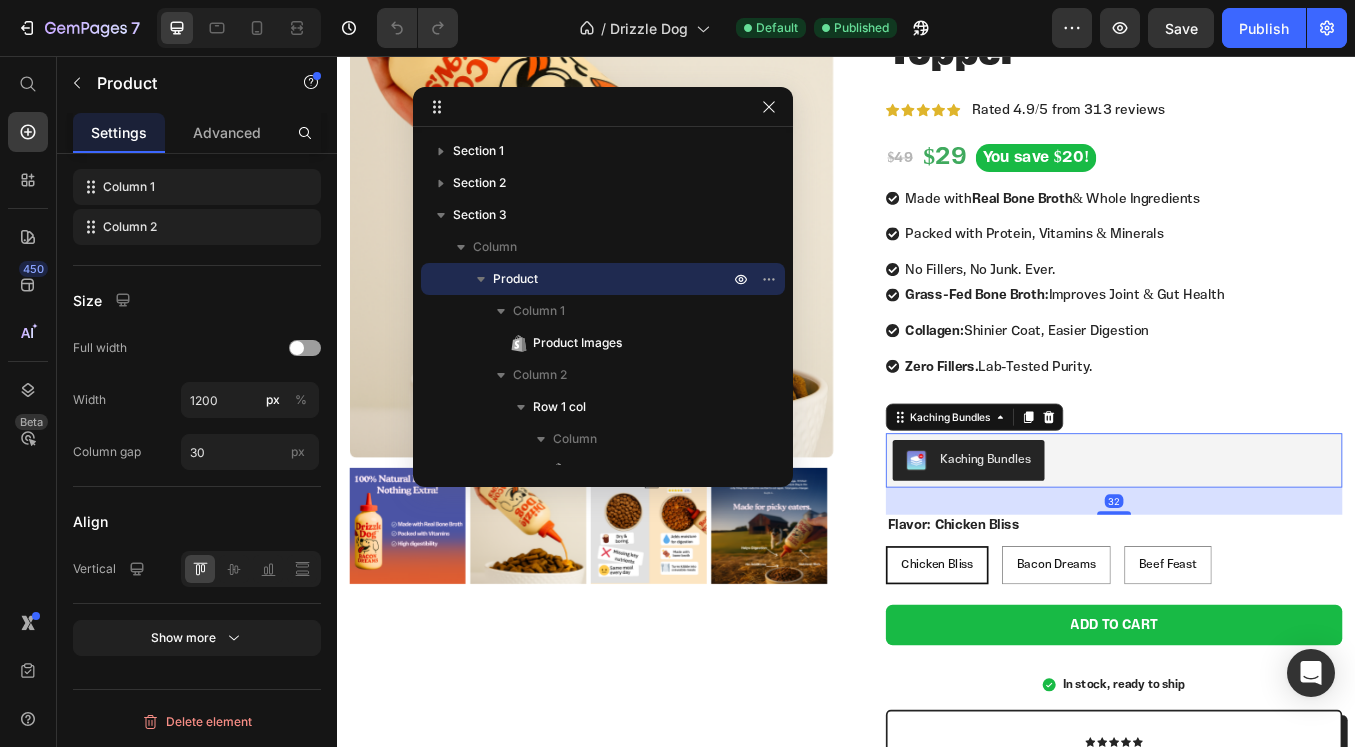 click on "Kaching Bundles" at bounding box center [1081, 533] 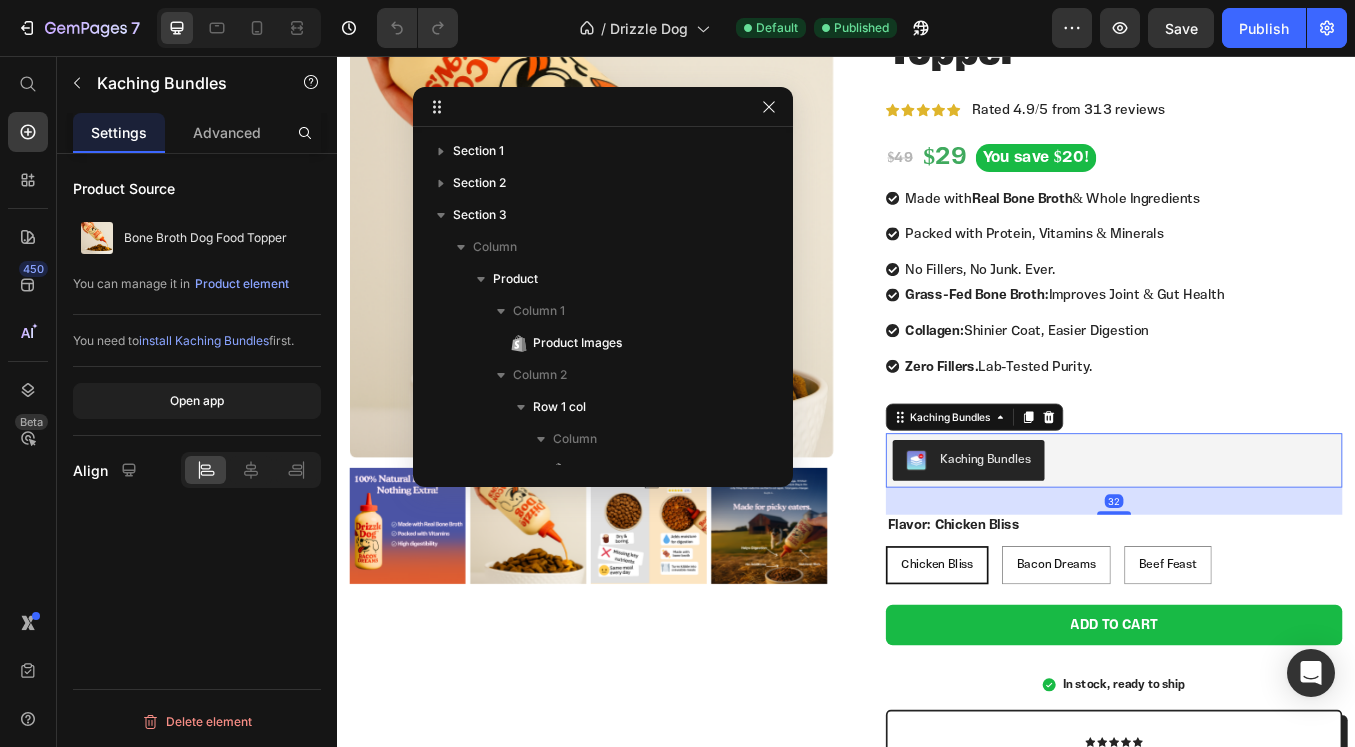 scroll, scrollTop: 314, scrollLeft: 0, axis: vertical 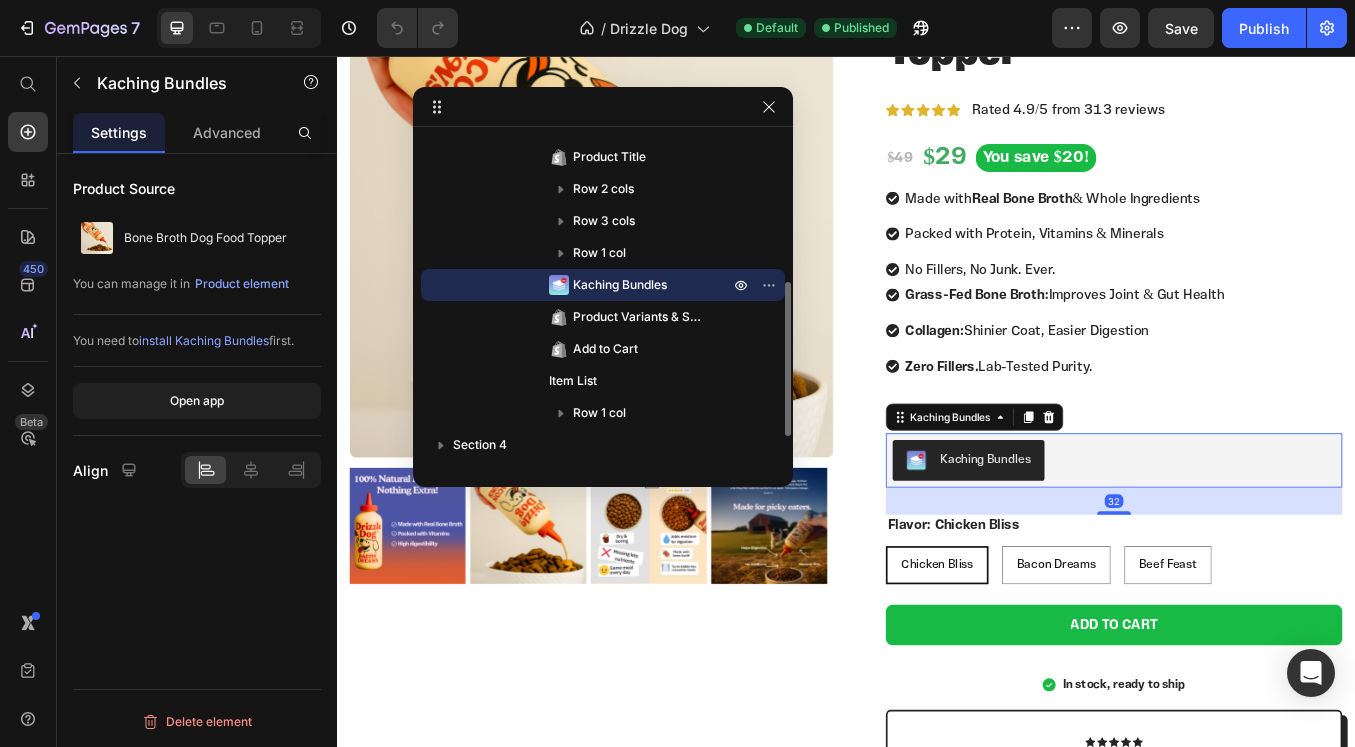 click on "Kaching Bundles" at bounding box center [1081, 533] 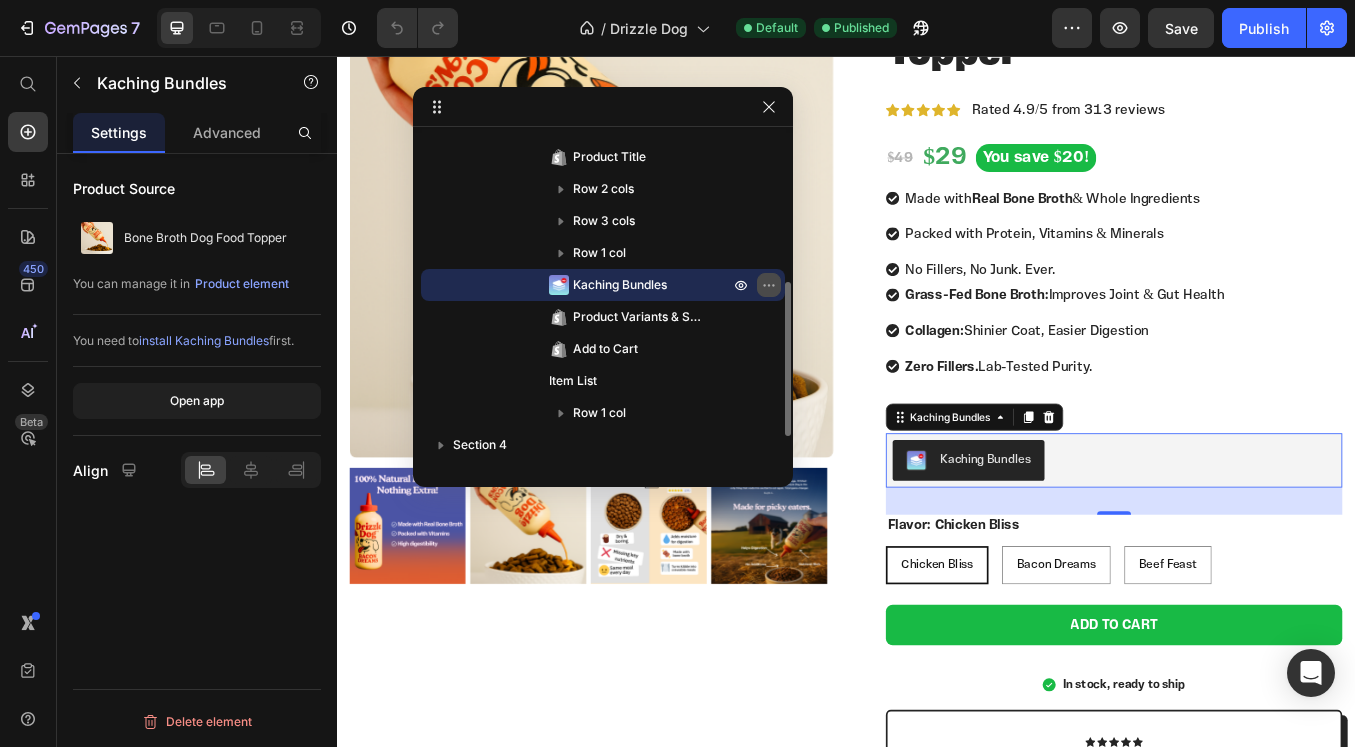 click 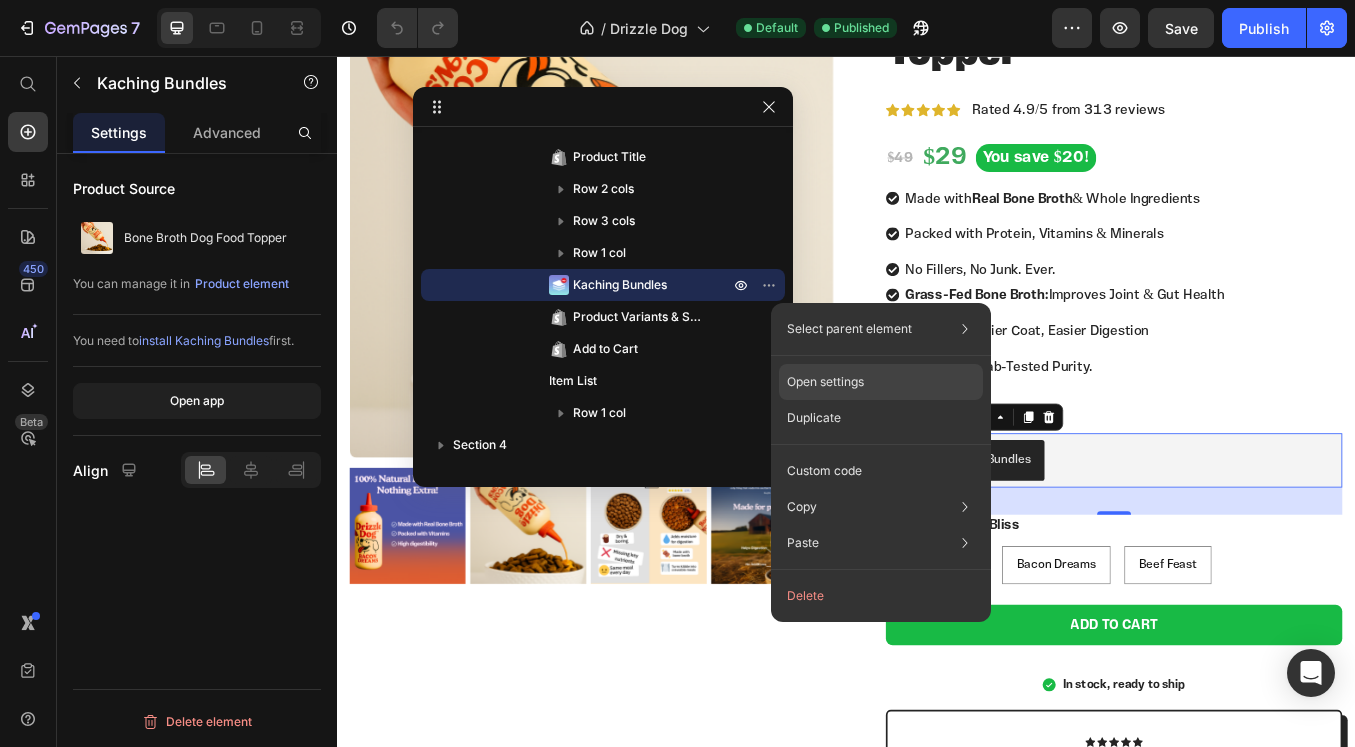 click on "Open settings" at bounding box center [825, 382] 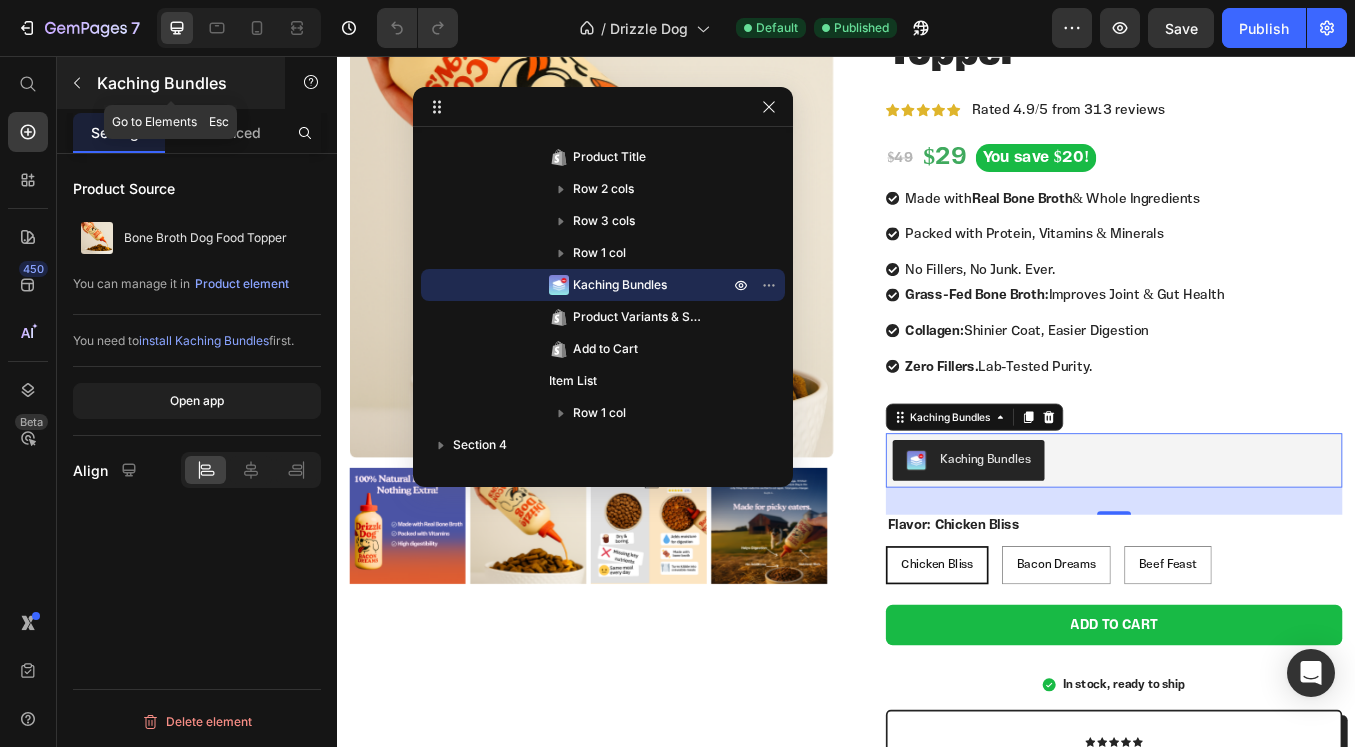 click at bounding box center (77, 83) 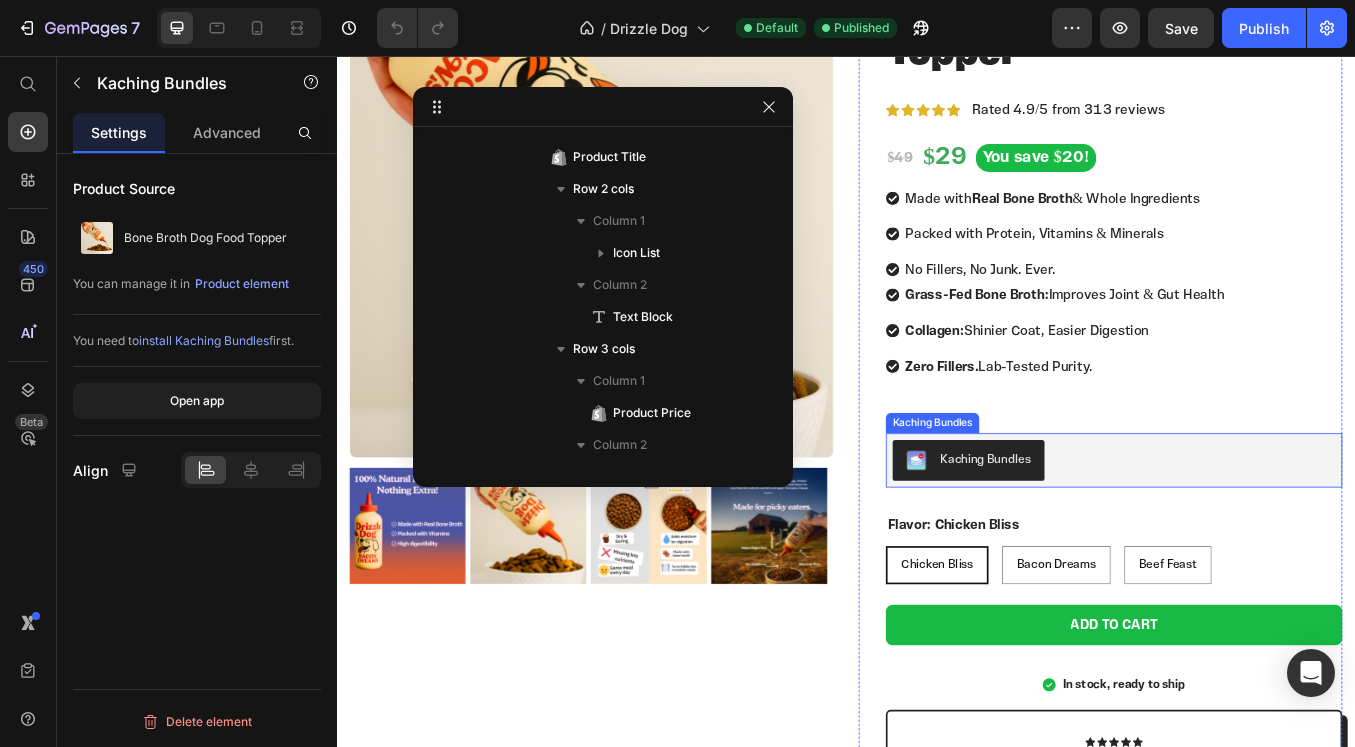 click on "Kaching Bundles" at bounding box center [1101, 531] 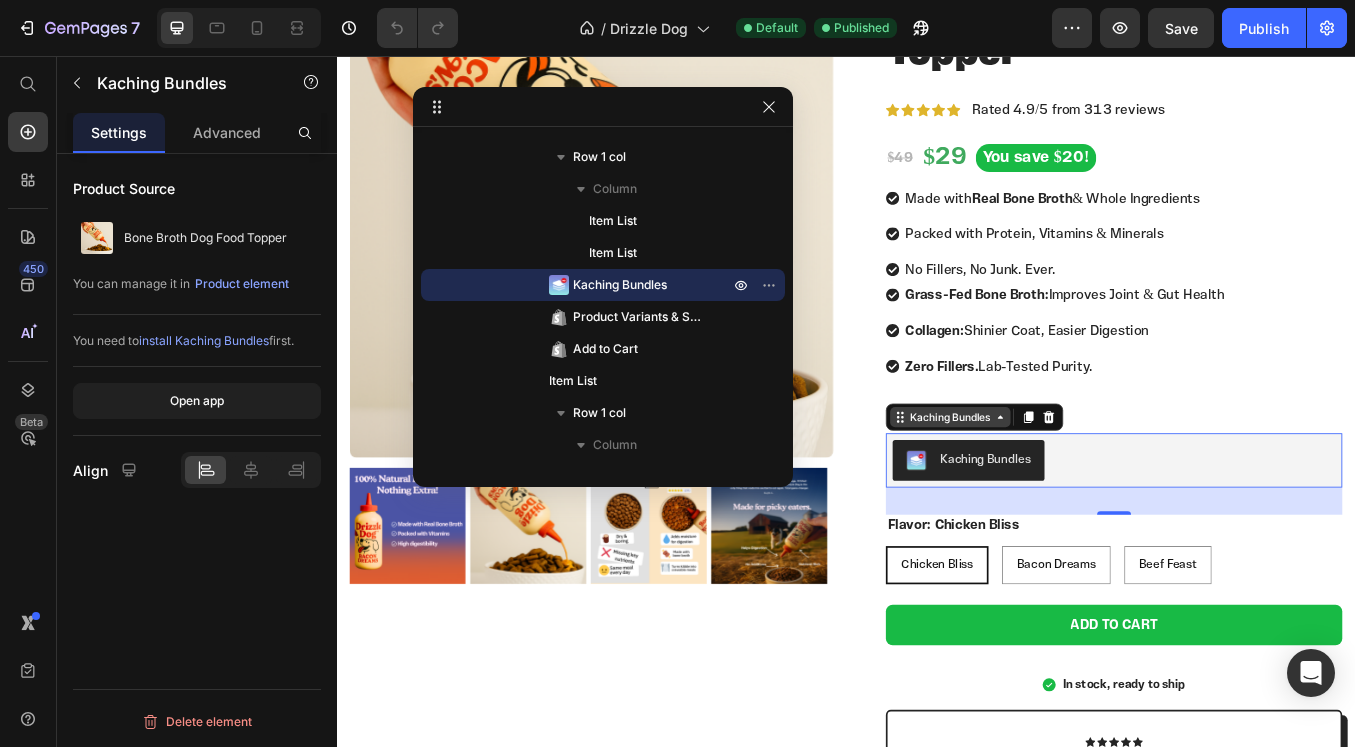 click on "Kaching Bundles" at bounding box center [1060, 482] 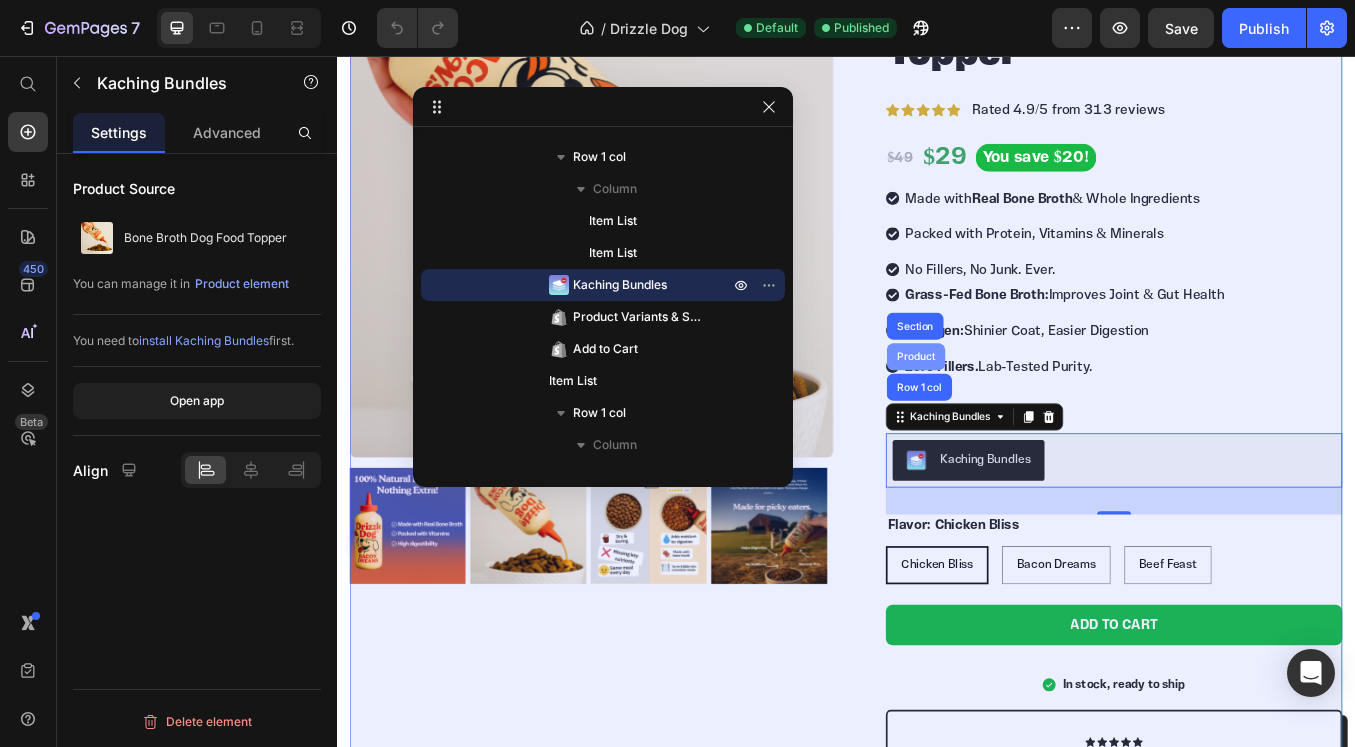 click on "Product" at bounding box center (1019, 411) 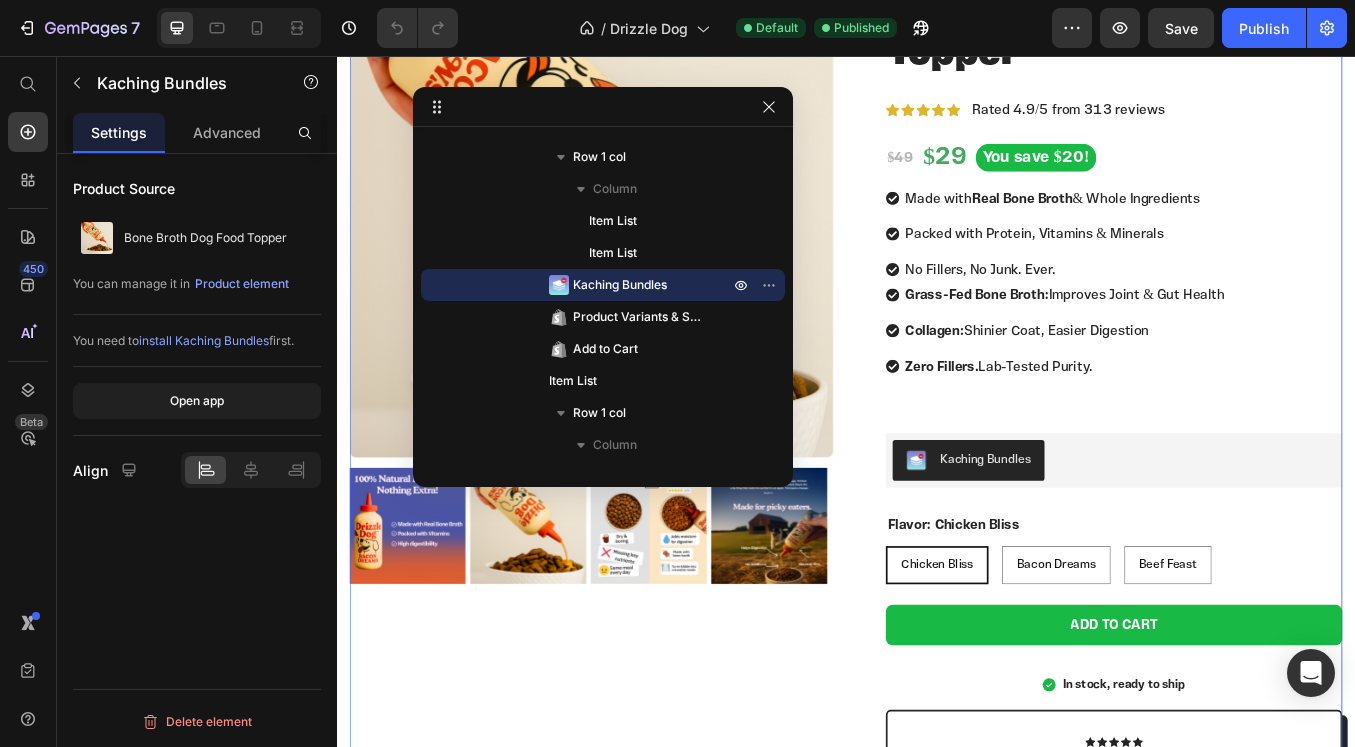 scroll, scrollTop: 0, scrollLeft: 0, axis: both 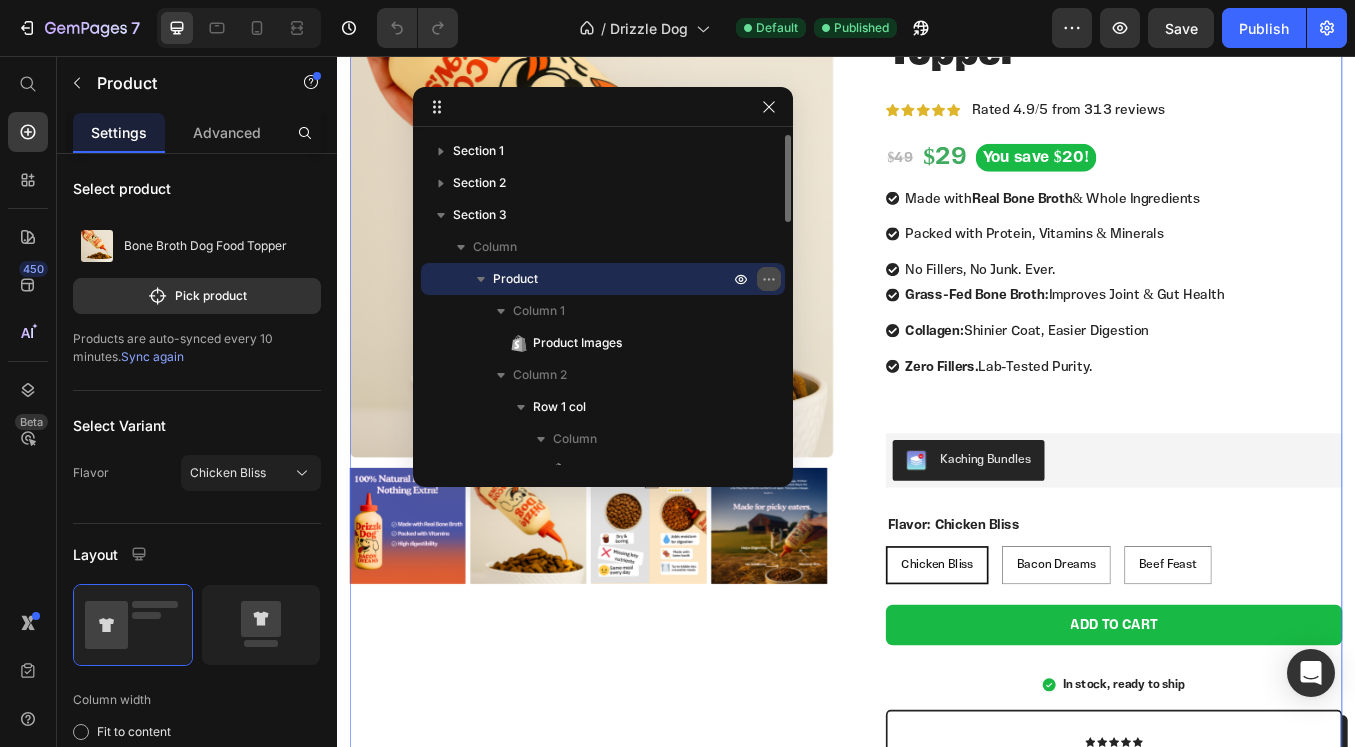 click 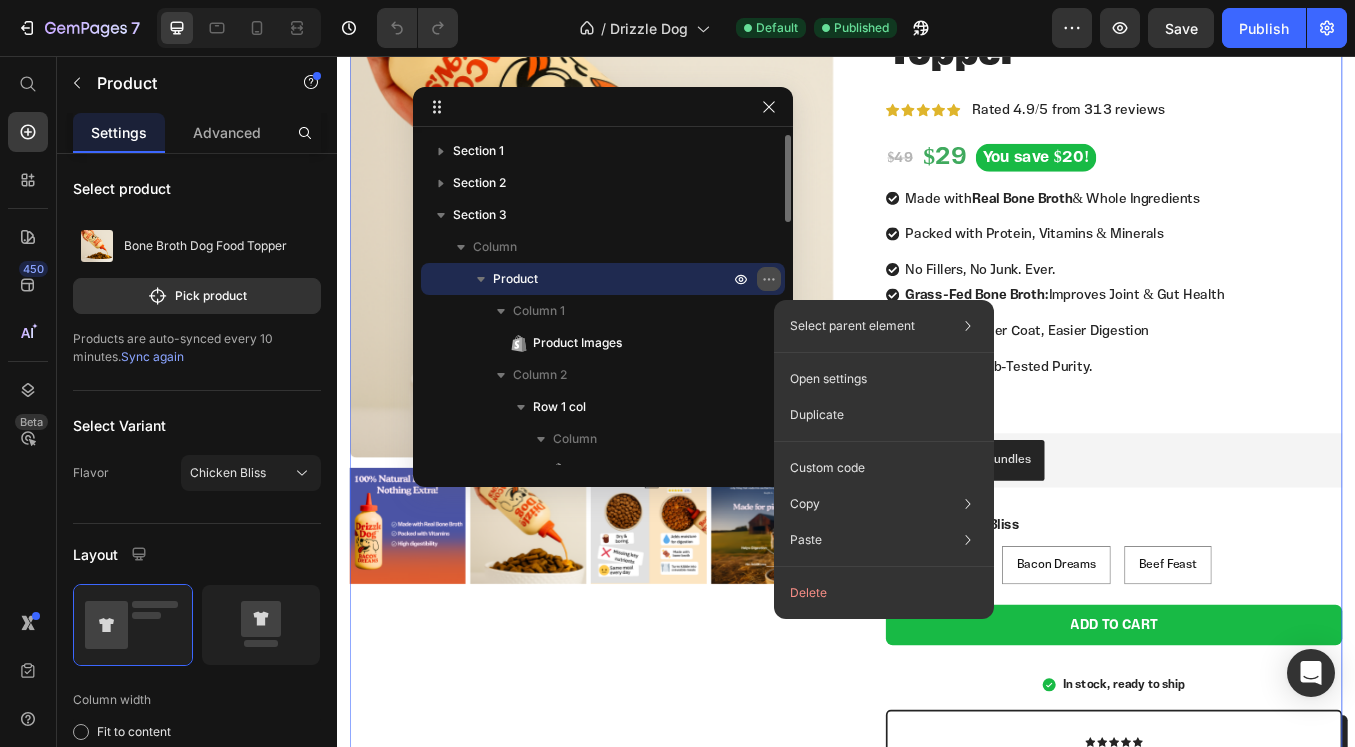 click 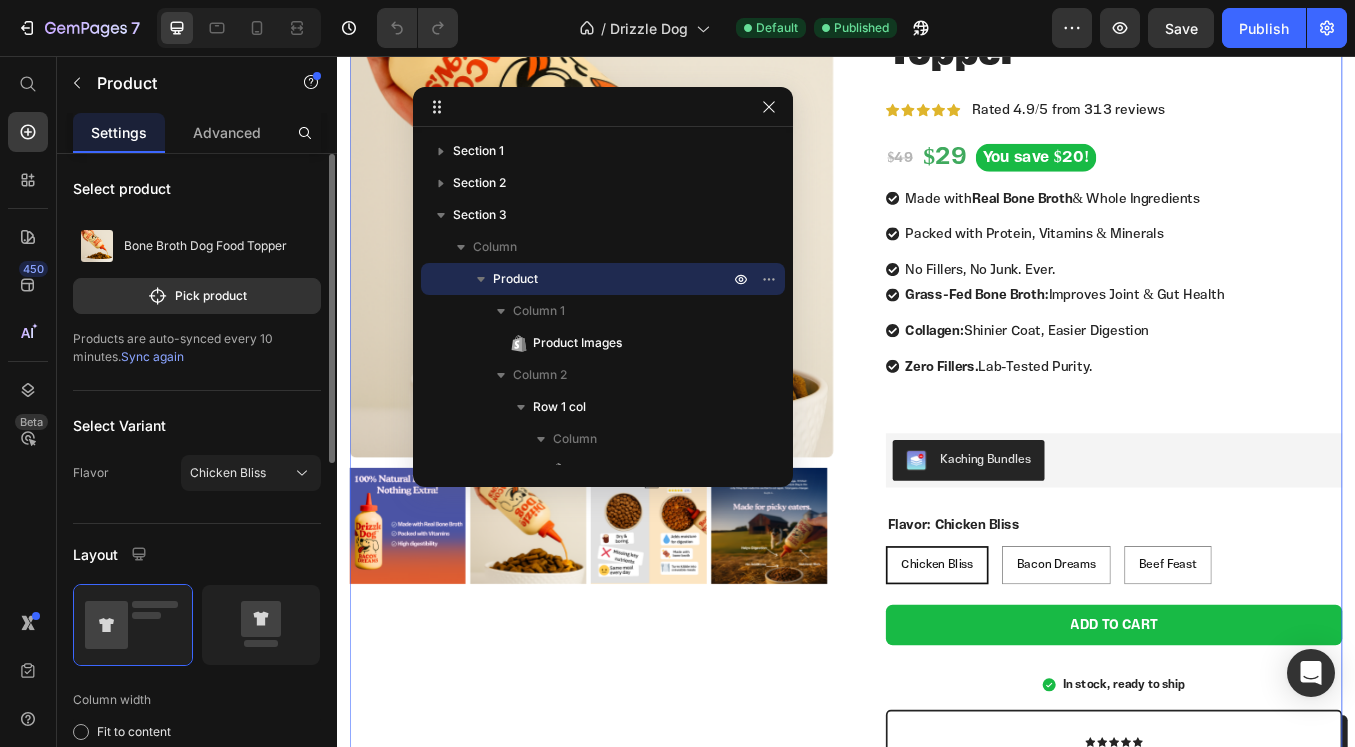 click on "Sync again" at bounding box center [152, 356] 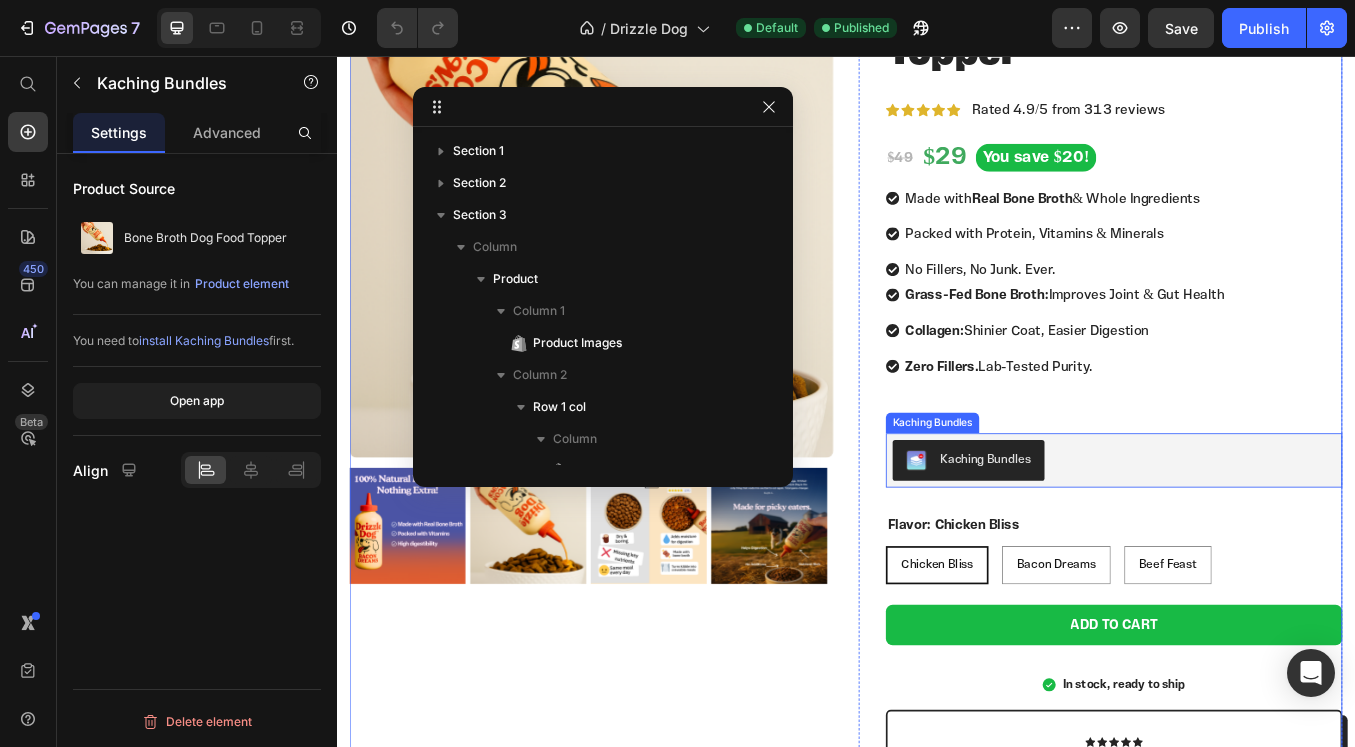 click on "Kaching Bundles" at bounding box center (1253, 533) 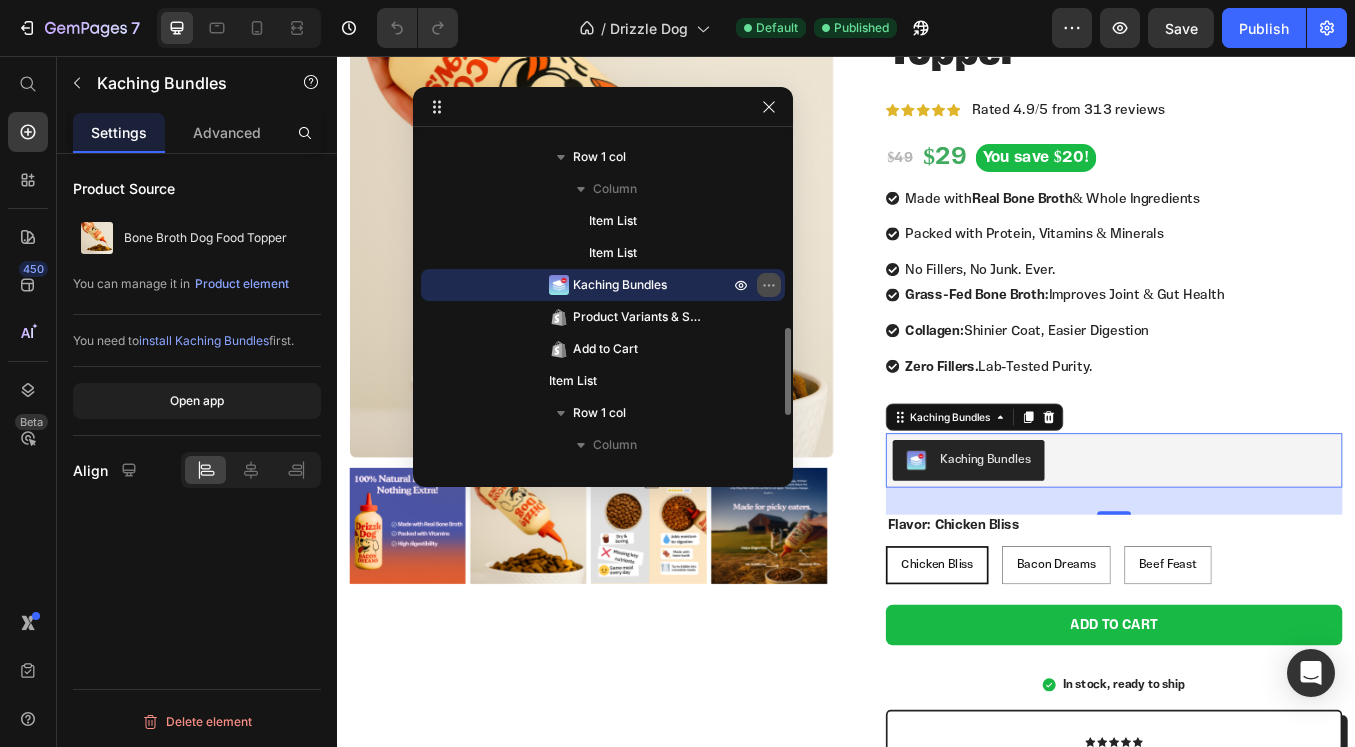 click 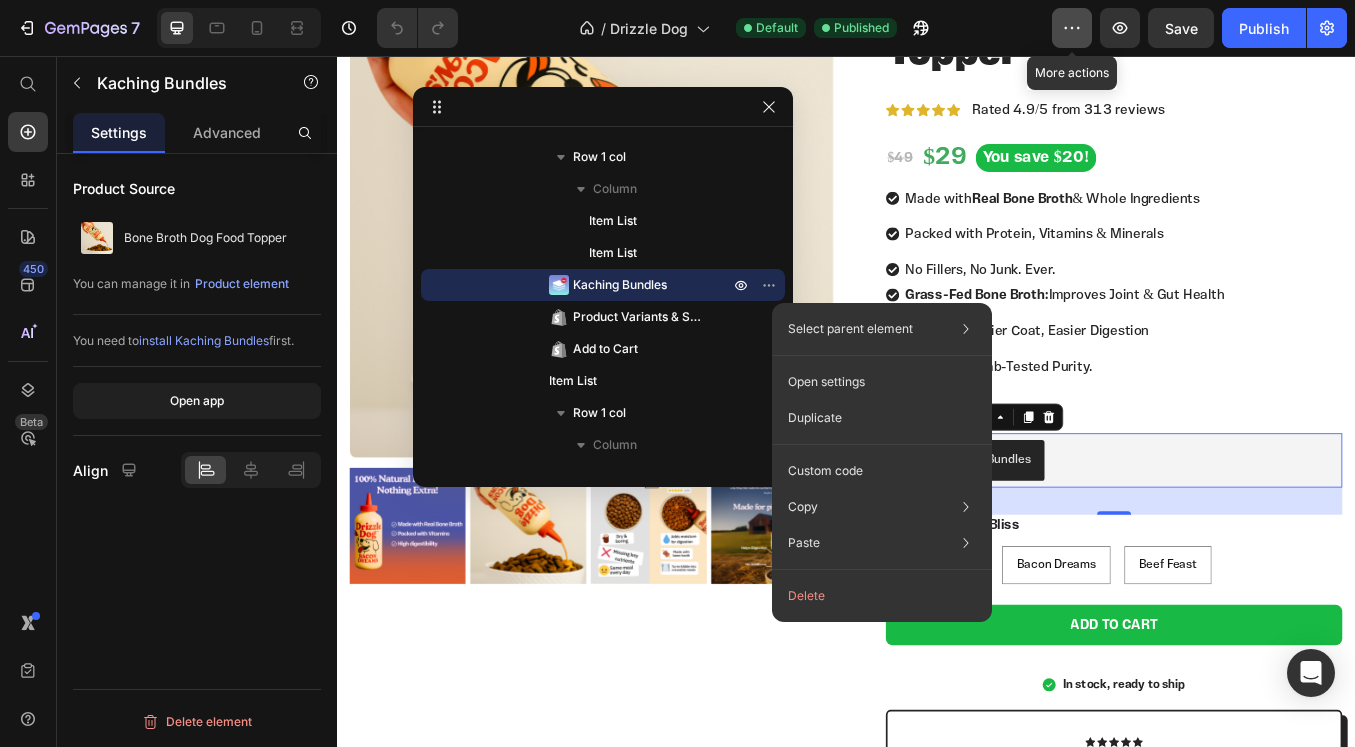 click 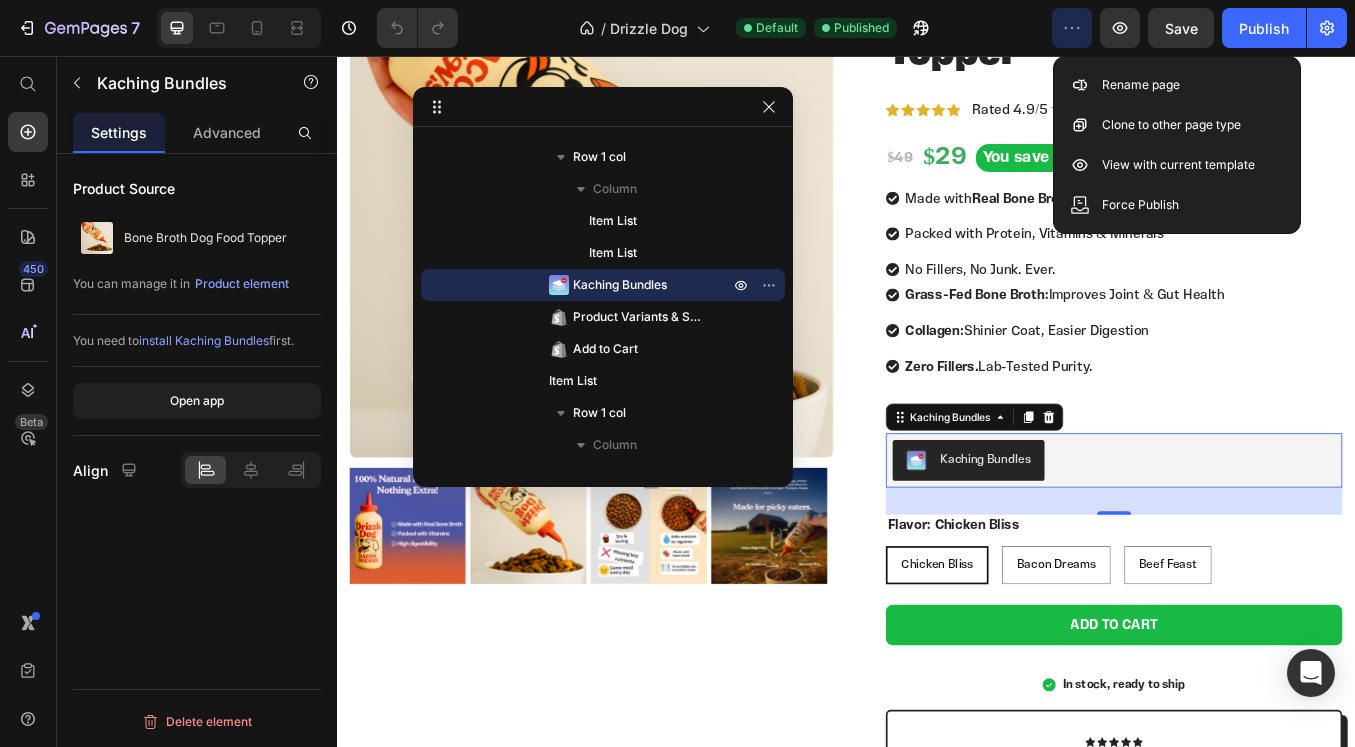 click 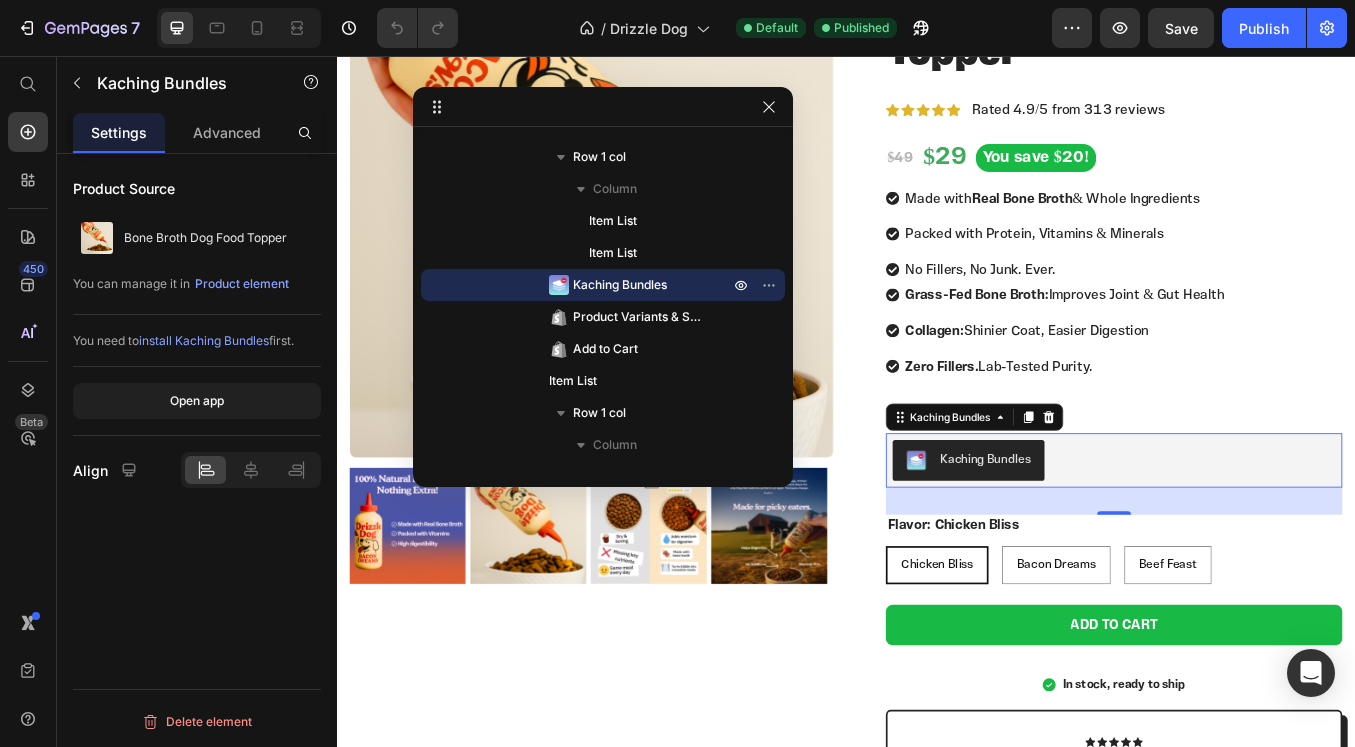click on "Product Source Bone Broth Dog Food Topper  You can manage it in   Product element   You need to  install Kaching Bundles  first.   Open app  Align  Delete element" at bounding box center [197, 479] 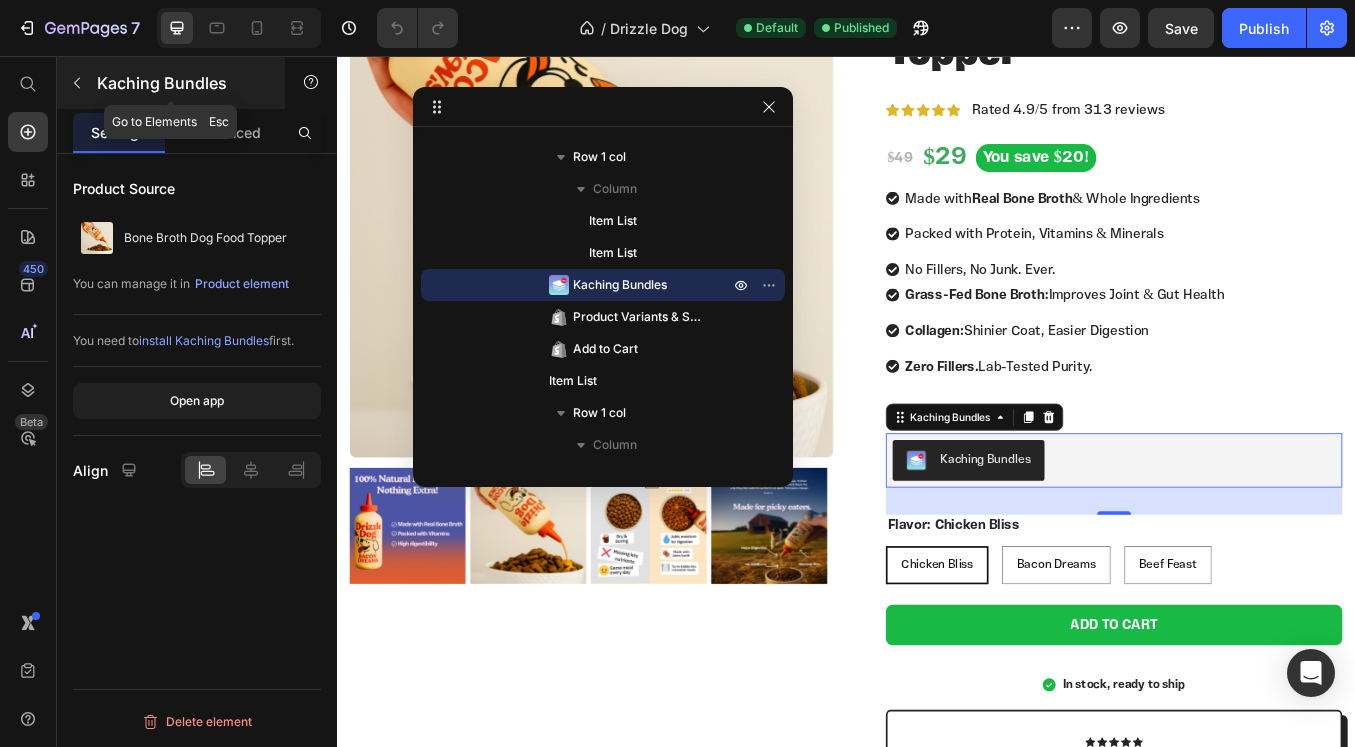 click 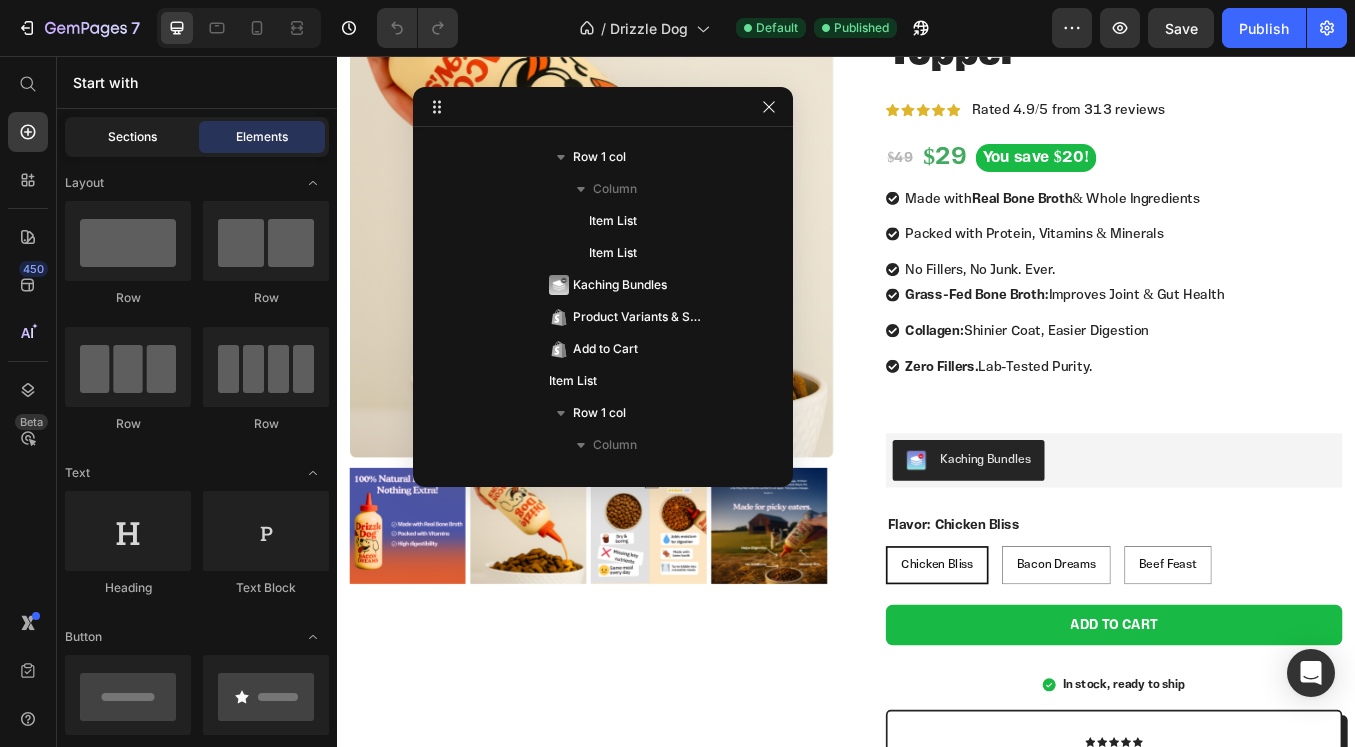 click on "Sections" at bounding box center (132, 137) 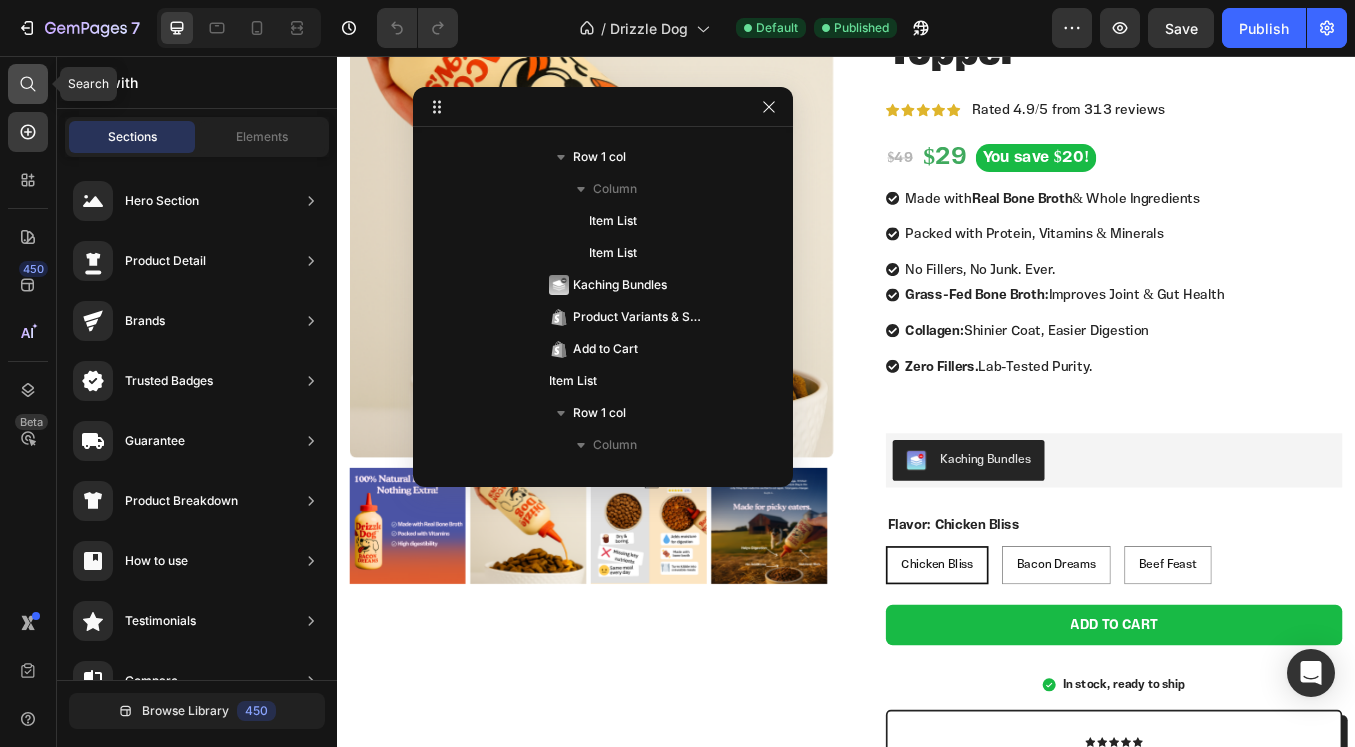 click 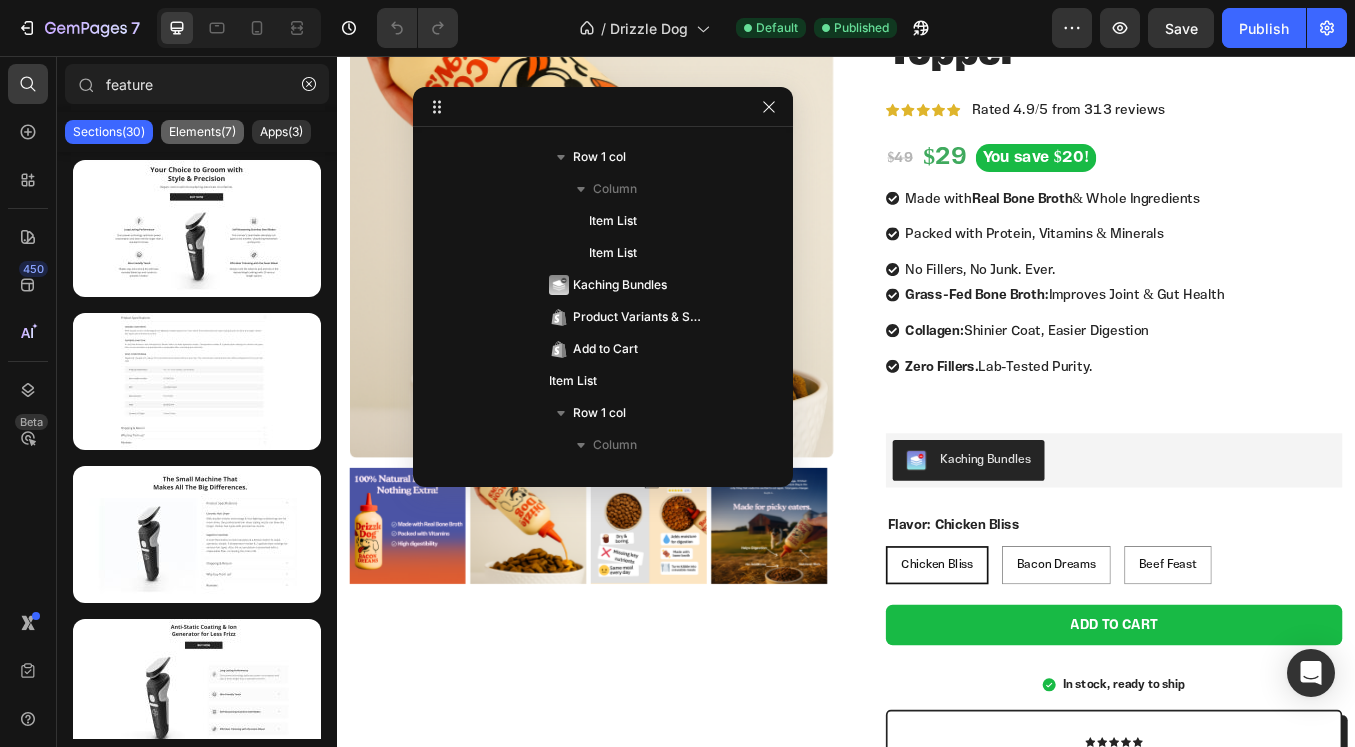 click on "Elements(7)" at bounding box center (202, 132) 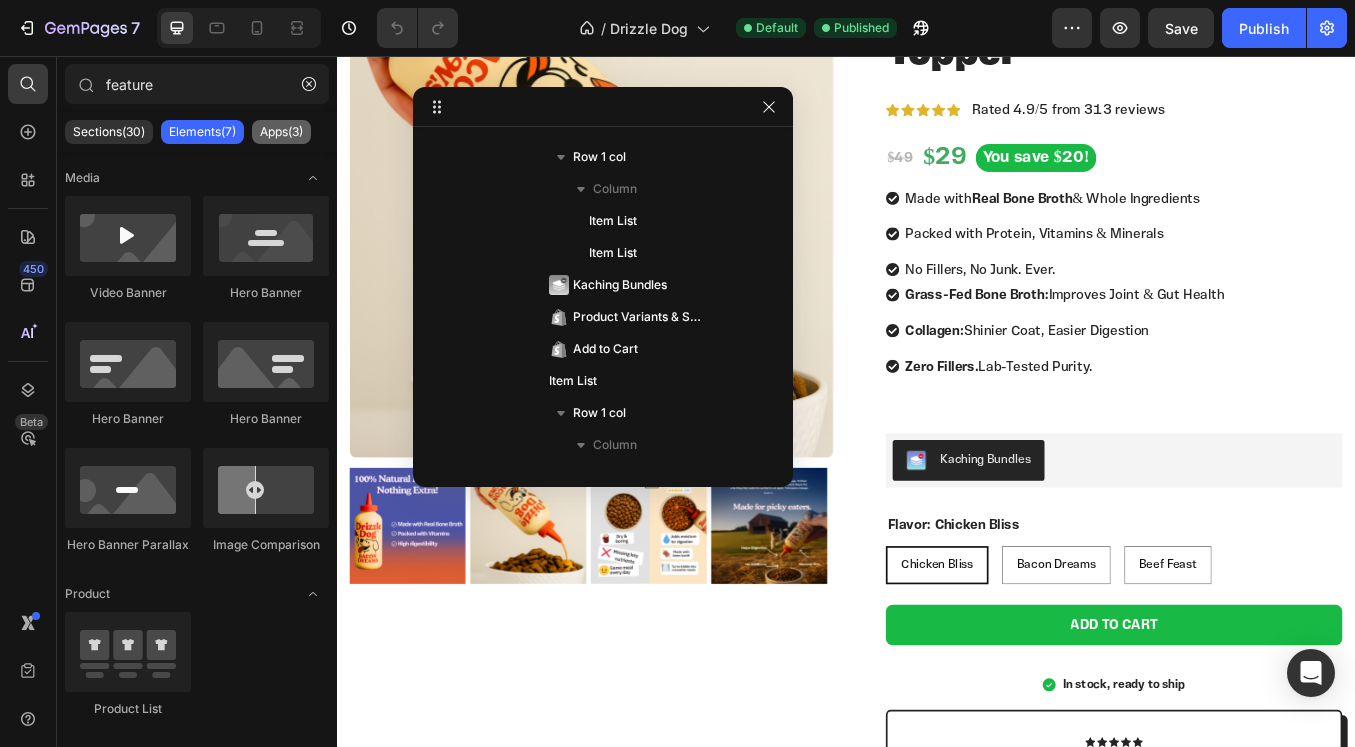 click on "Apps(3)" 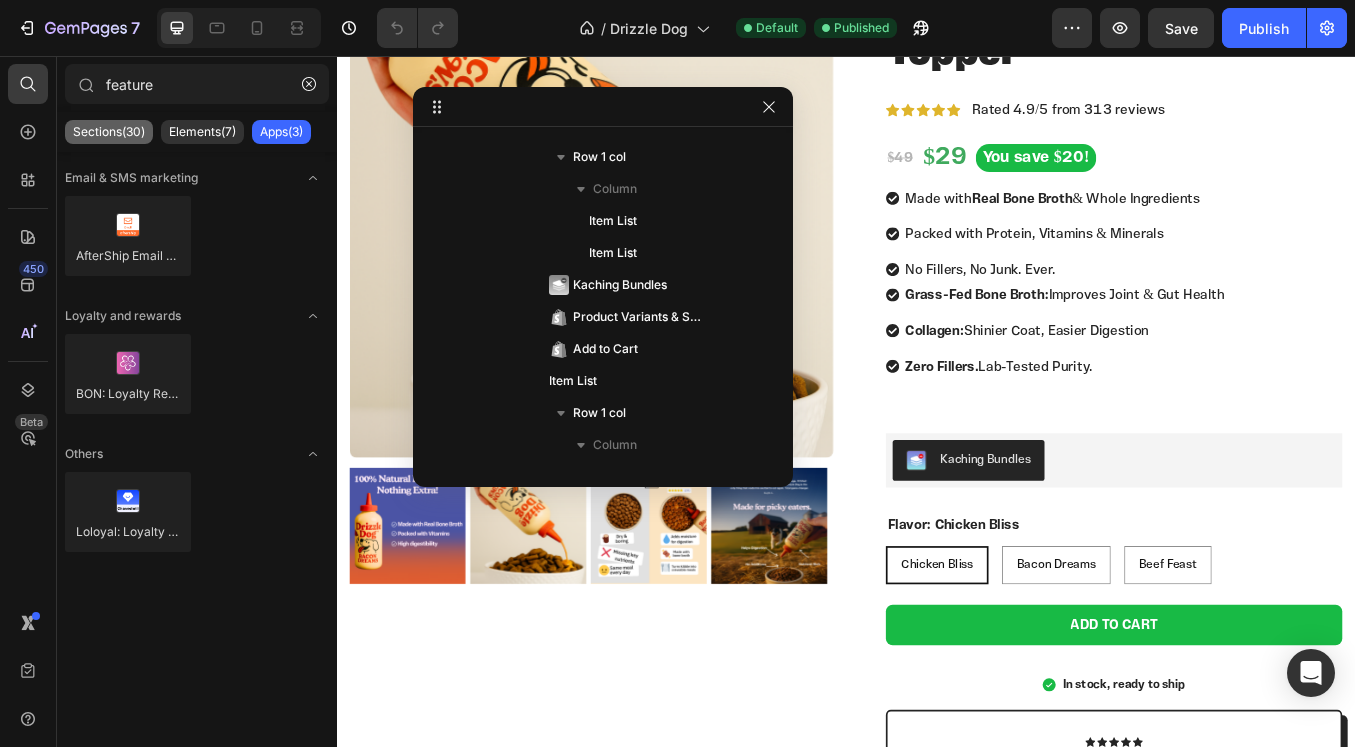 click on "Sections(30)" at bounding box center (109, 132) 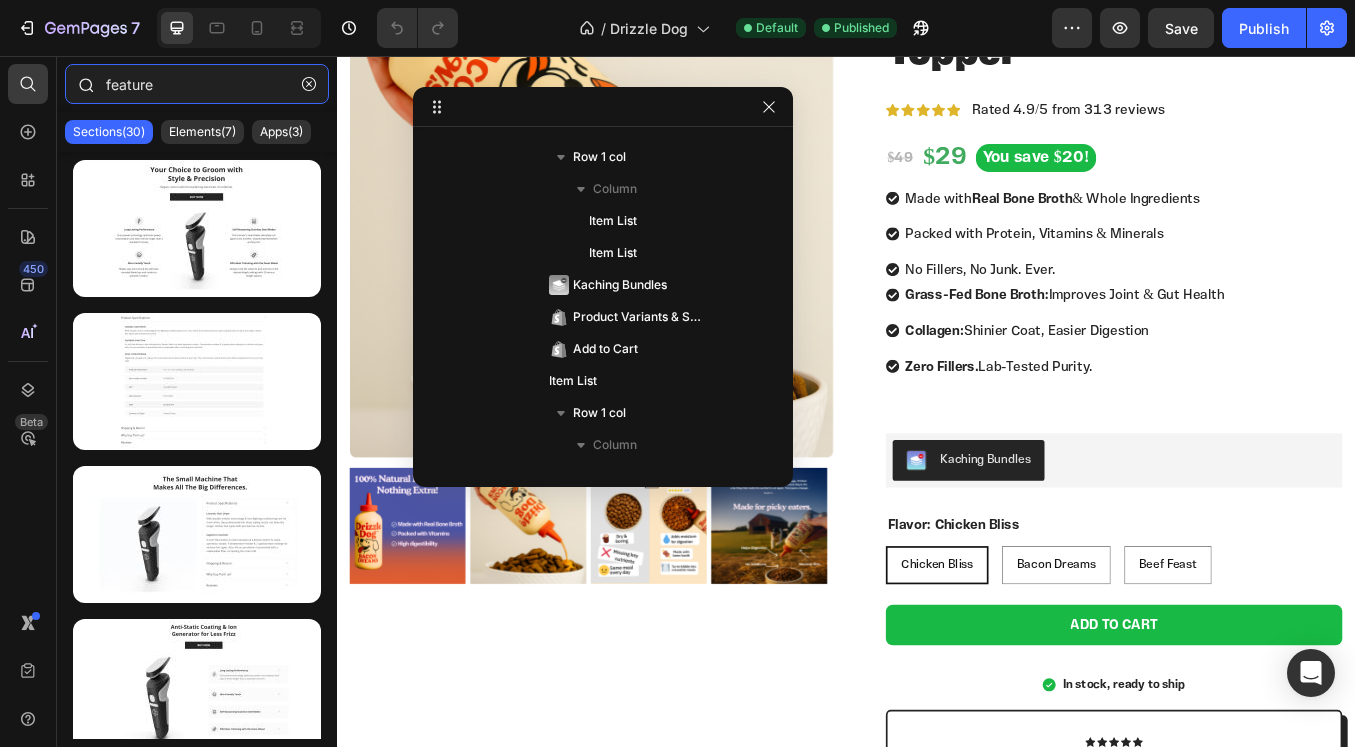 click on "feature" at bounding box center (197, 84) 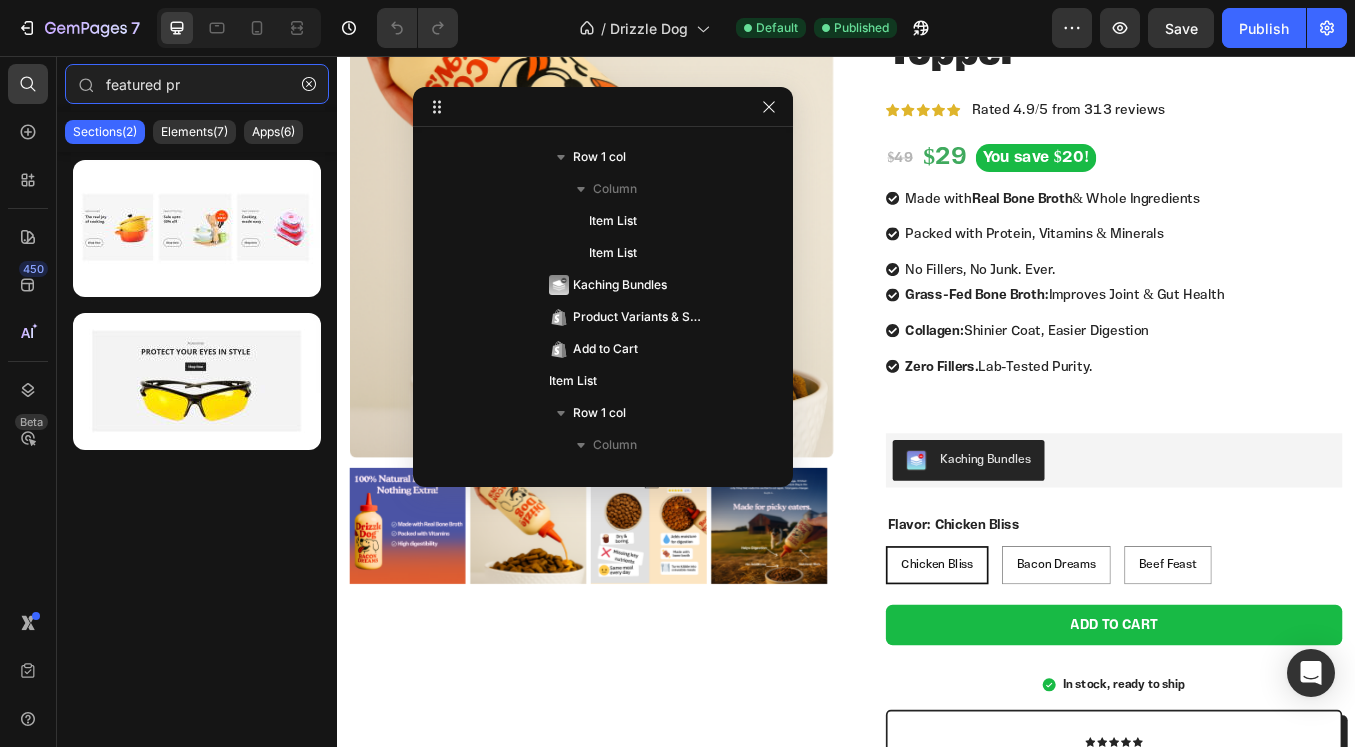 type on "featured pr" 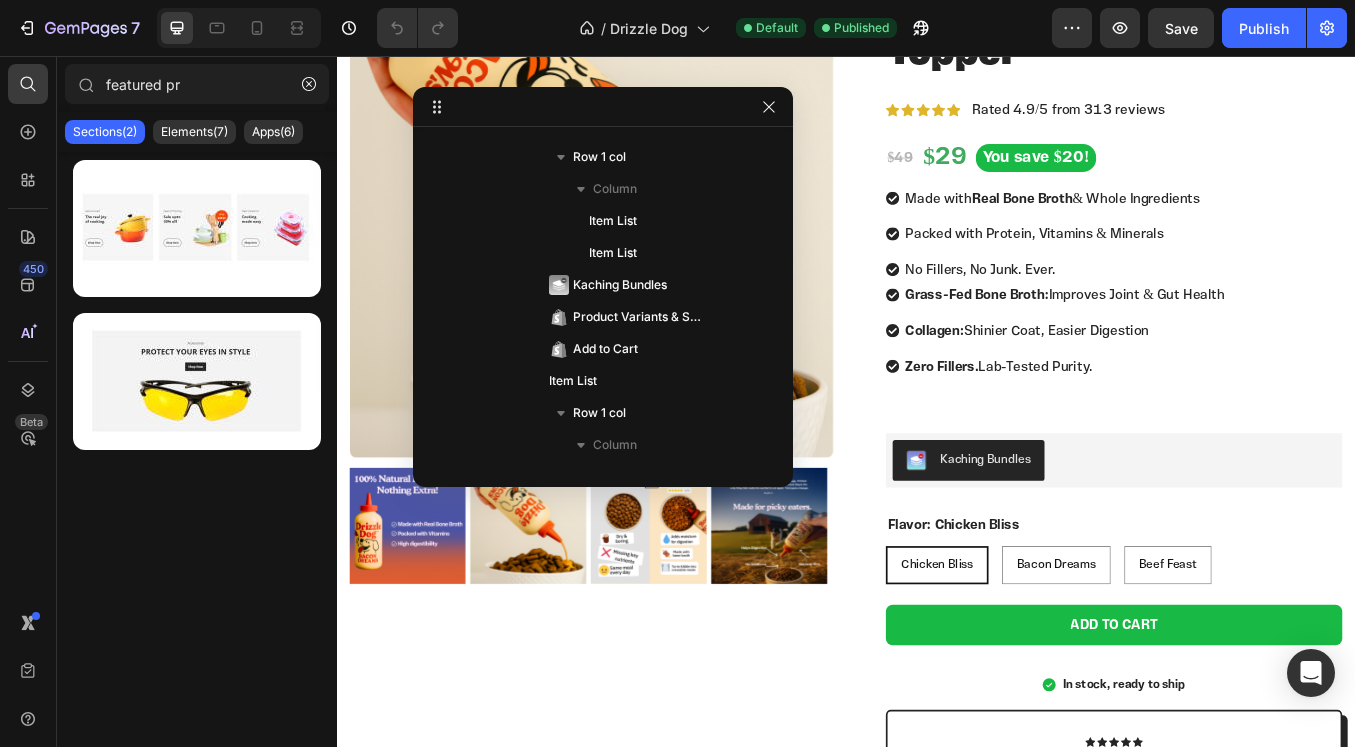 click at bounding box center [197, 445] 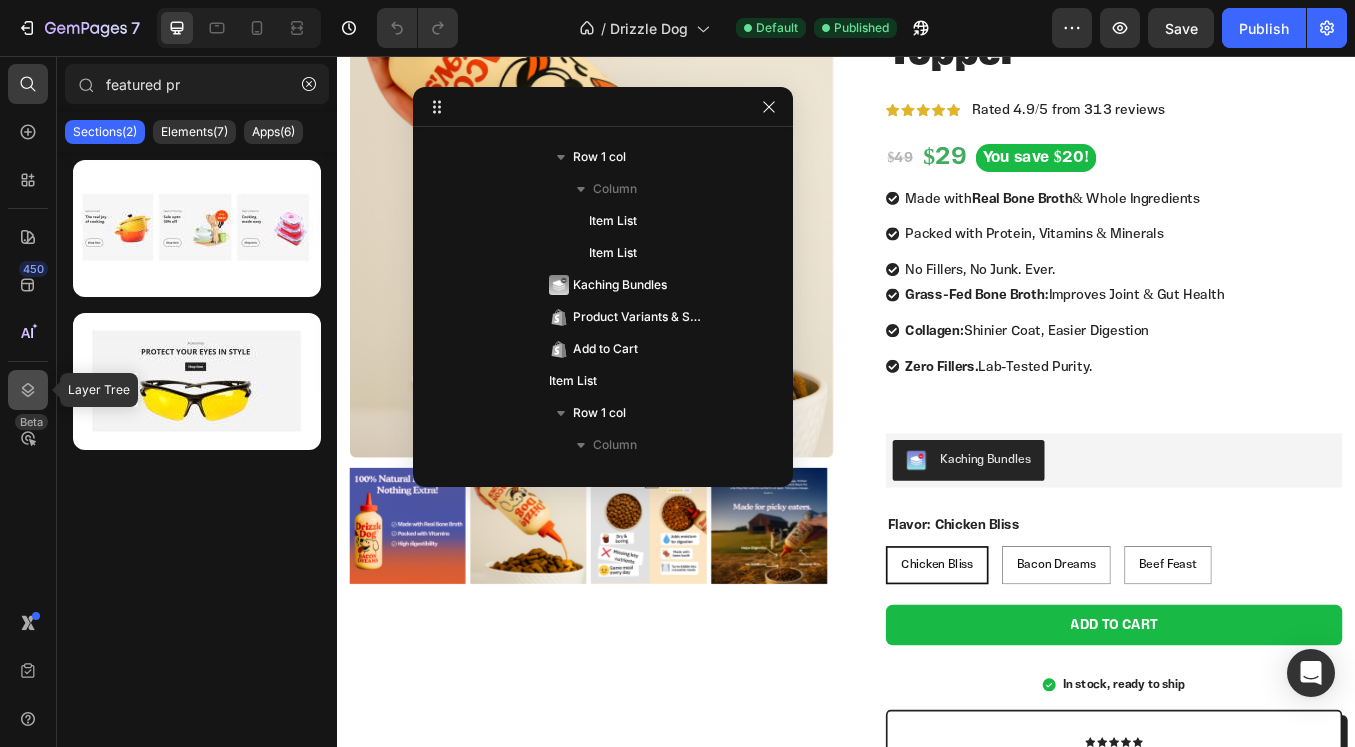 click 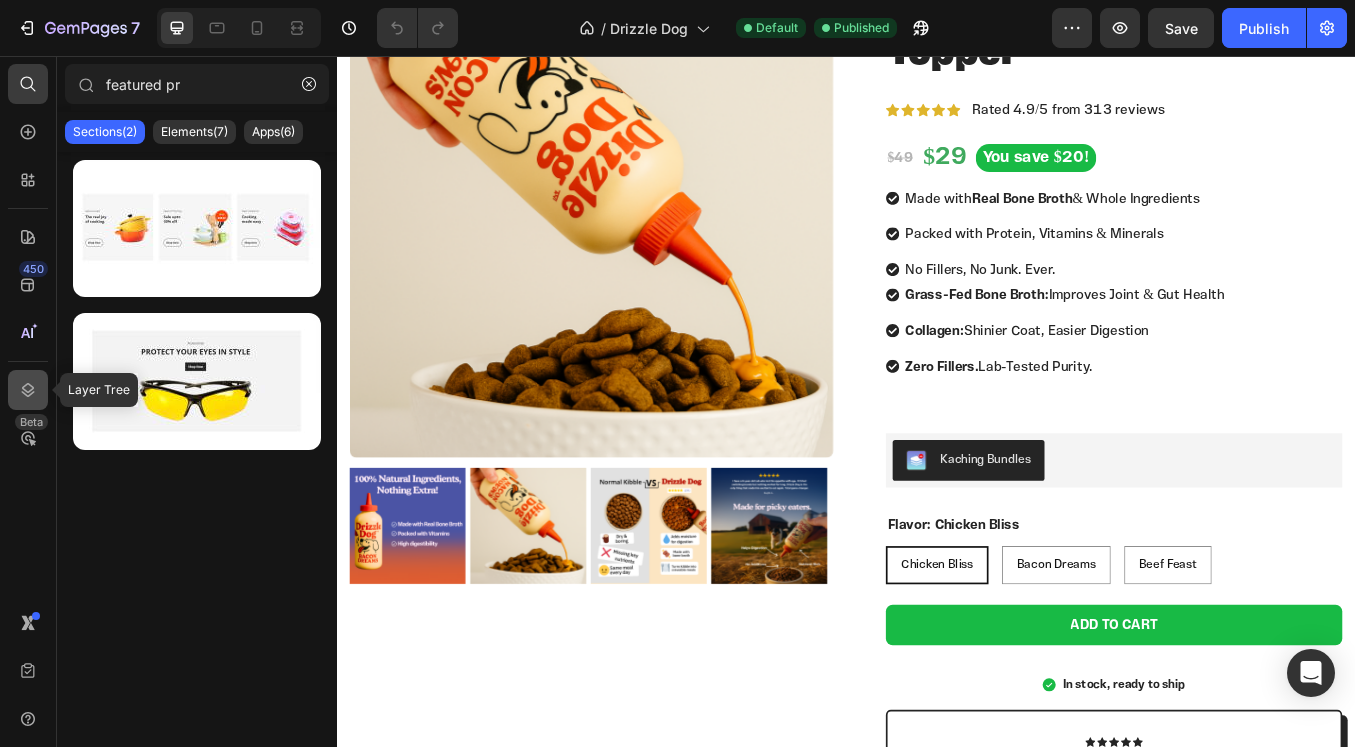 click 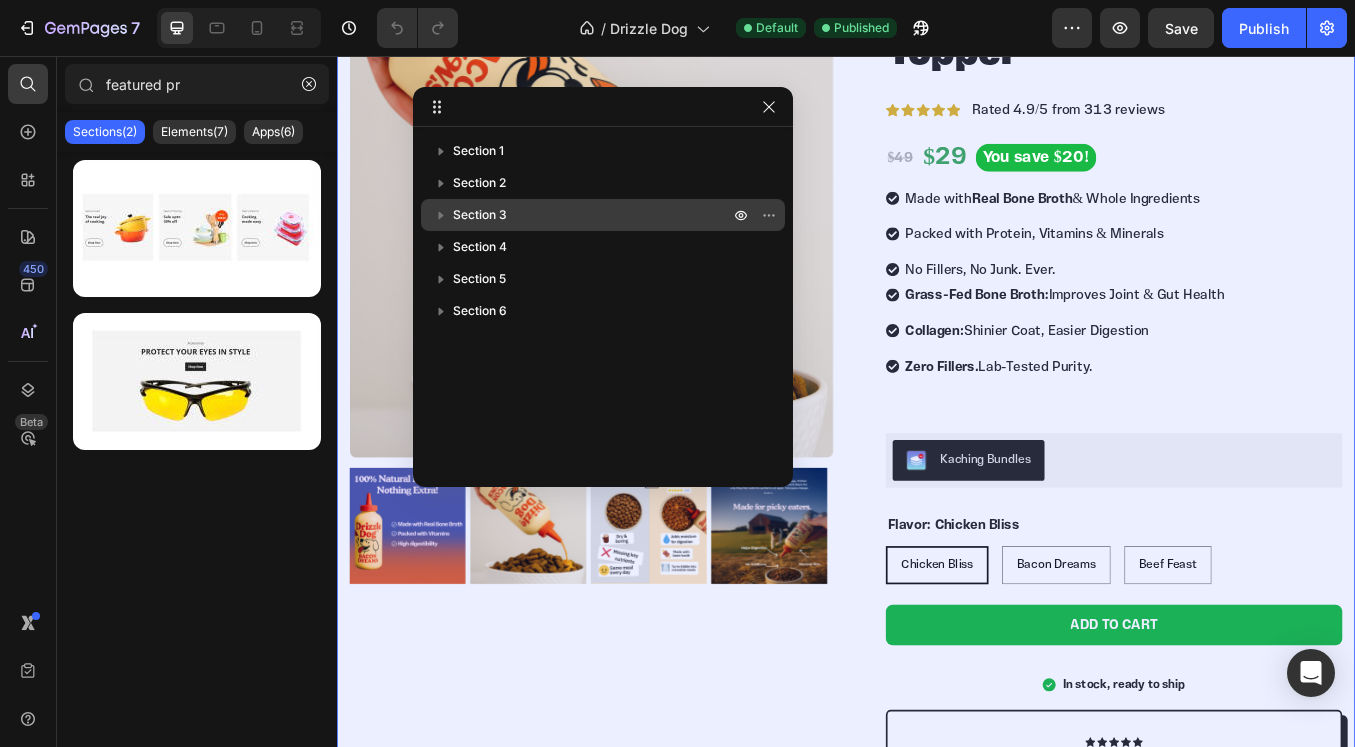 click 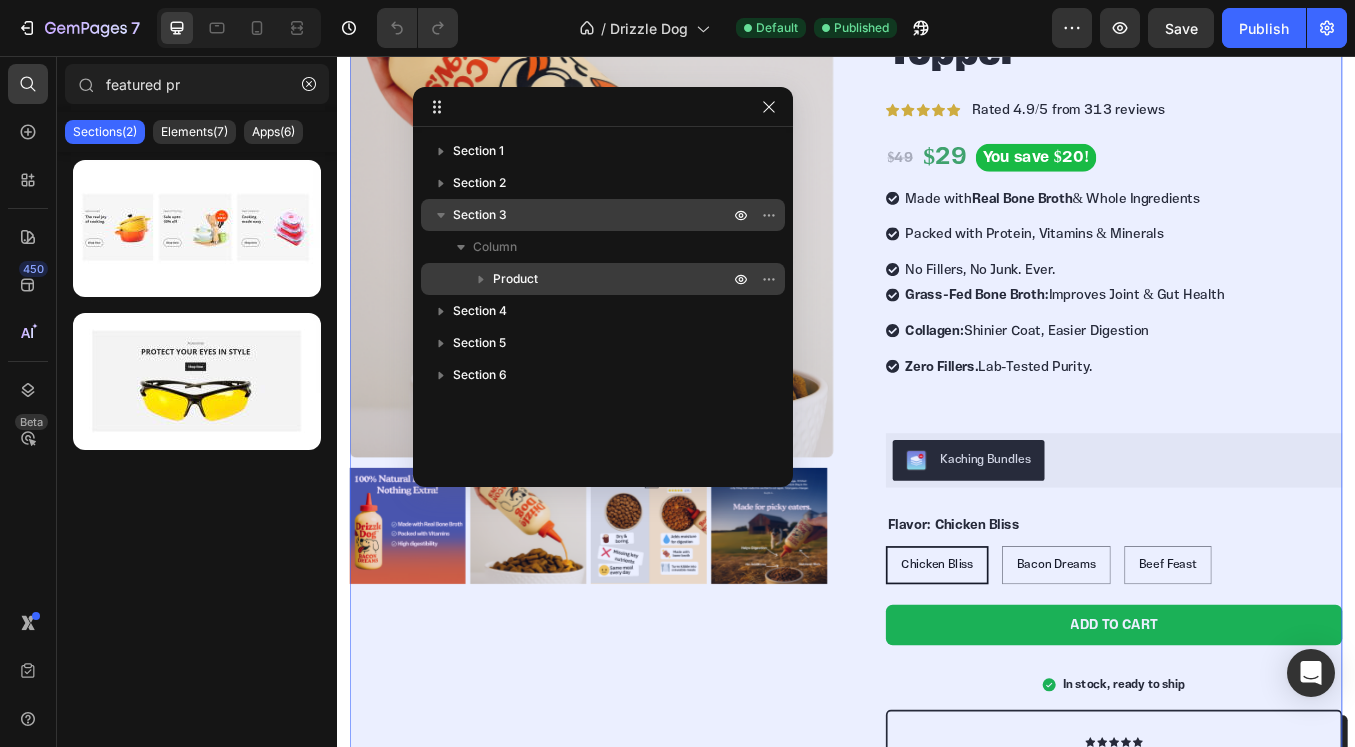 click 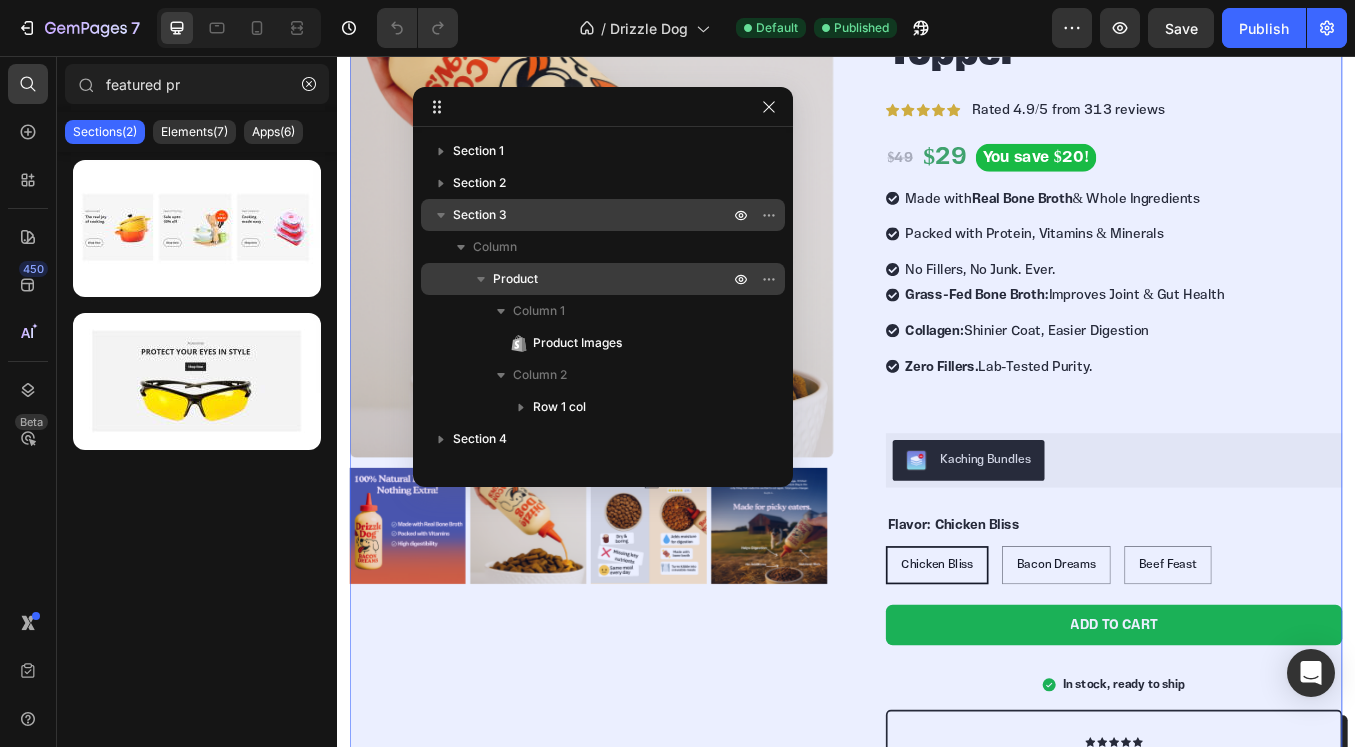 click on "Product" at bounding box center [515, 279] 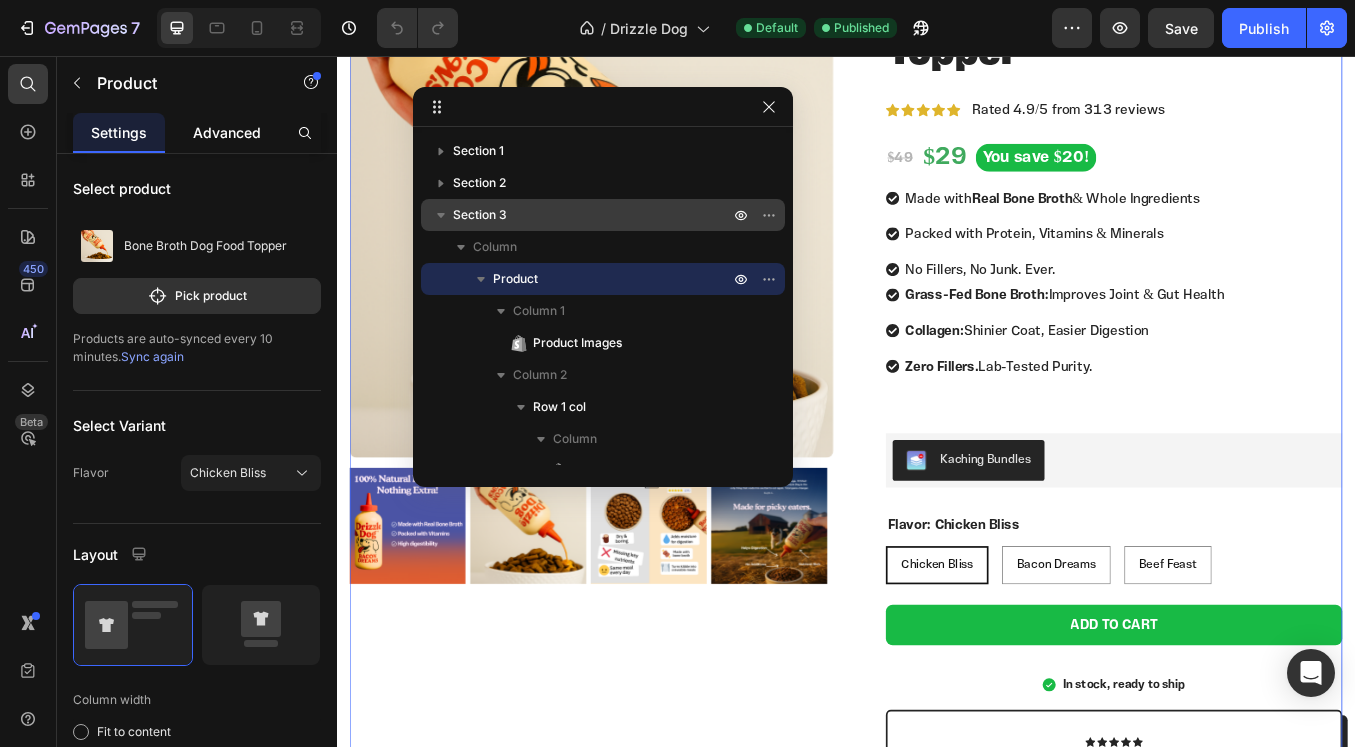 click on "Advanced" at bounding box center (227, 132) 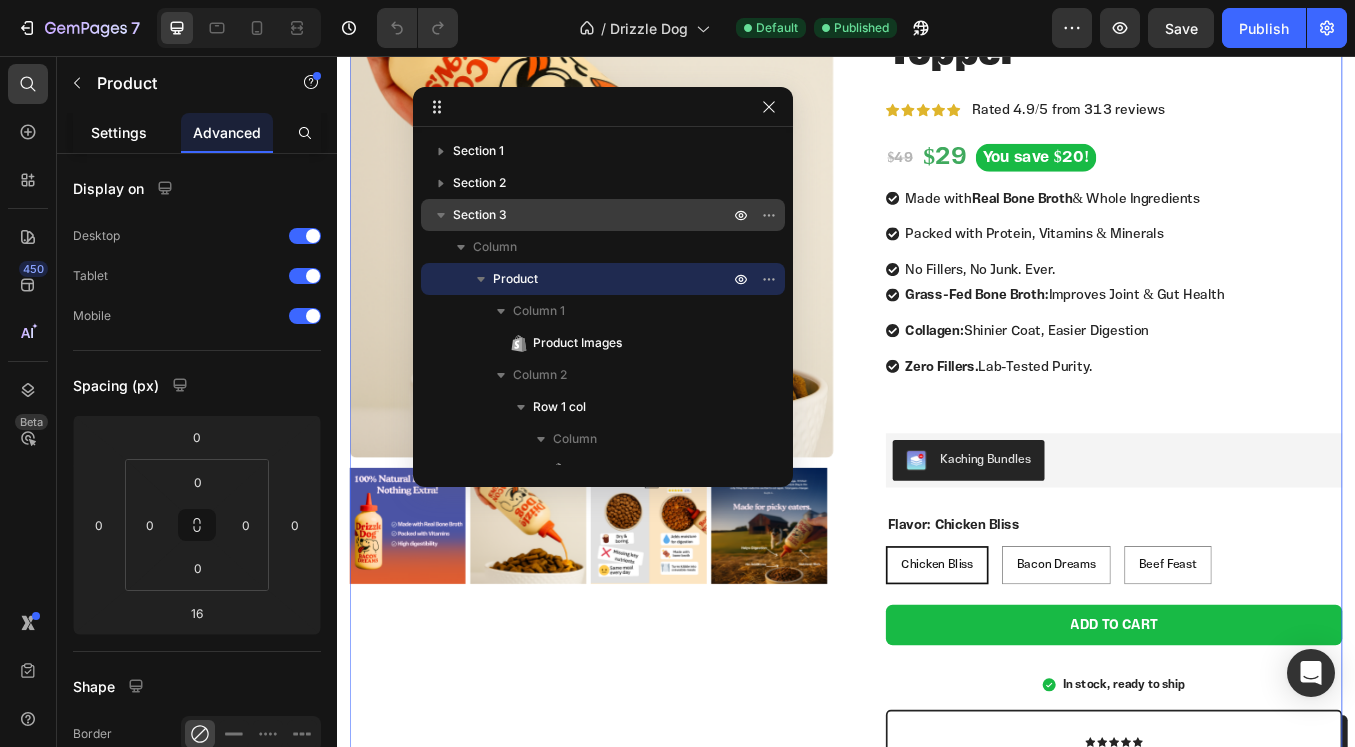 click on "Settings" at bounding box center [119, 132] 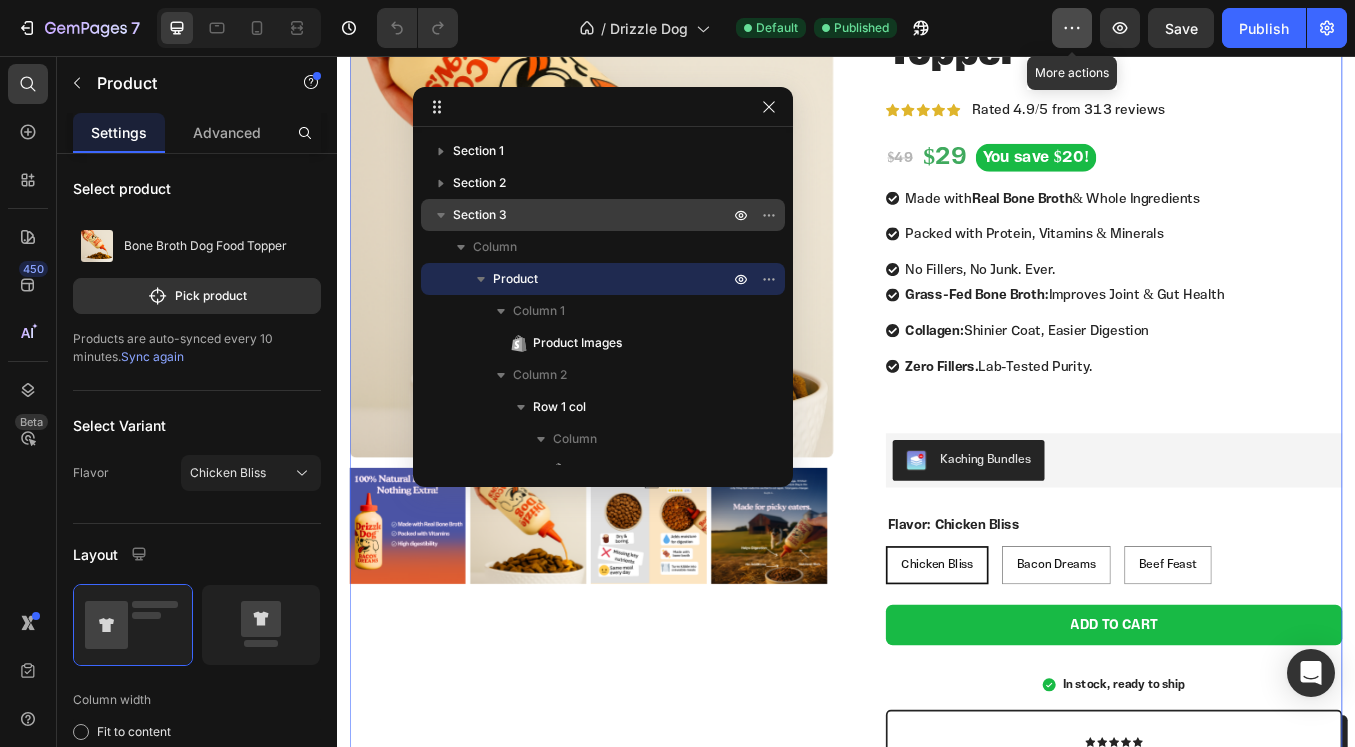 click 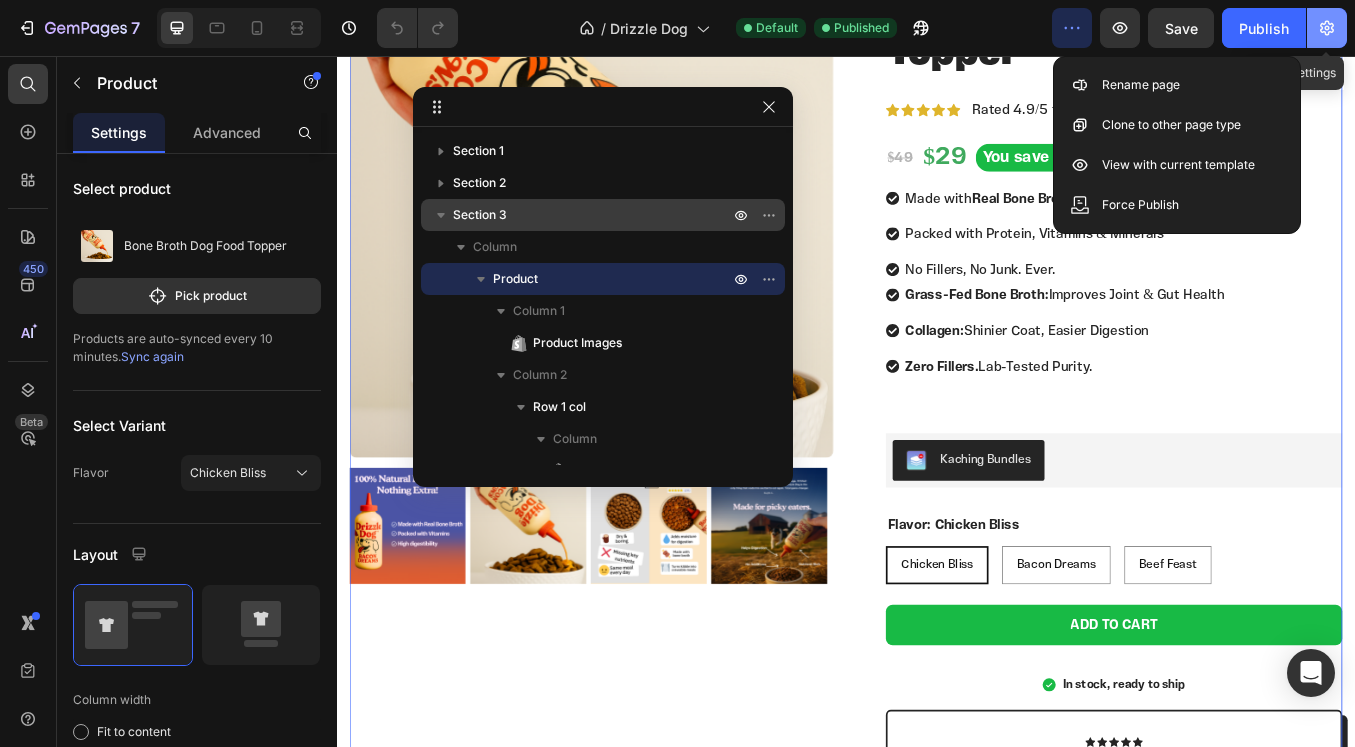 click 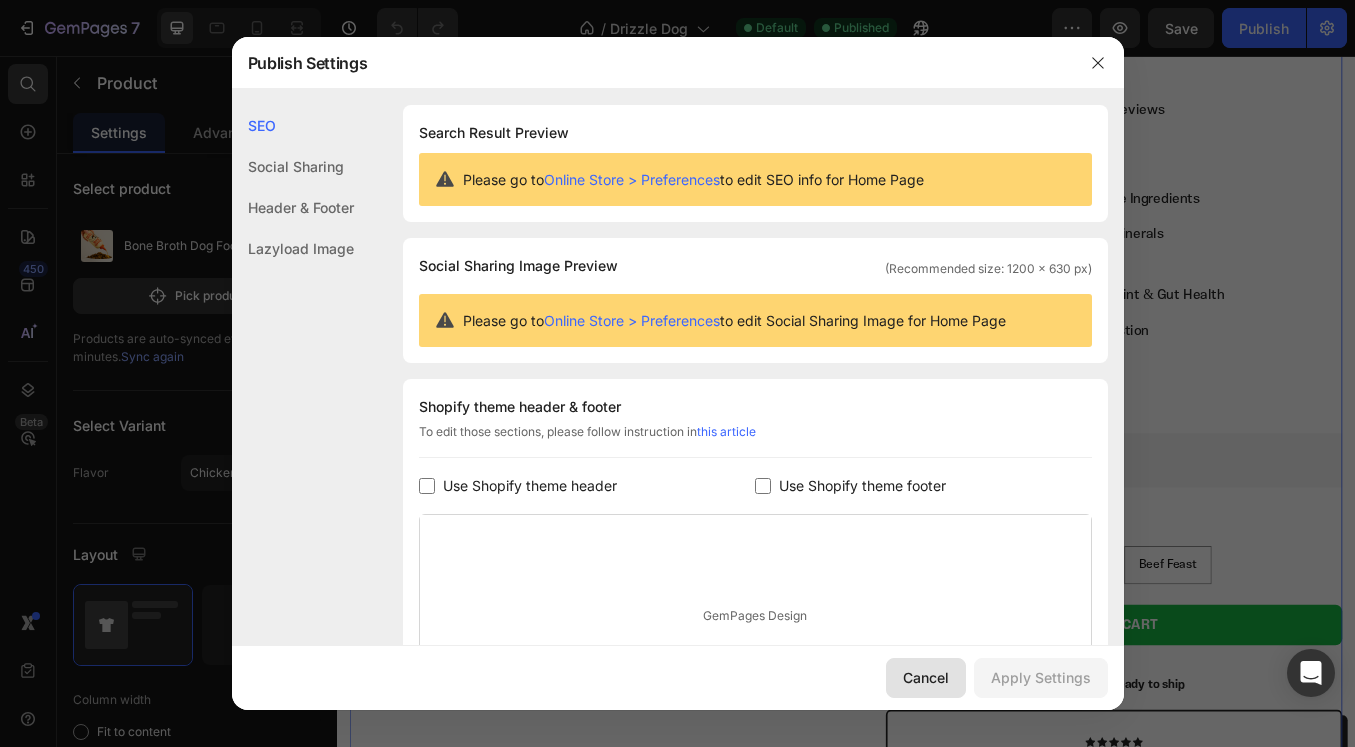 drag, startPoint x: 923, startPoint y: 673, endPoint x: 929, endPoint y: 406, distance: 267.0674 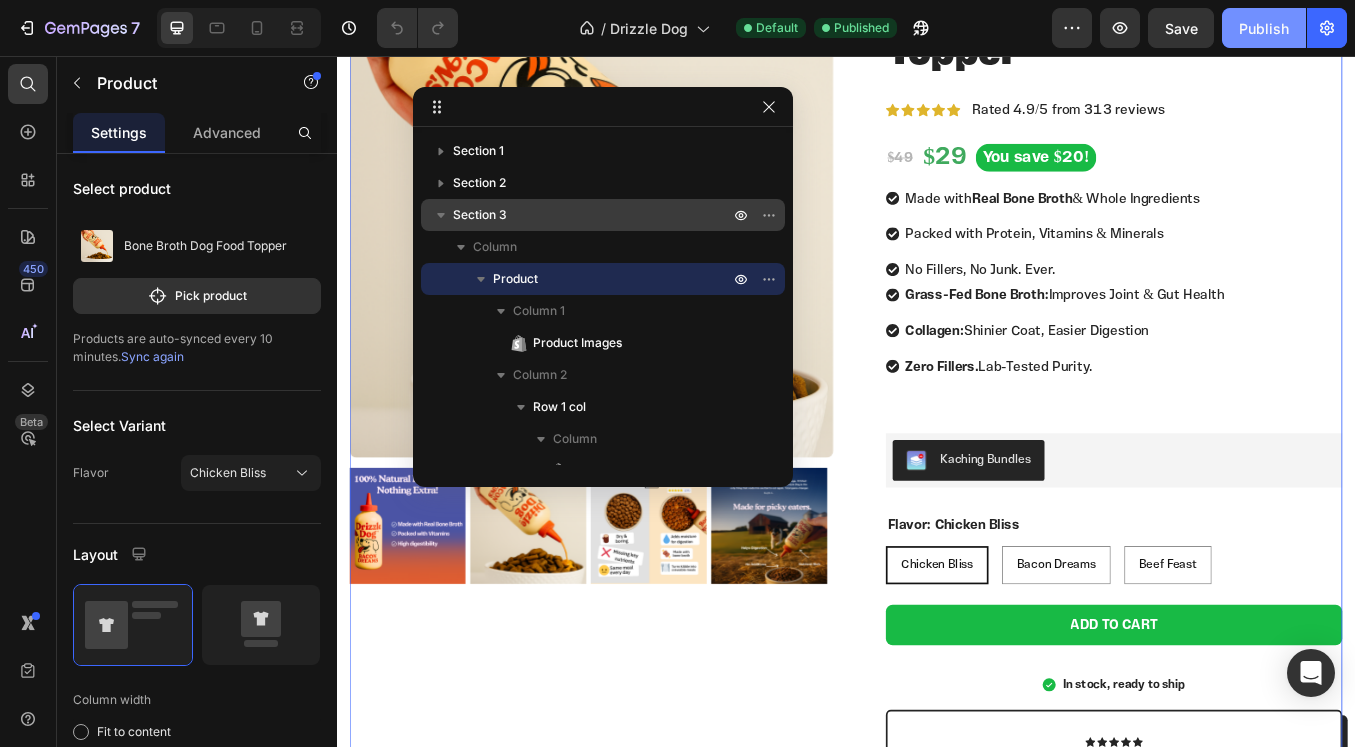 click on "Publish" at bounding box center (1264, 28) 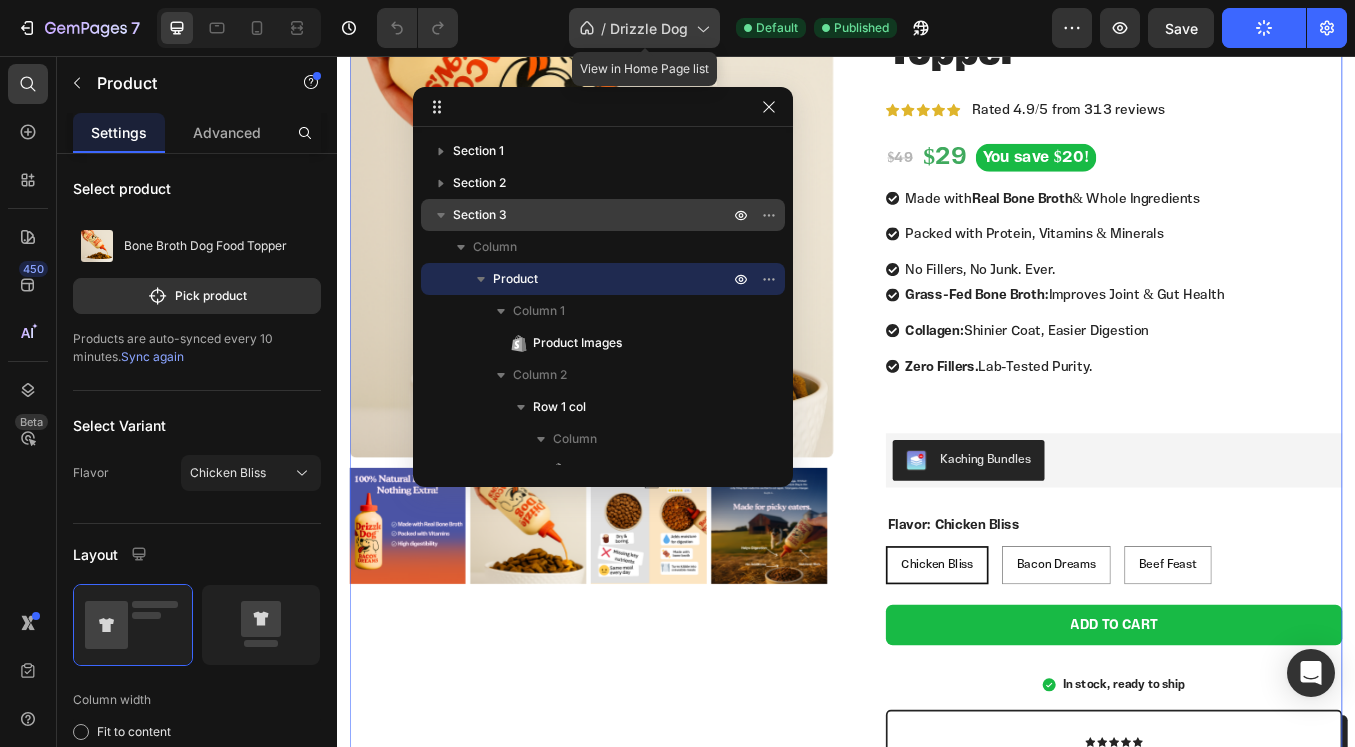 click 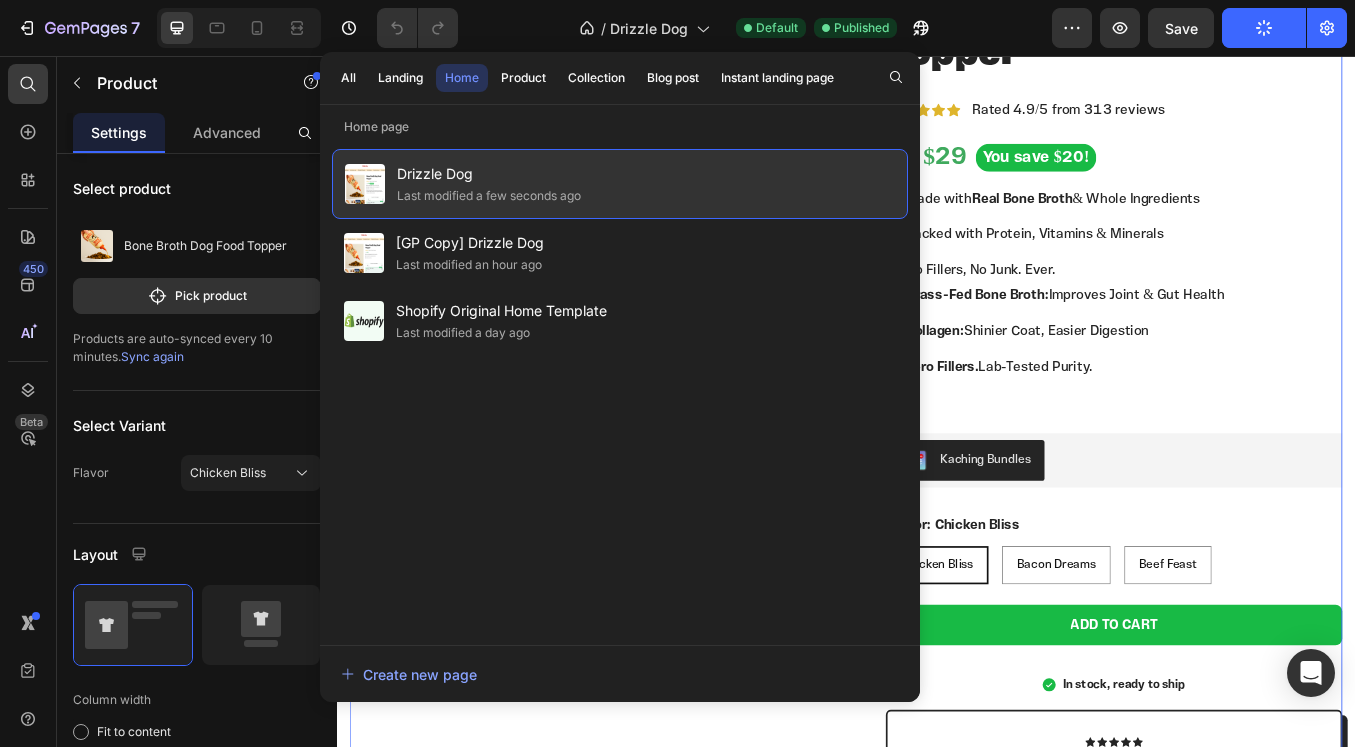 click on "Last modified a few seconds ago" 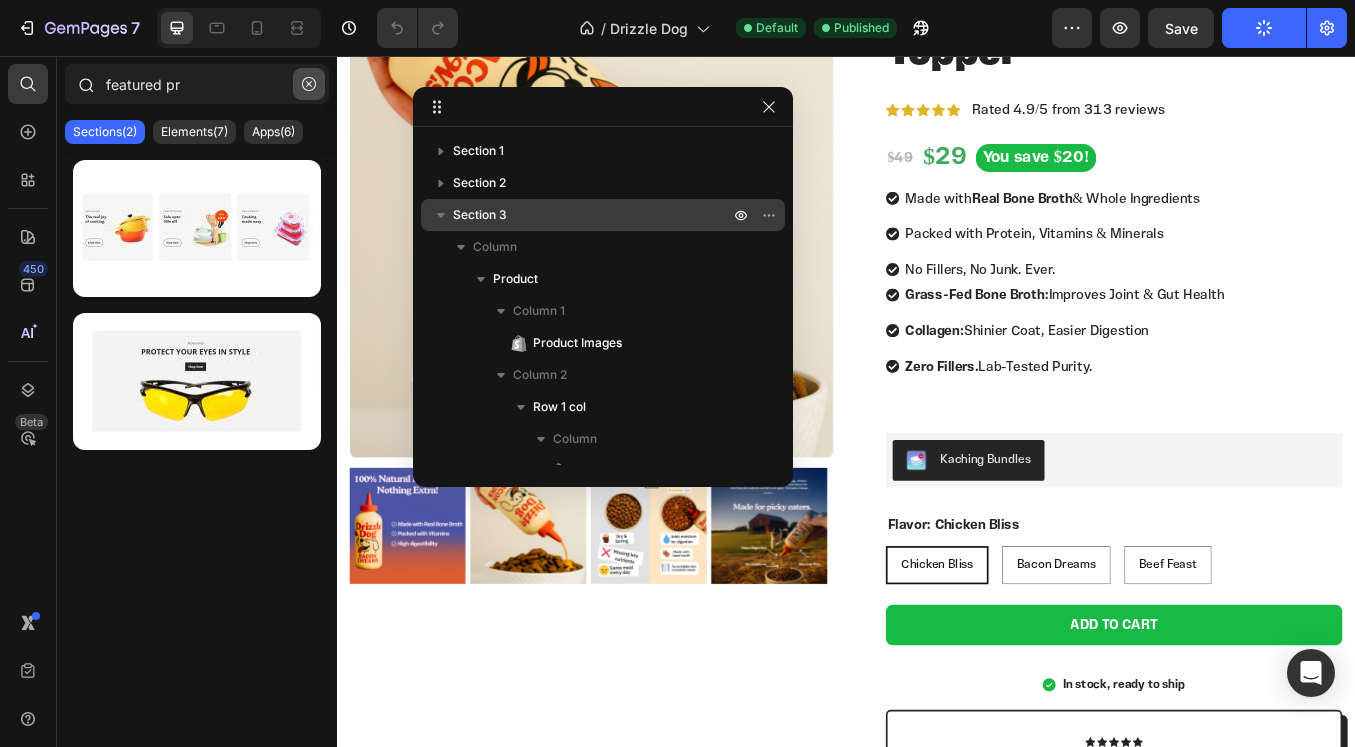 click 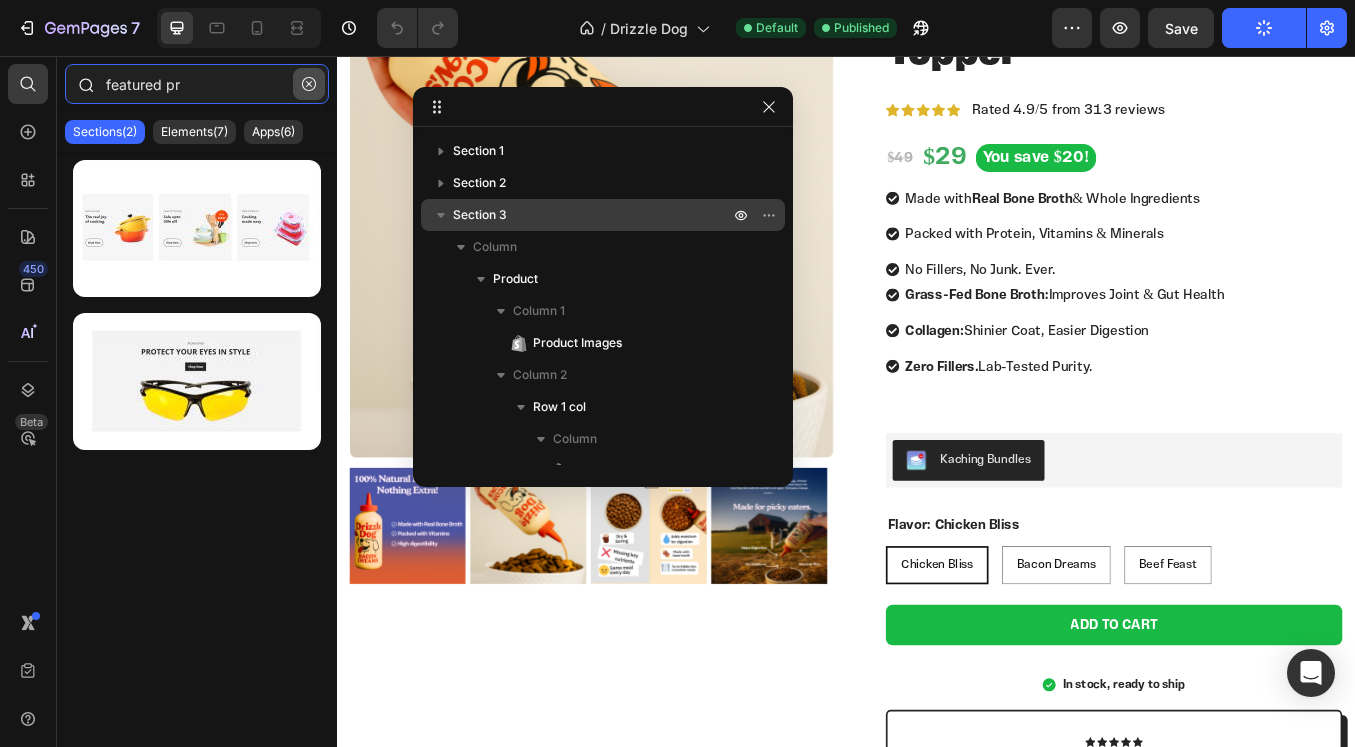 type 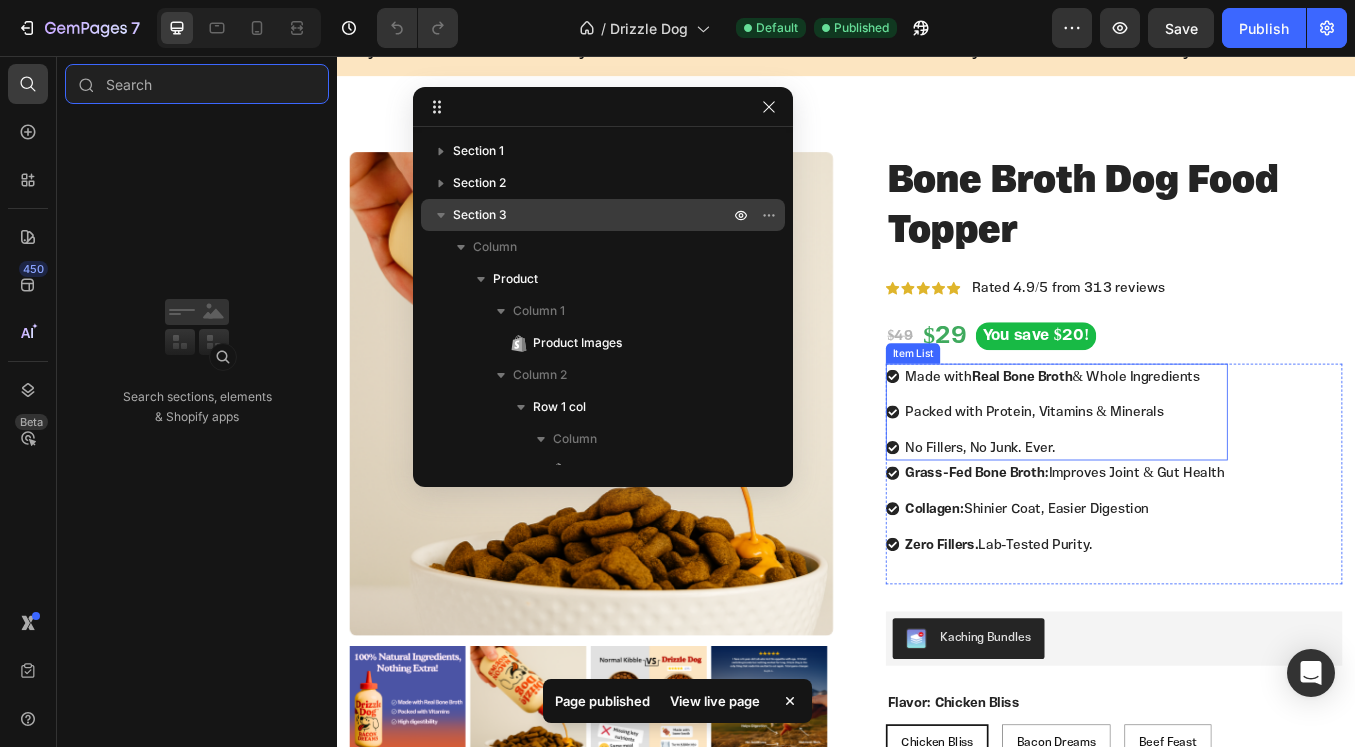 scroll, scrollTop: 195, scrollLeft: 0, axis: vertical 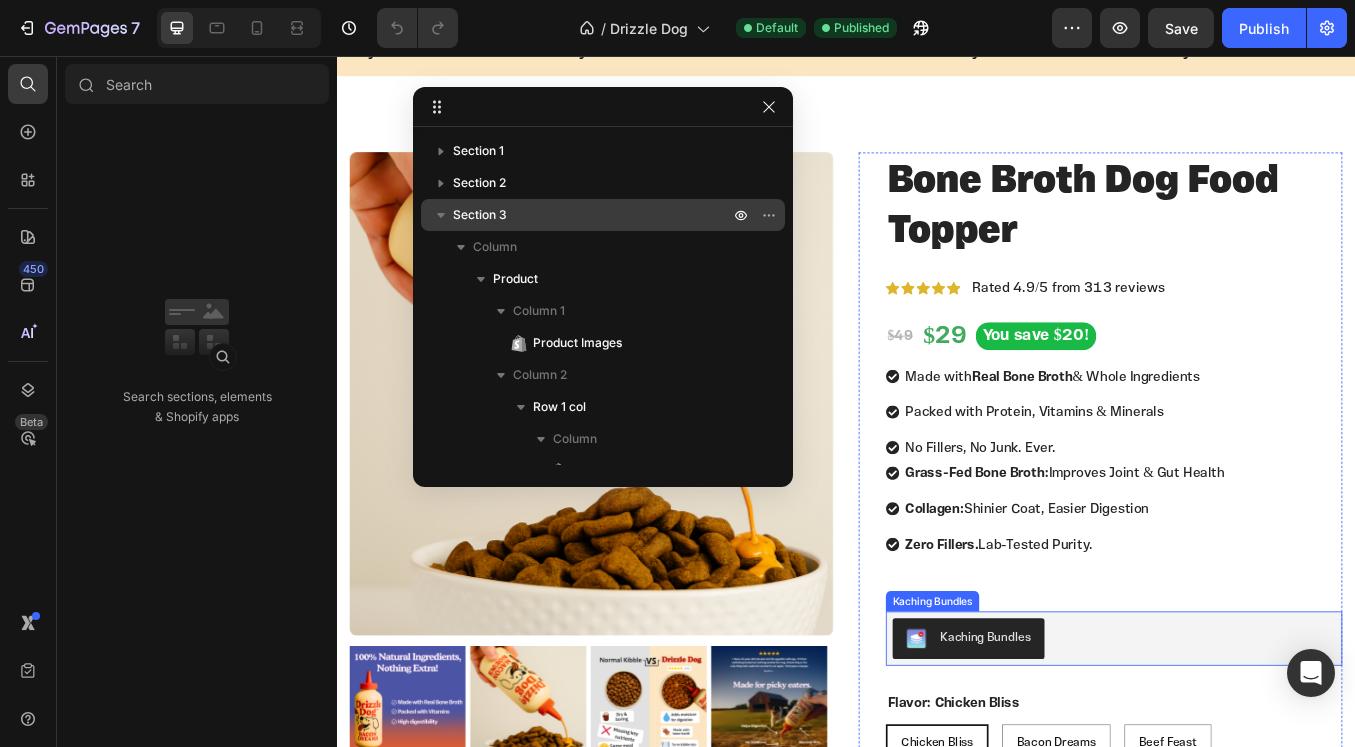 click on "Kaching Bundles" at bounding box center [1253, 743] 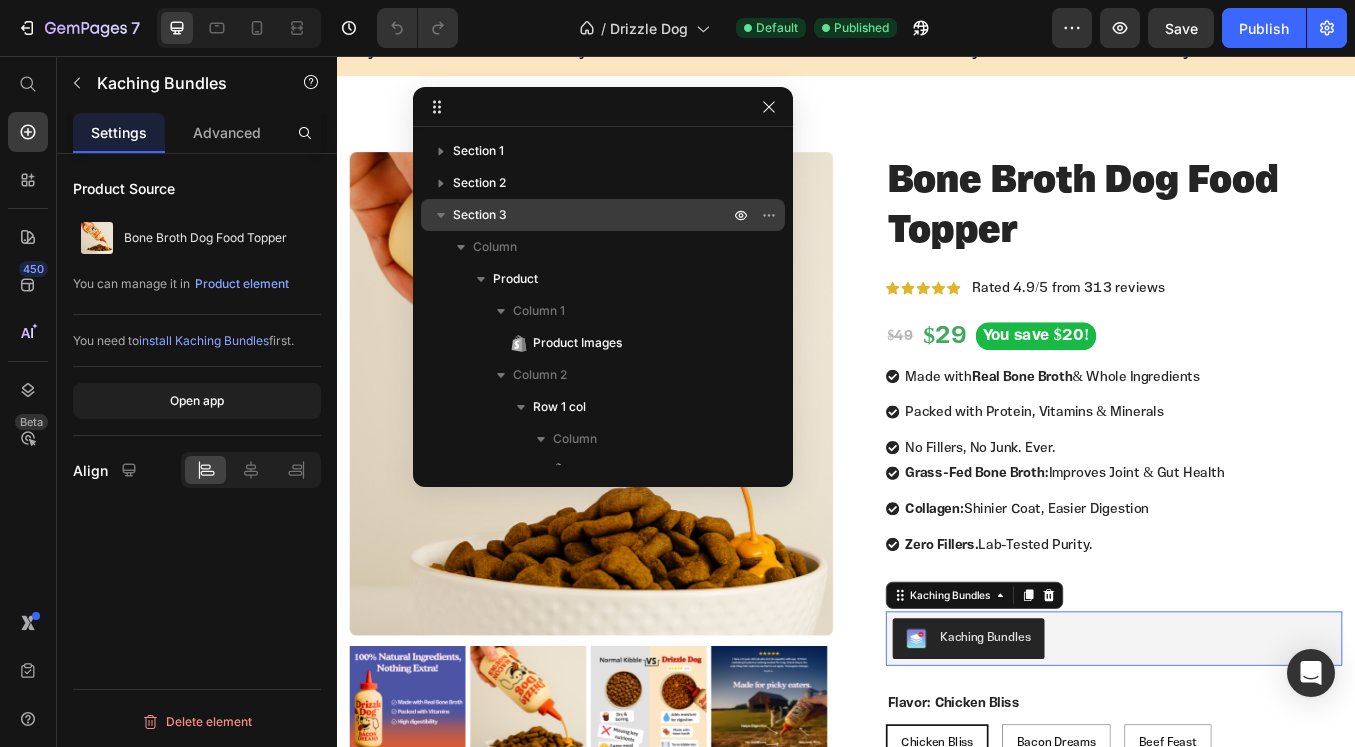 scroll, scrollTop: 730, scrollLeft: 0, axis: vertical 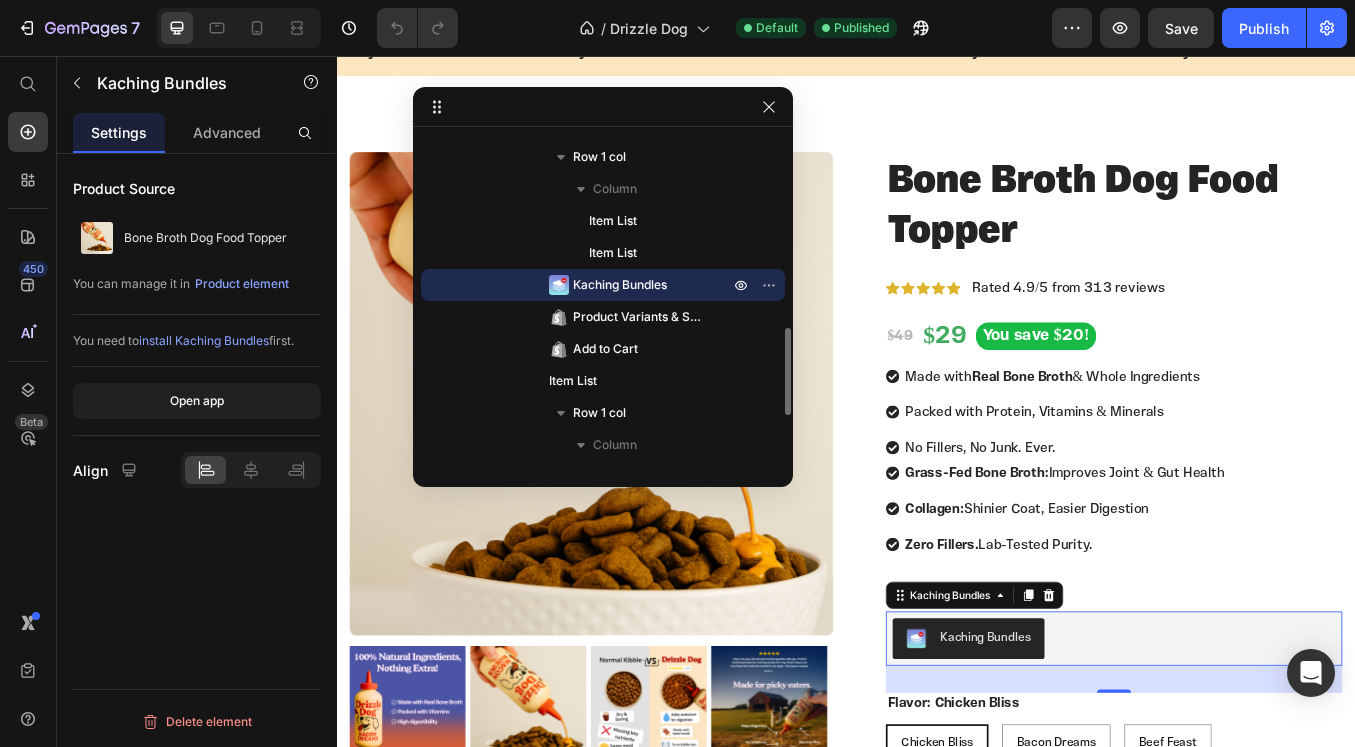 click on "Kaching Bundles" at bounding box center (620, 285) 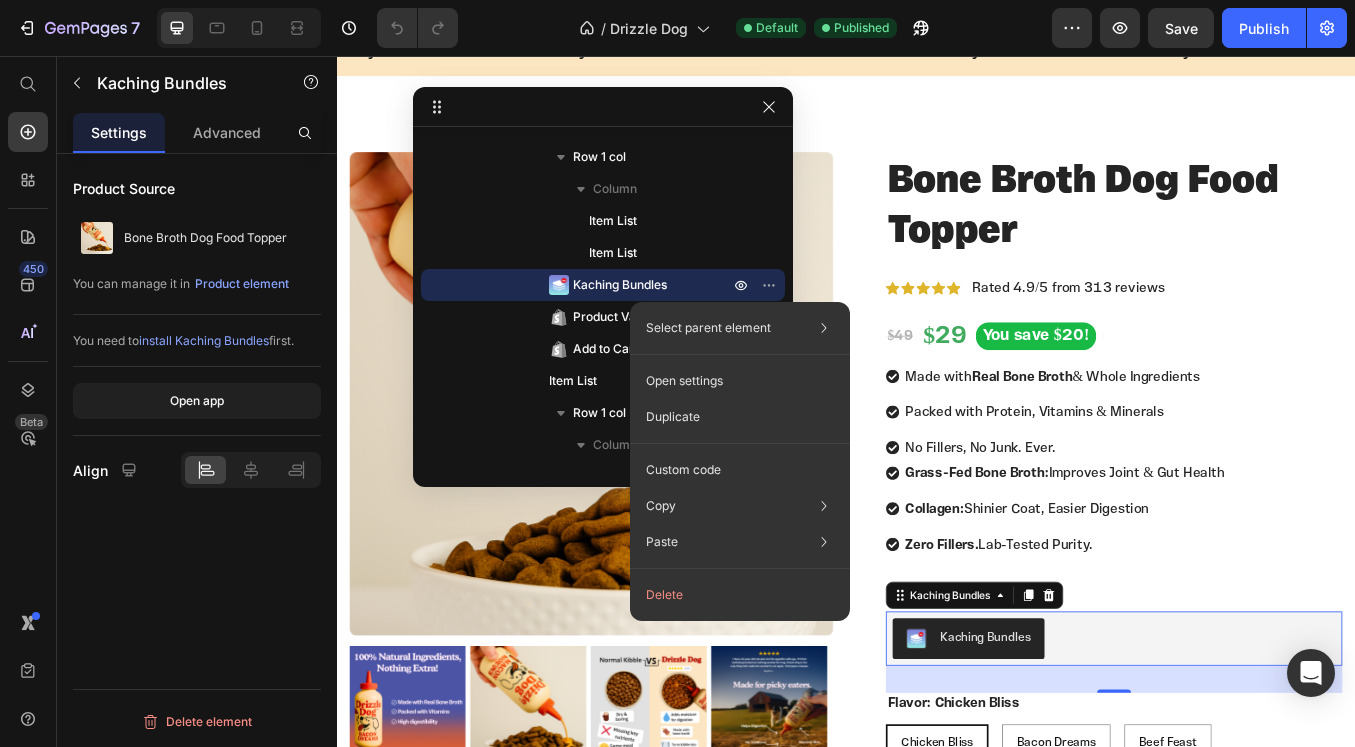click at bounding box center (559, 285) 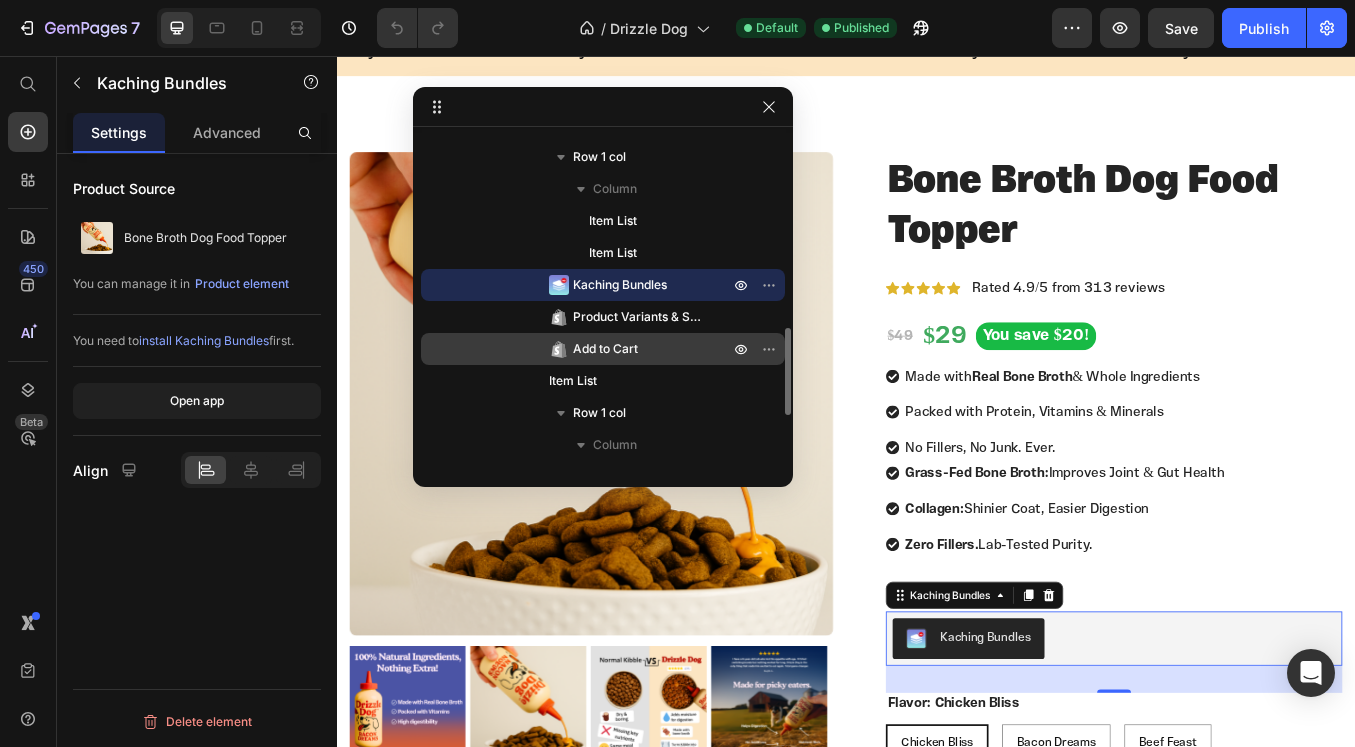 click 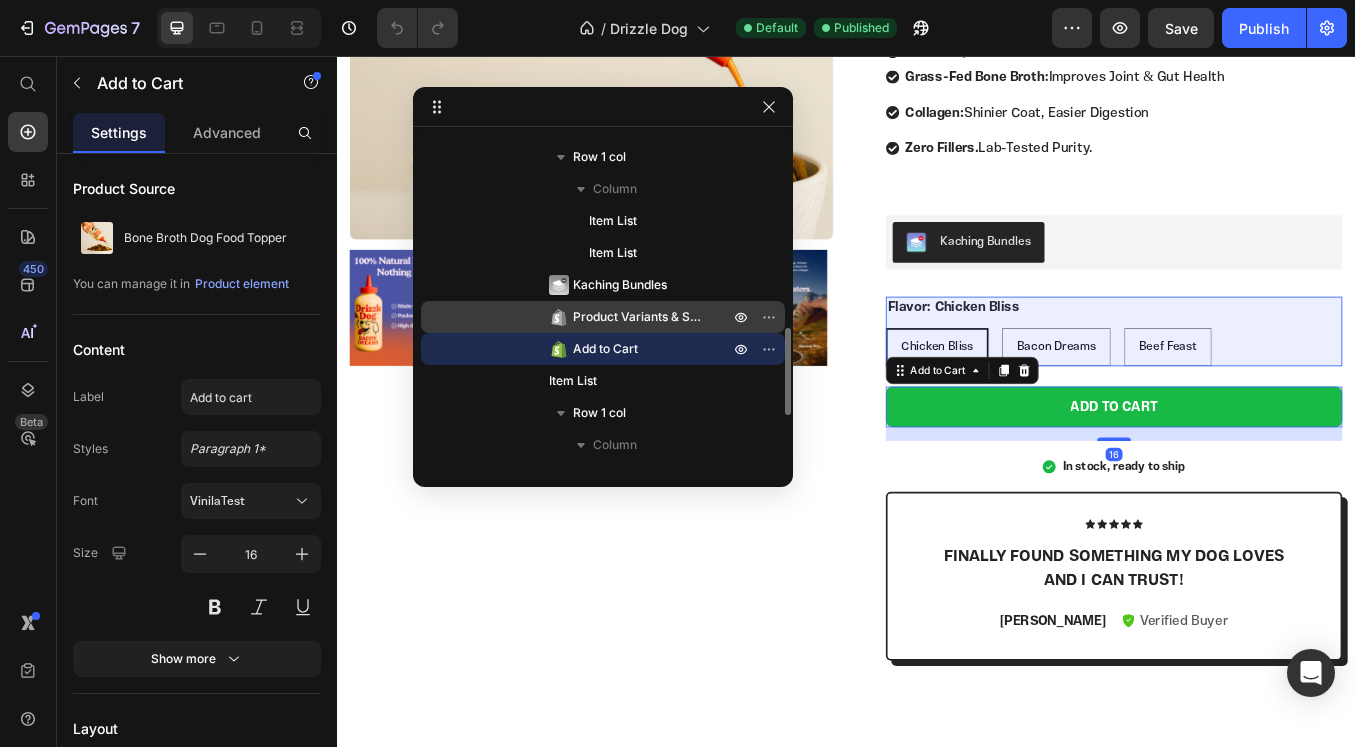 click on "Product Variants & Swatches" at bounding box center [641, 317] 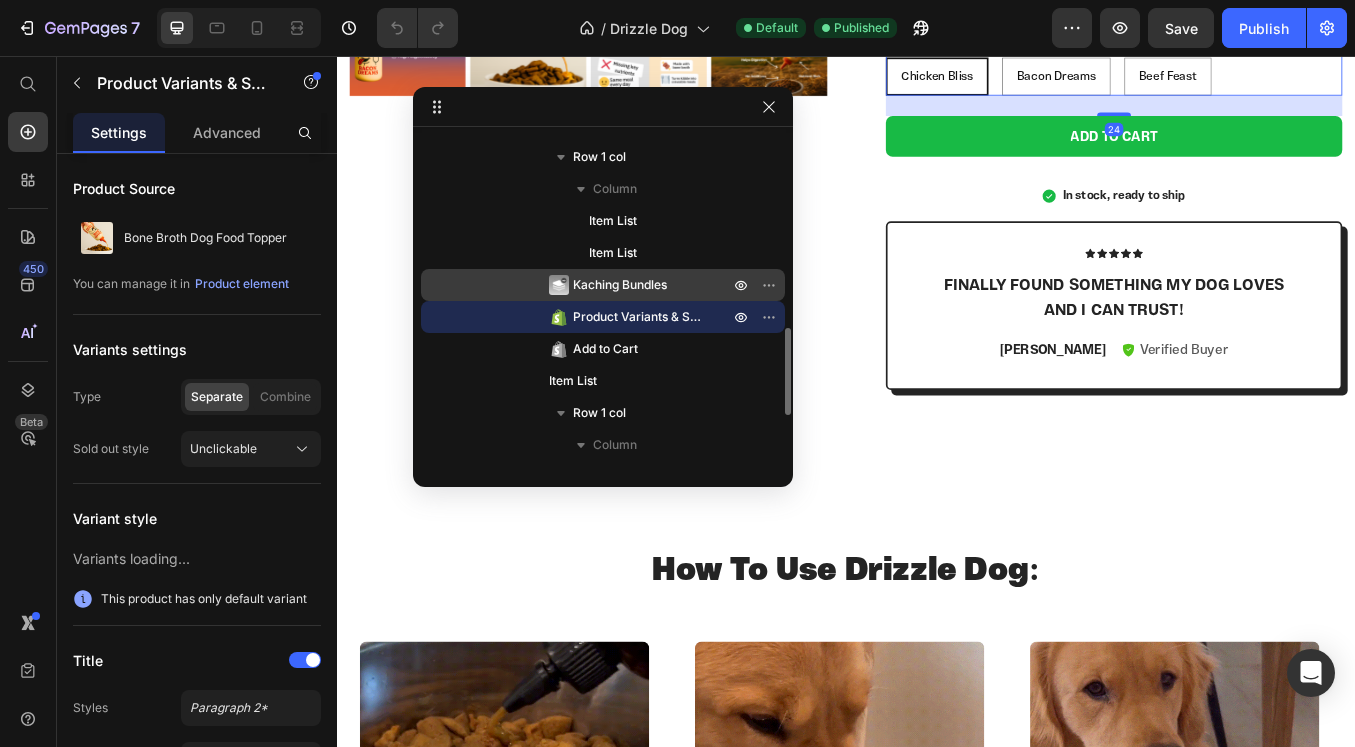 click on "Kaching Bundles" at bounding box center (620, 285) 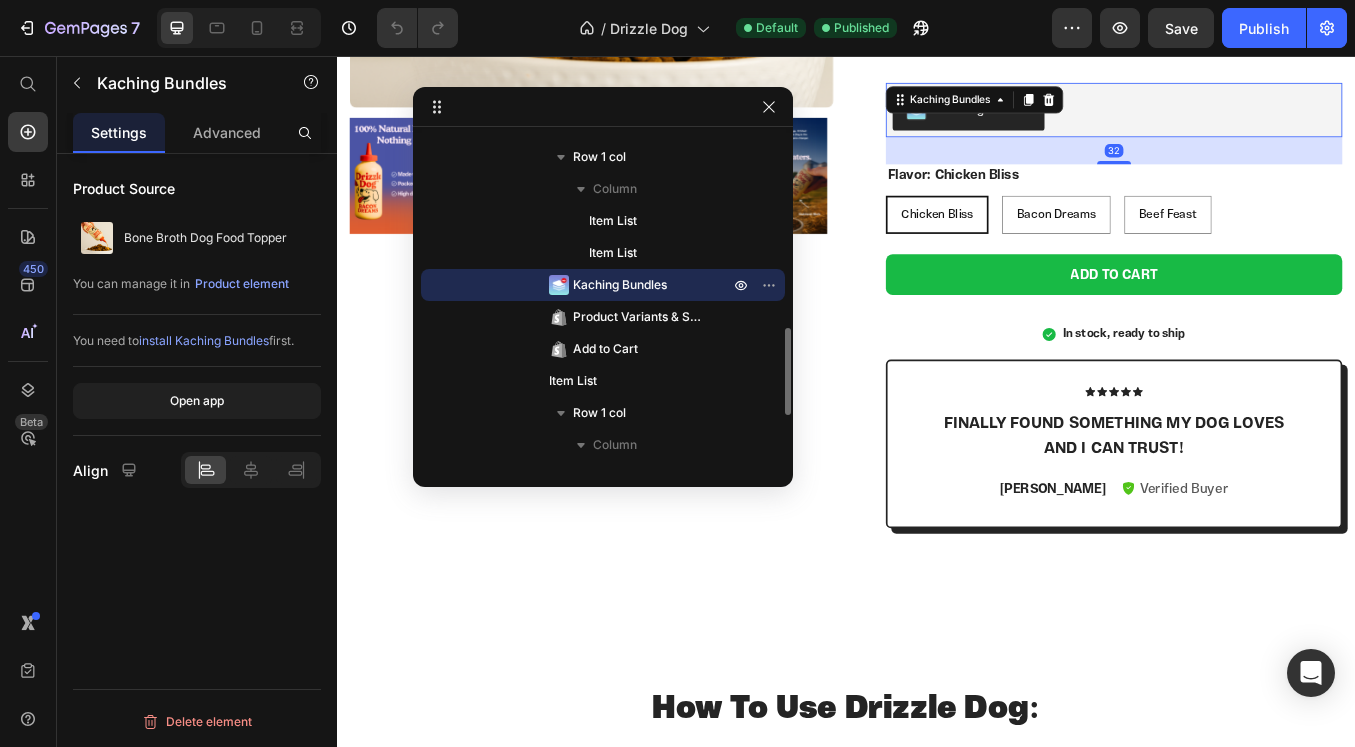 scroll, scrollTop: 780, scrollLeft: 0, axis: vertical 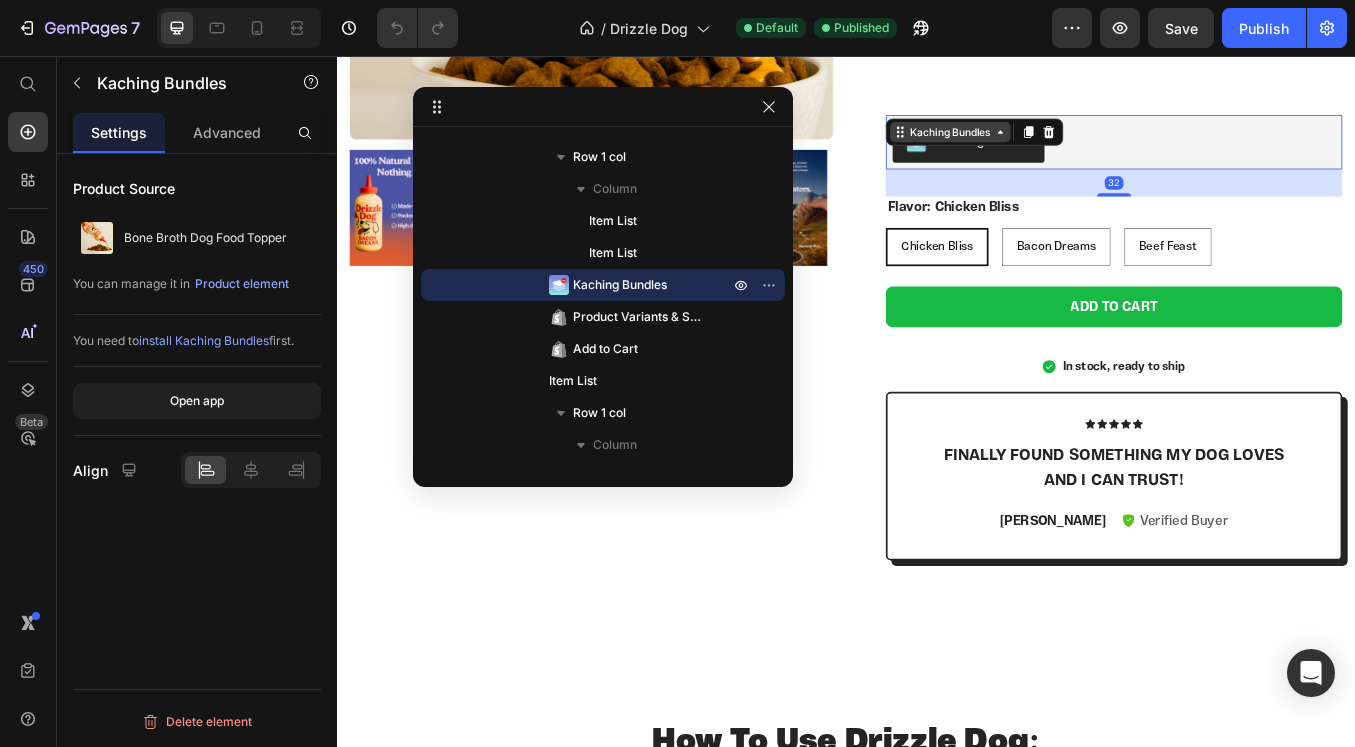 click on "Kaching Bundles" at bounding box center (1060, 146) 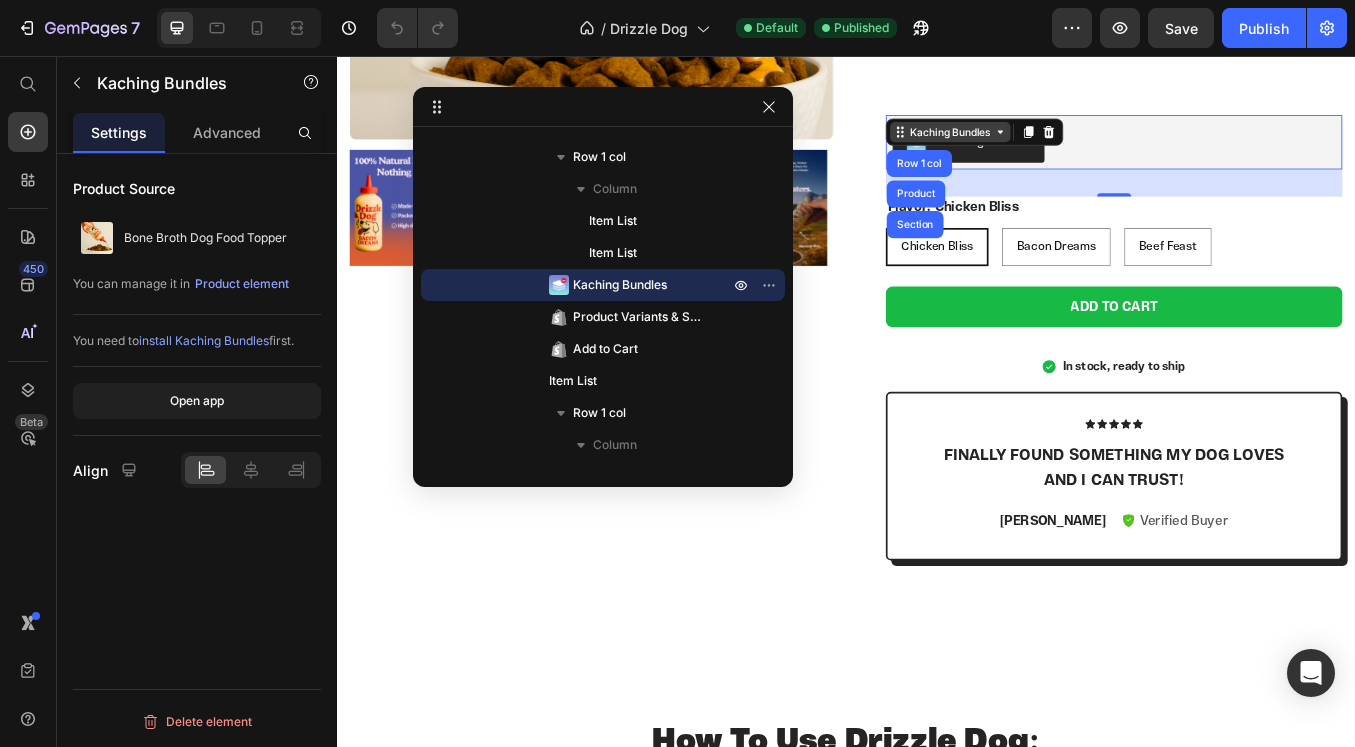 click 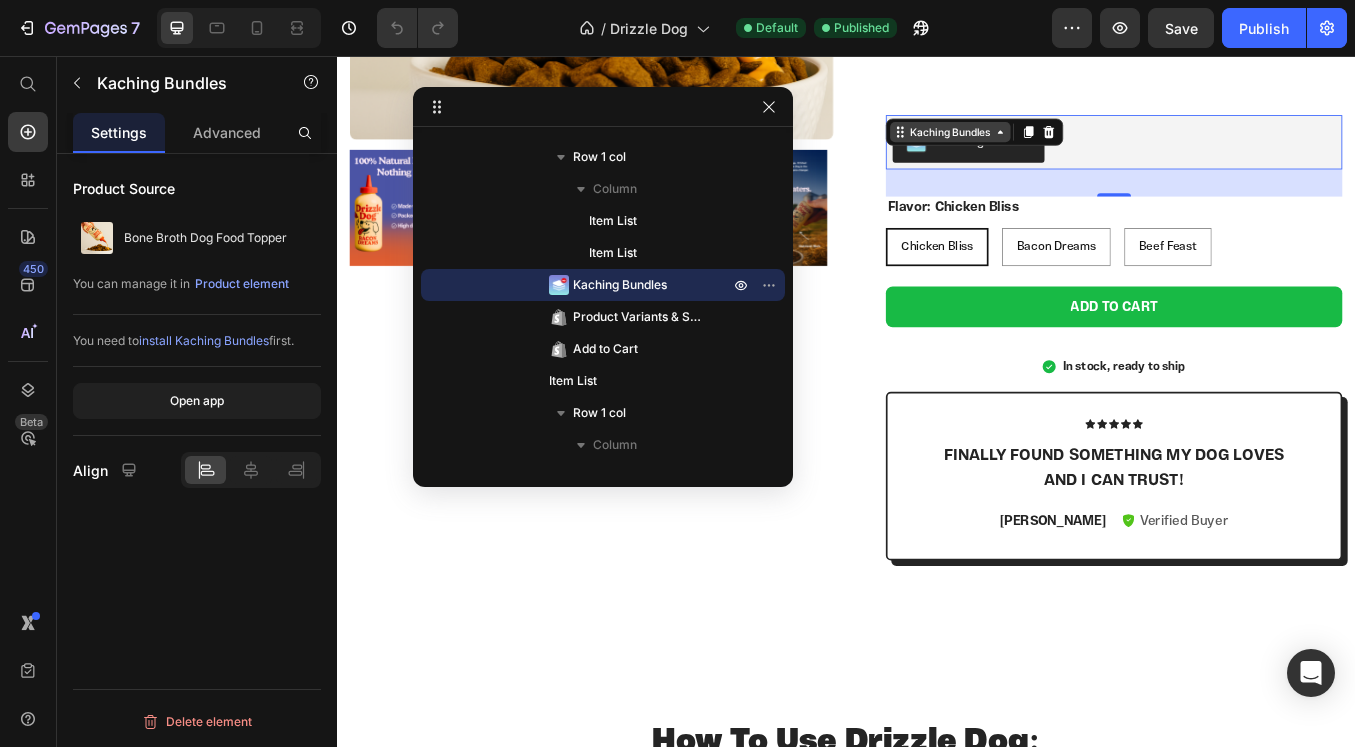 click on "Kaching Bundles" at bounding box center (1060, 146) 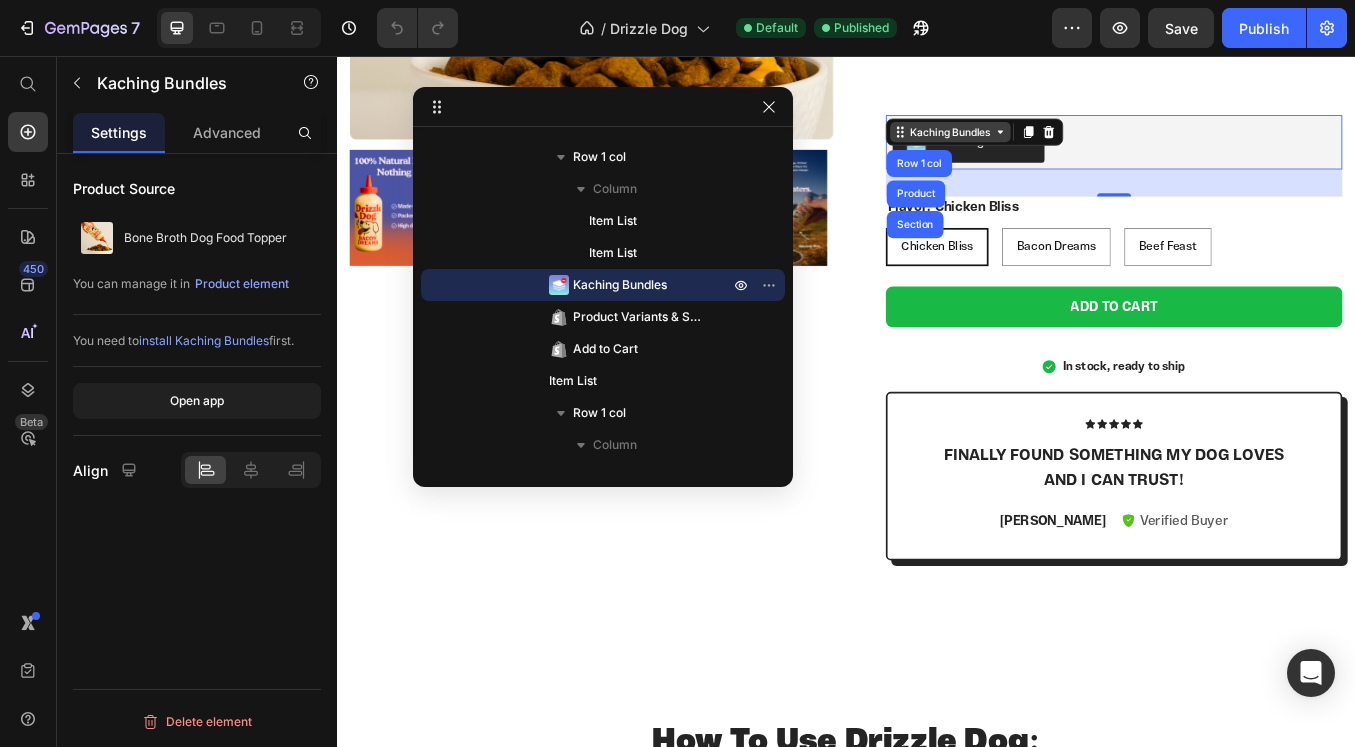 click on "Kaching Bundles" at bounding box center (1060, 146) 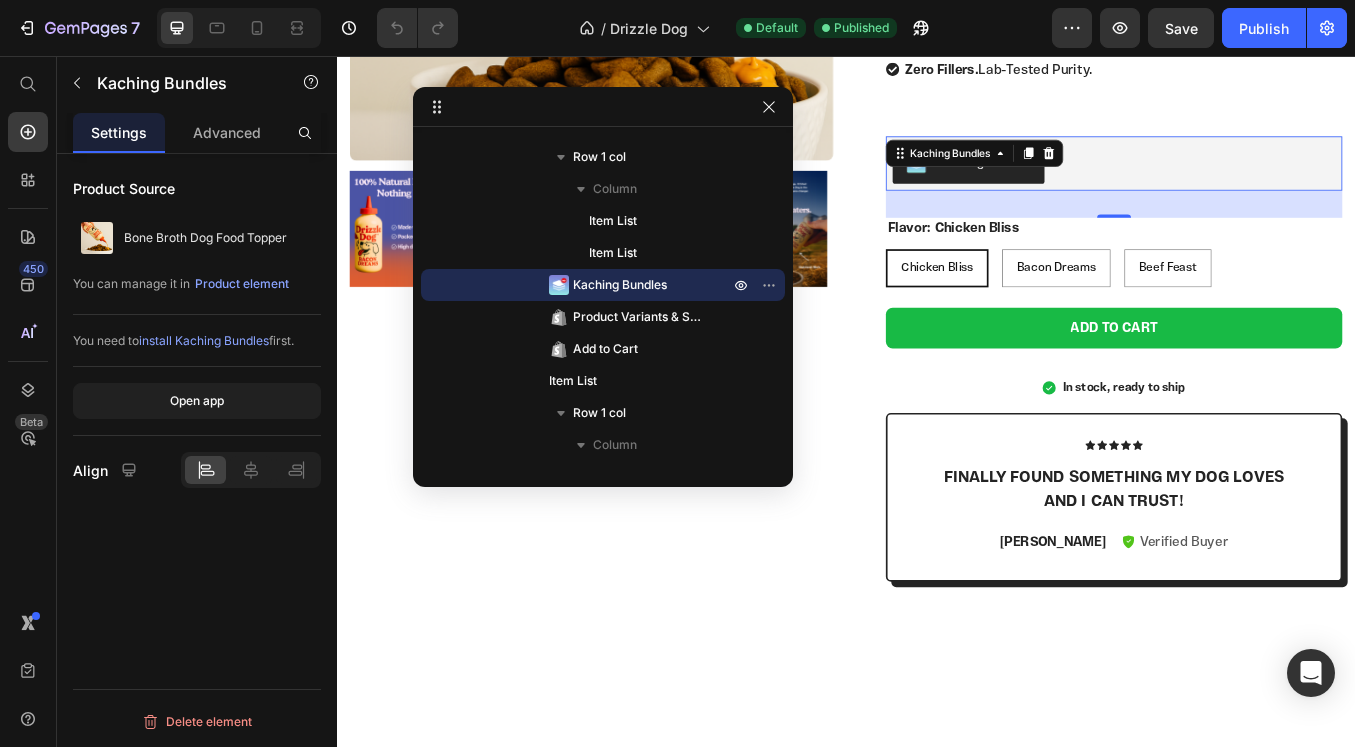 scroll, scrollTop: 663, scrollLeft: 0, axis: vertical 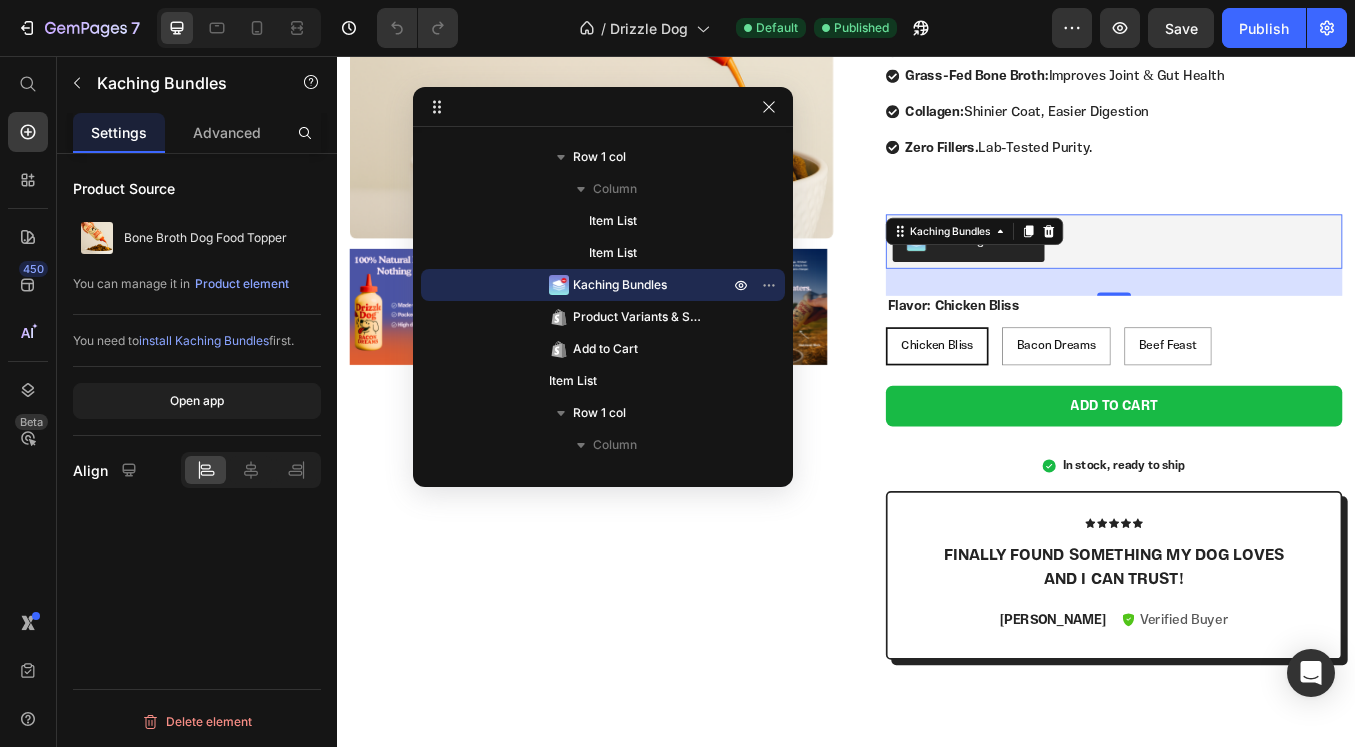 click on "Kaching Bundles" at bounding box center [1253, 275] 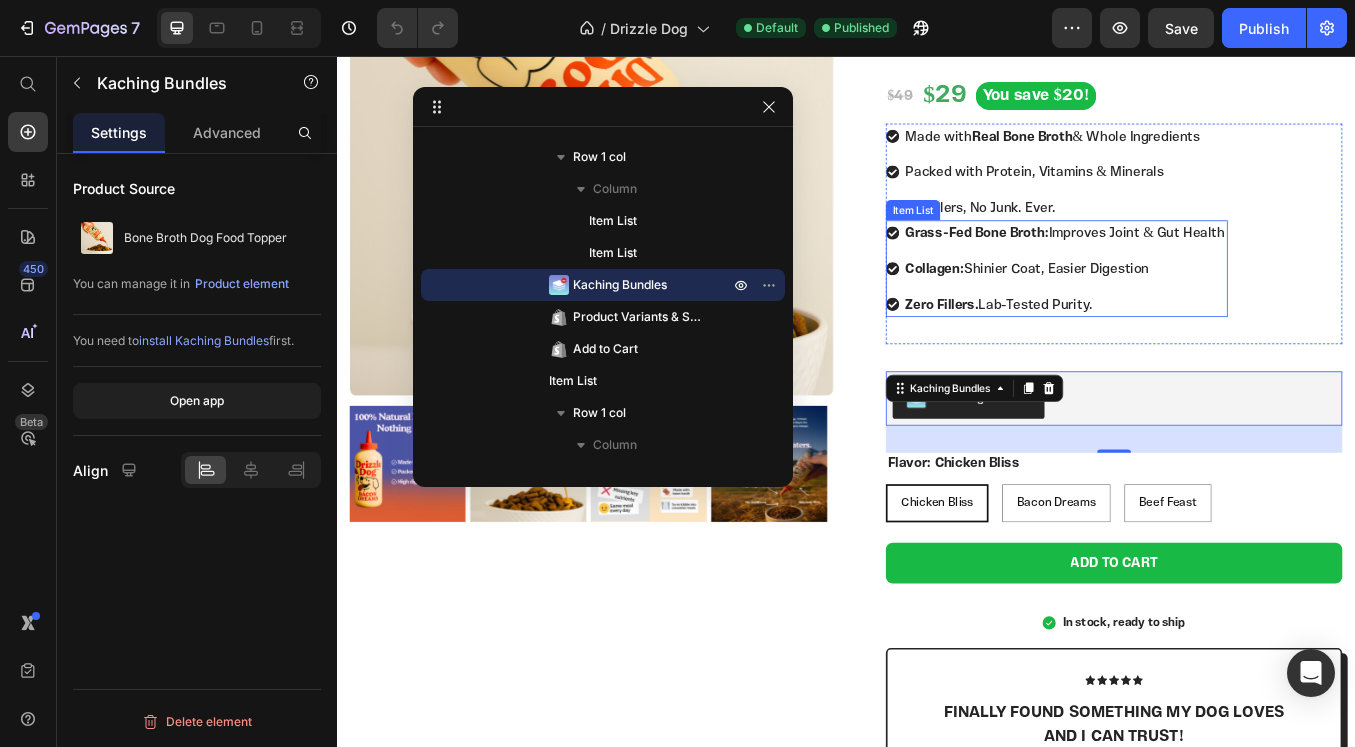 scroll, scrollTop: 464, scrollLeft: 0, axis: vertical 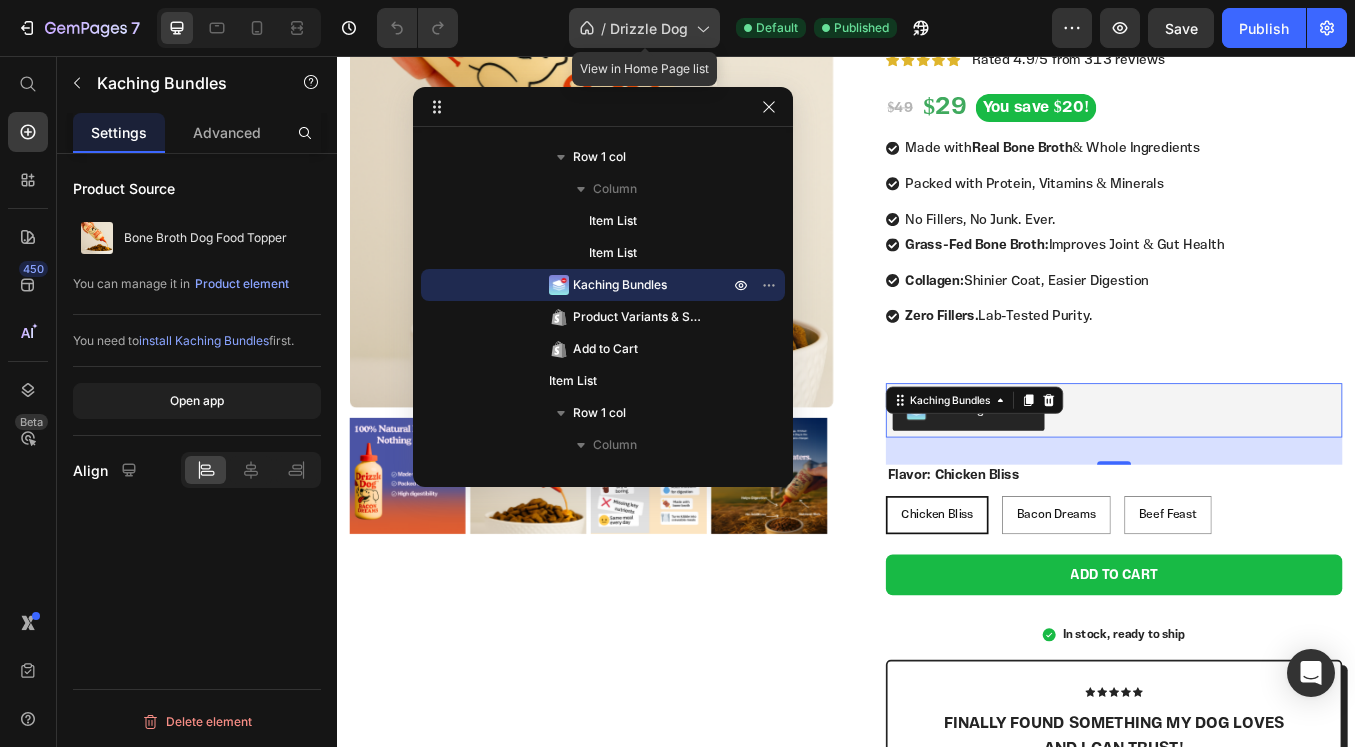 click 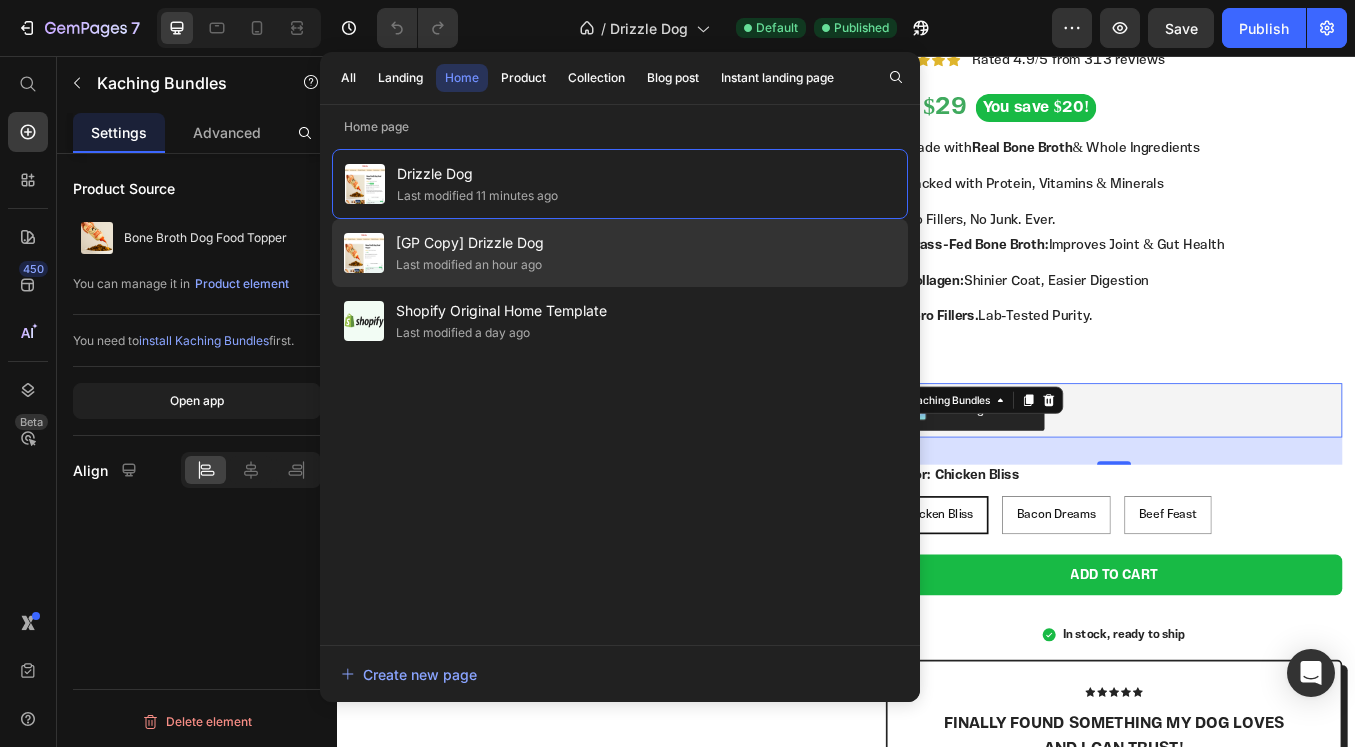 click on "[GP Copy] Drizzle Dog Last modified an hour ago" 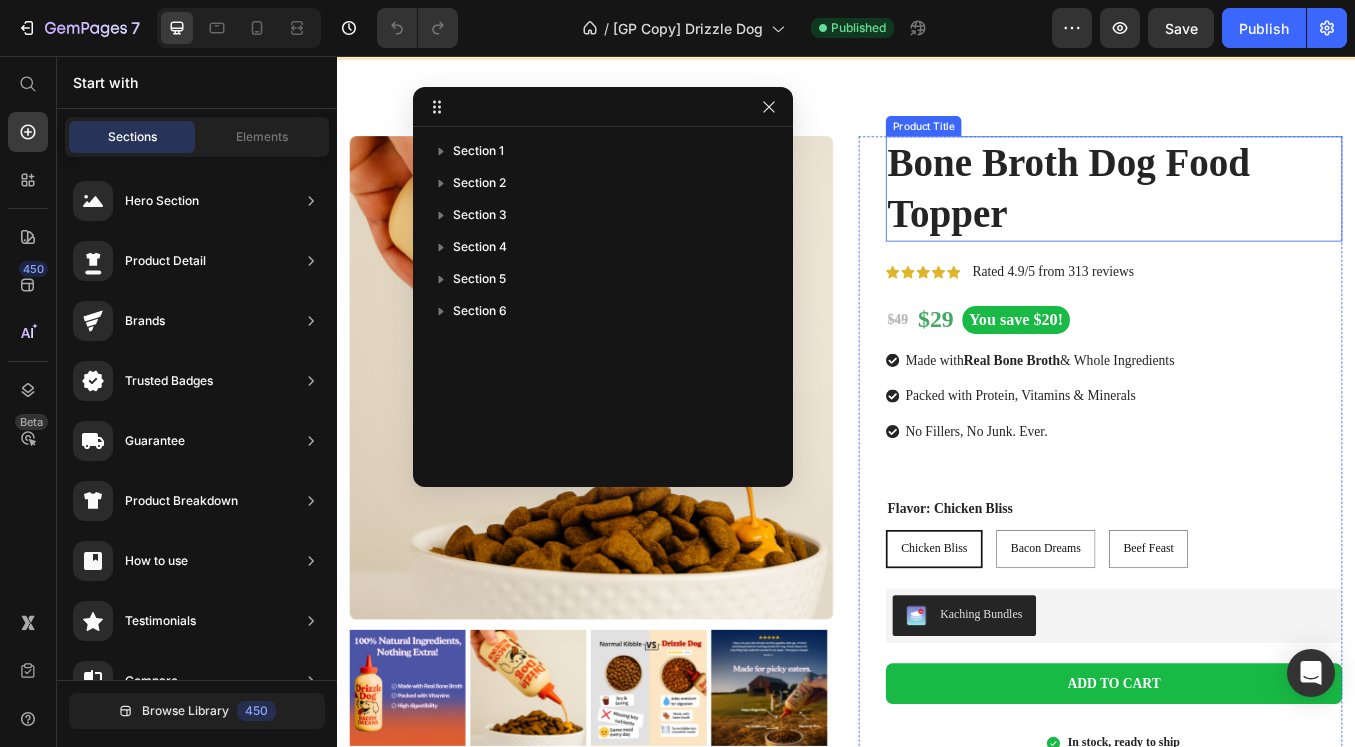 scroll, scrollTop: 356, scrollLeft: 0, axis: vertical 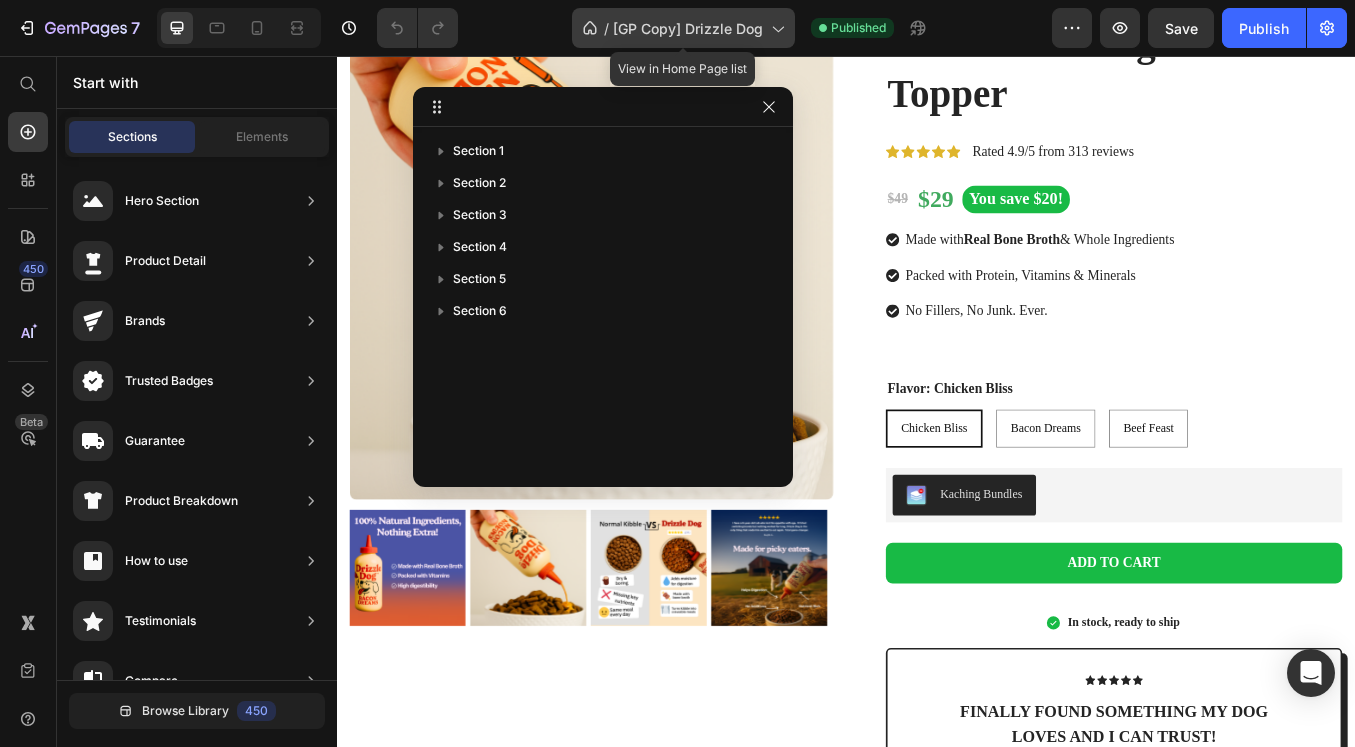 click 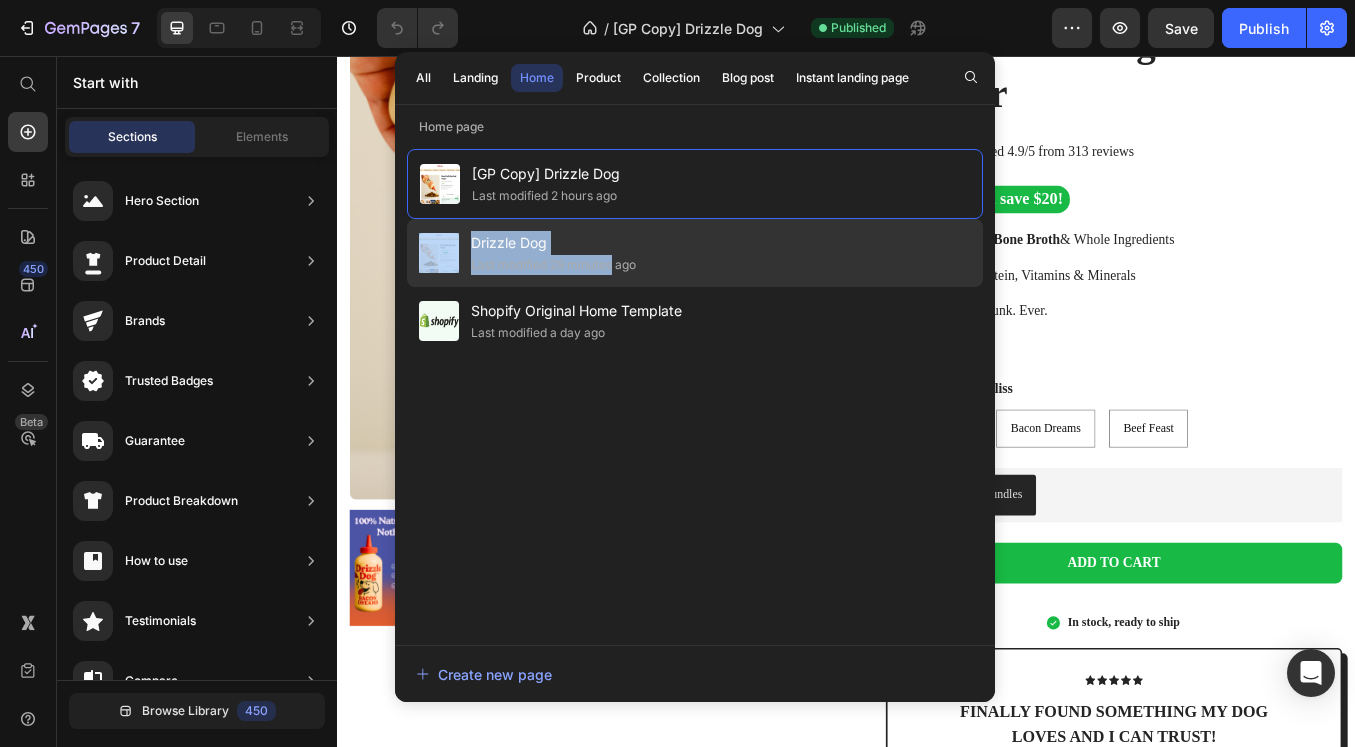 drag, startPoint x: 635, startPoint y: 190, endPoint x: 613, endPoint y: 267, distance: 80.08121 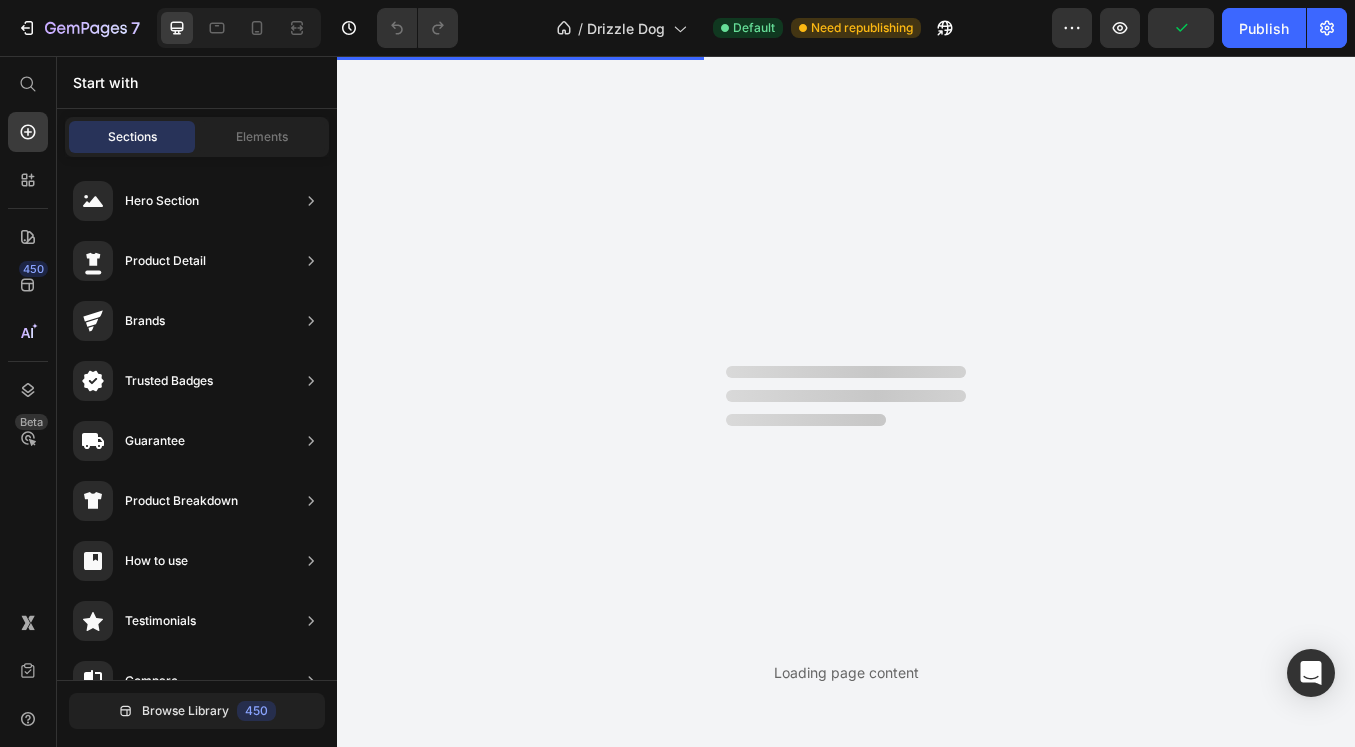 scroll, scrollTop: 0, scrollLeft: 0, axis: both 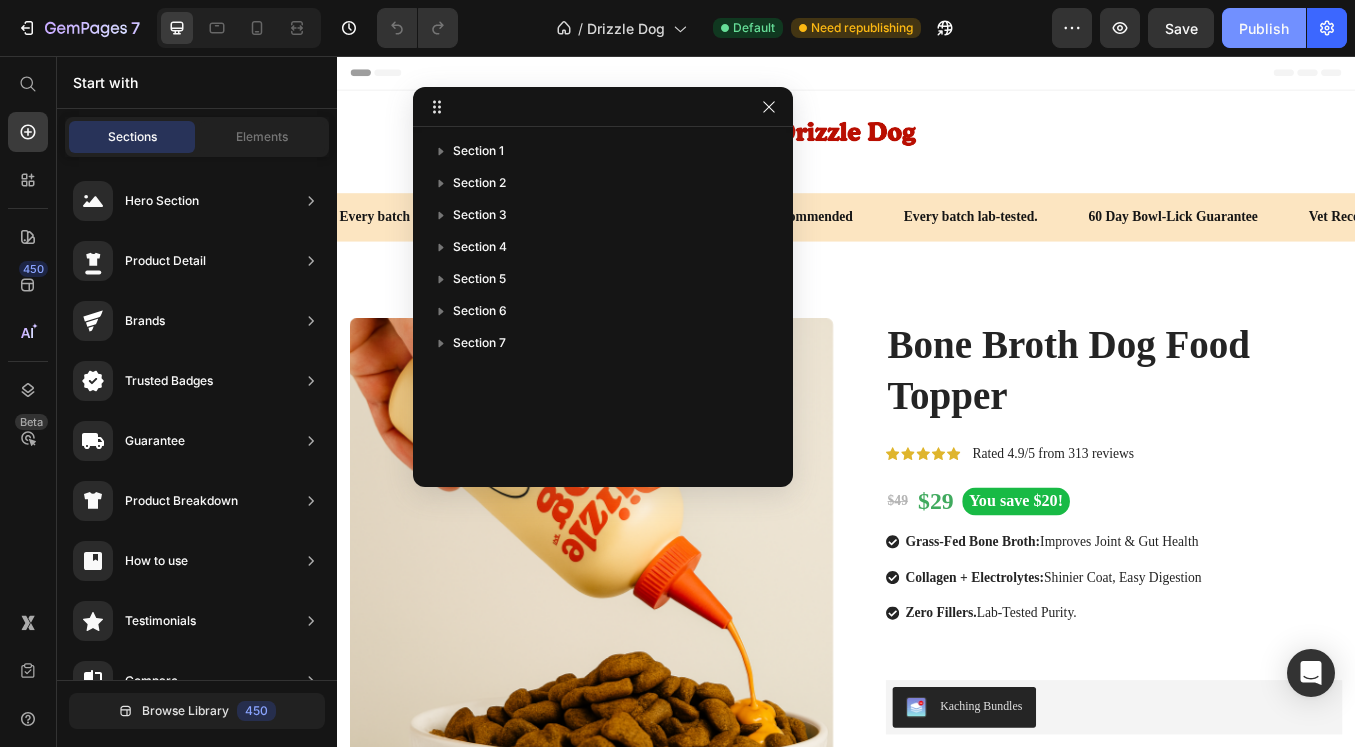 click on "Publish" at bounding box center (1264, 28) 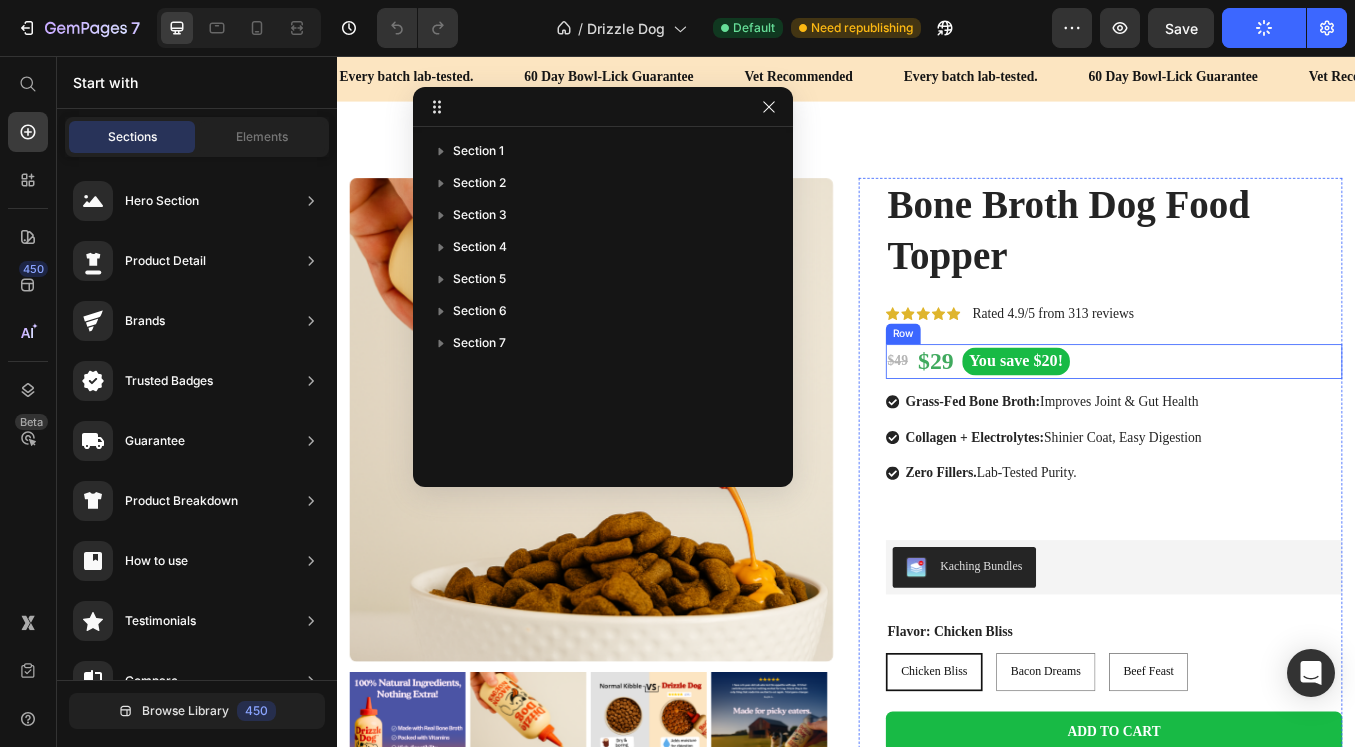 scroll, scrollTop: 166, scrollLeft: 0, axis: vertical 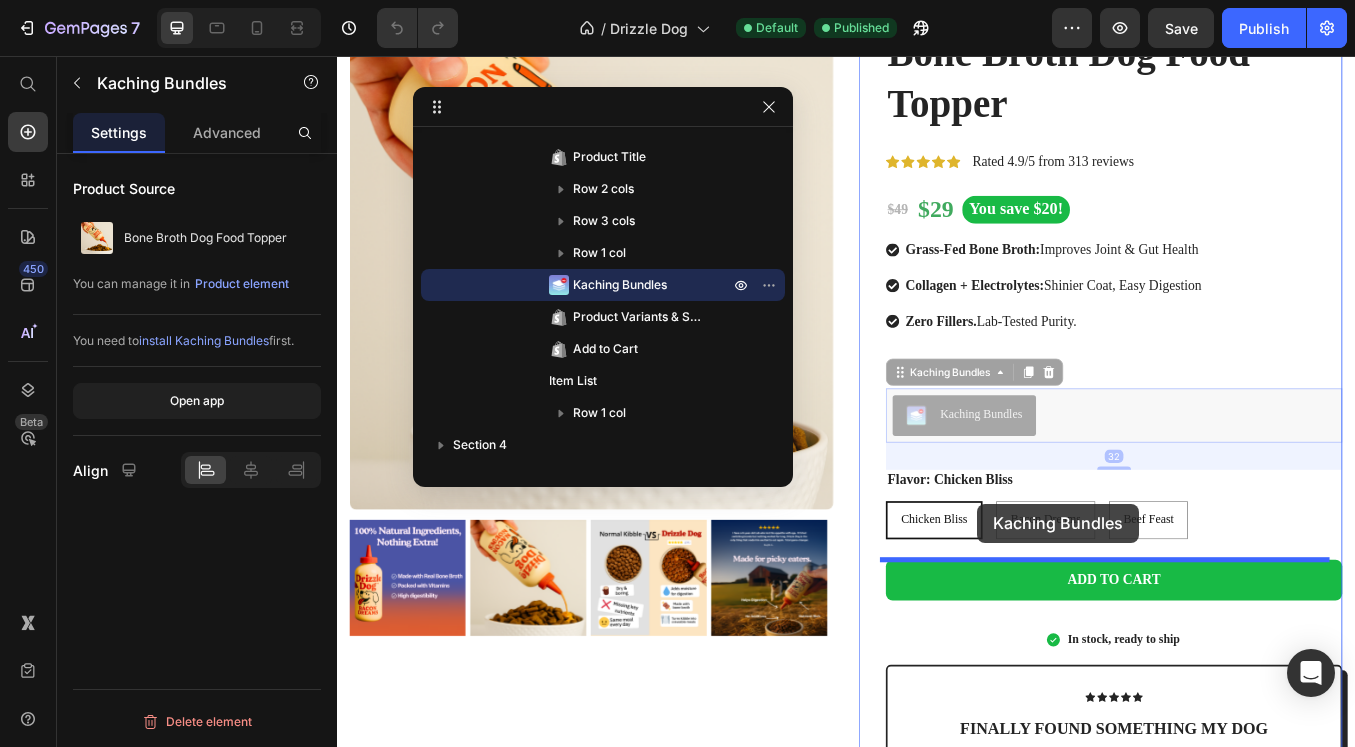 drag, startPoint x: 1098, startPoint y: 471, endPoint x: 1092, endPoint y: 584, distance: 113.15918 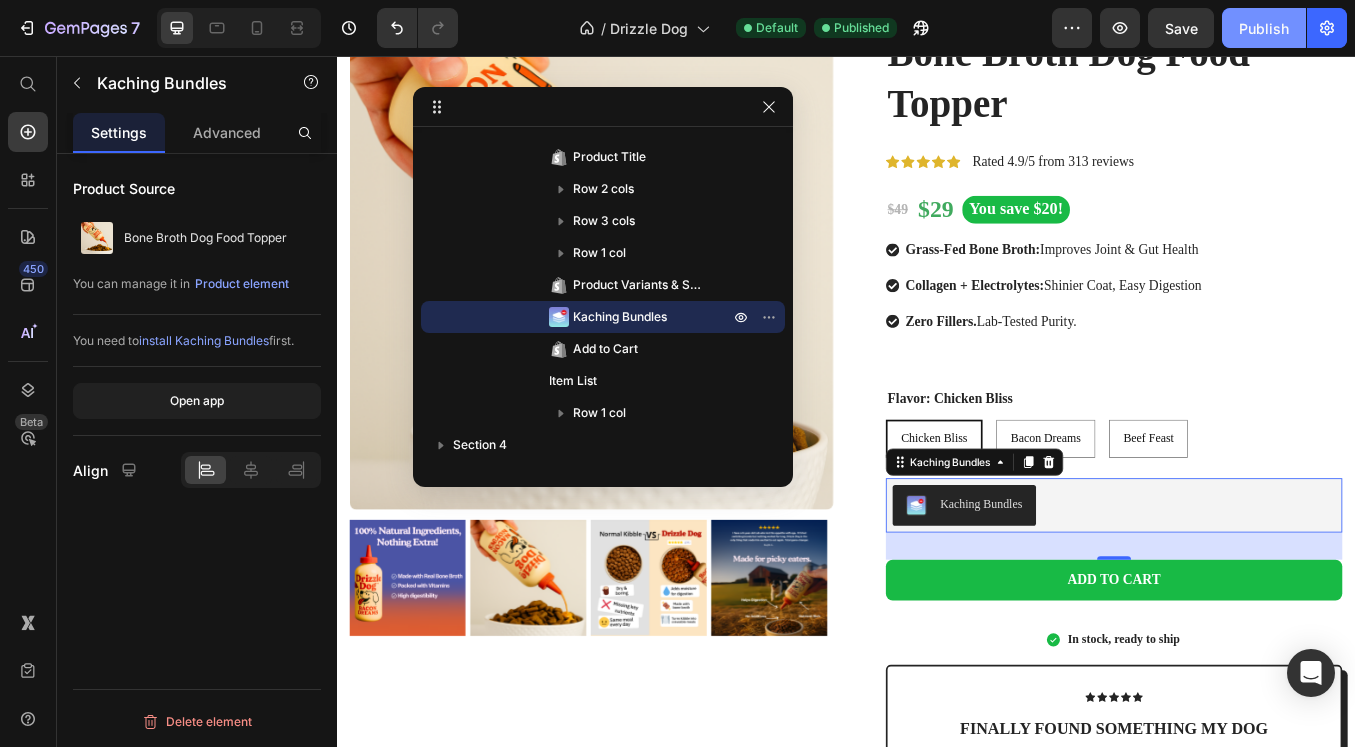click on "Publish" at bounding box center (1264, 28) 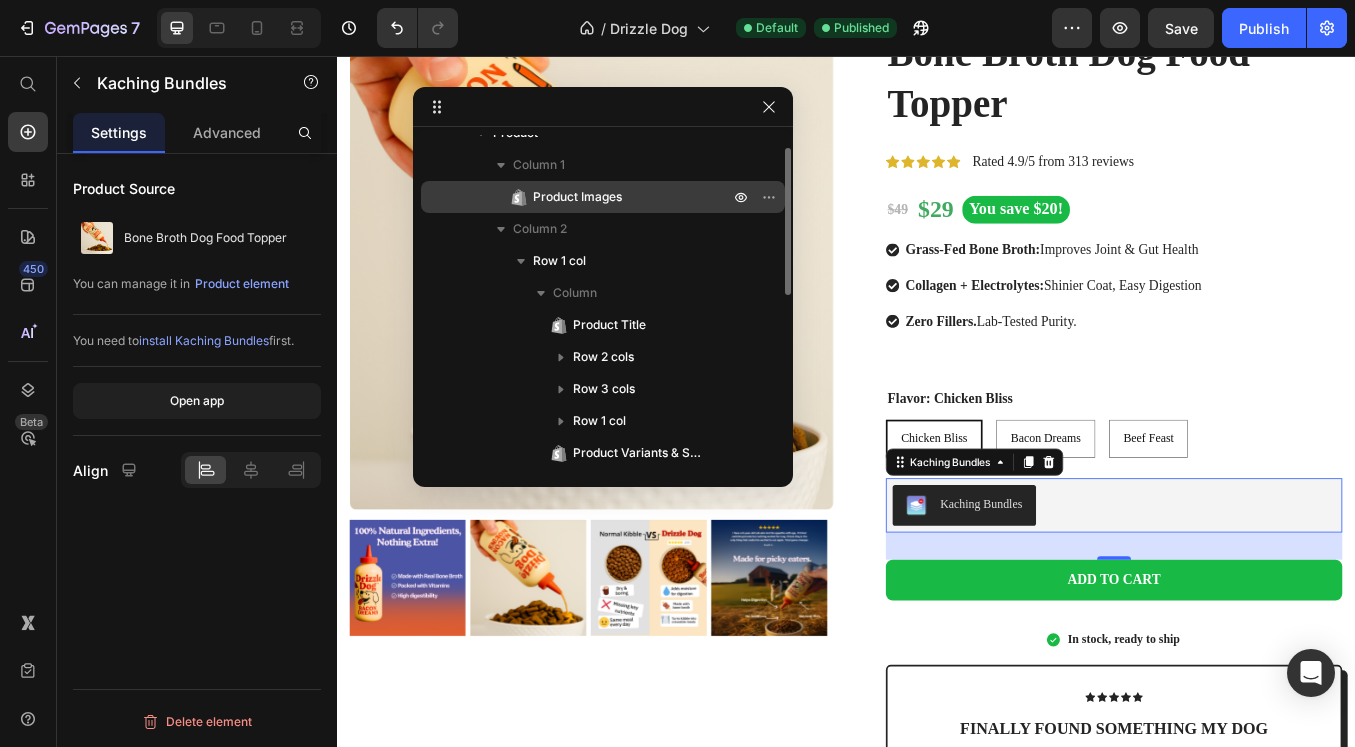 scroll, scrollTop: 110, scrollLeft: 0, axis: vertical 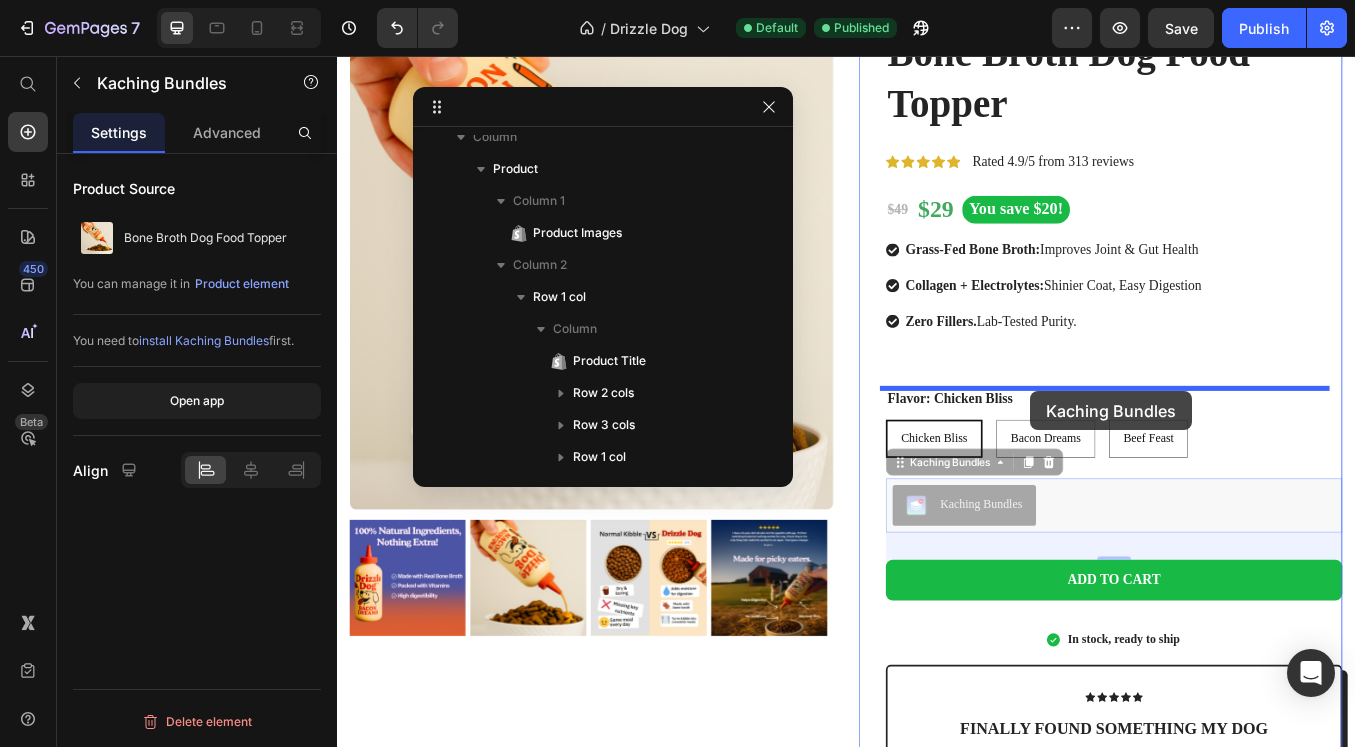 drag, startPoint x: 1179, startPoint y: 589, endPoint x: 1154, endPoint y: 451, distance: 140.24622 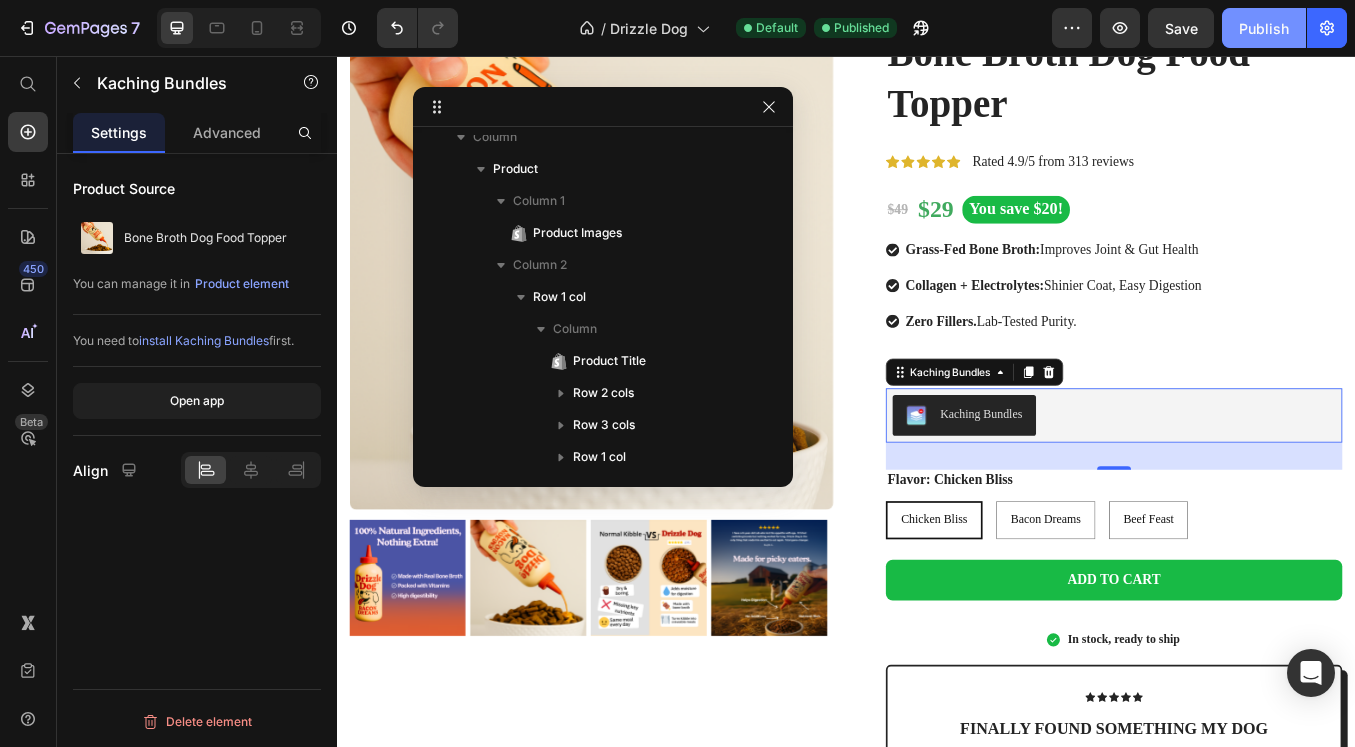 click on "Publish" at bounding box center (1264, 28) 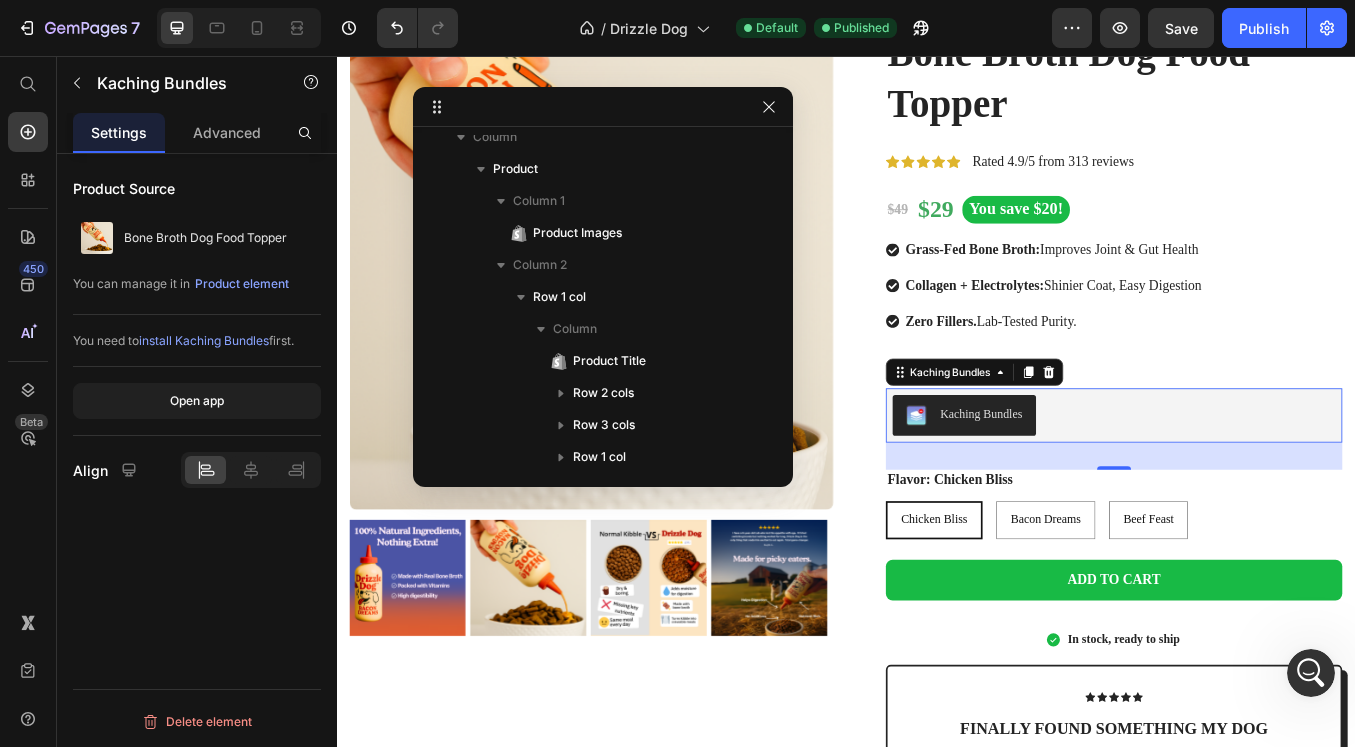 scroll, scrollTop: 0, scrollLeft: 0, axis: both 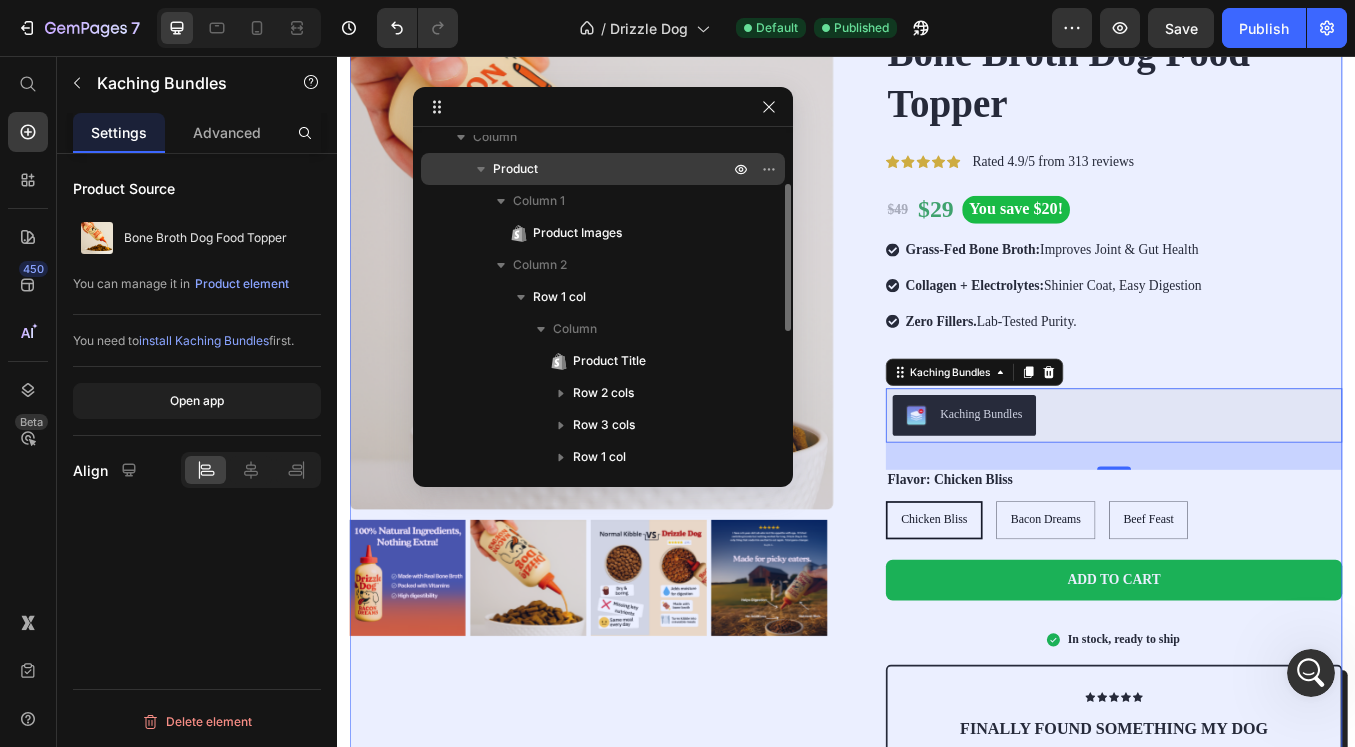 click 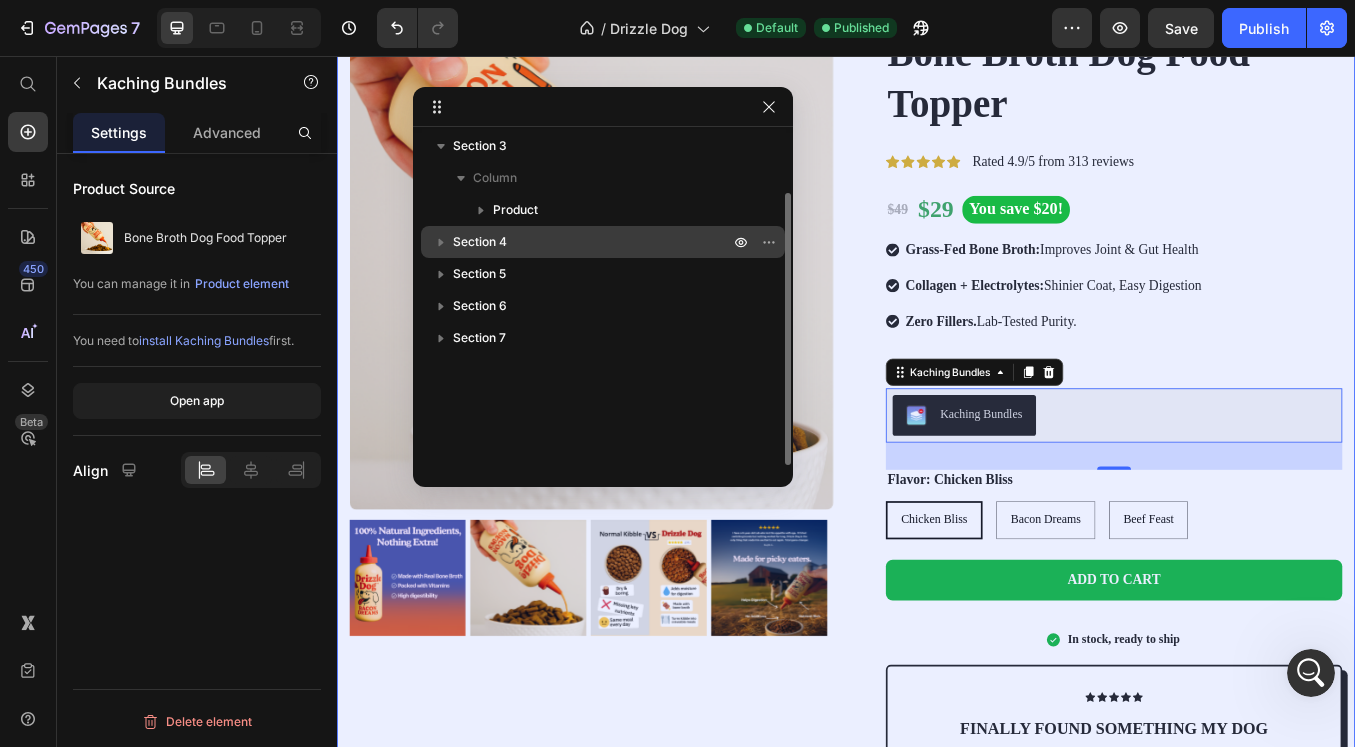 scroll, scrollTop: 0, scrollLeft: 0, axis: both 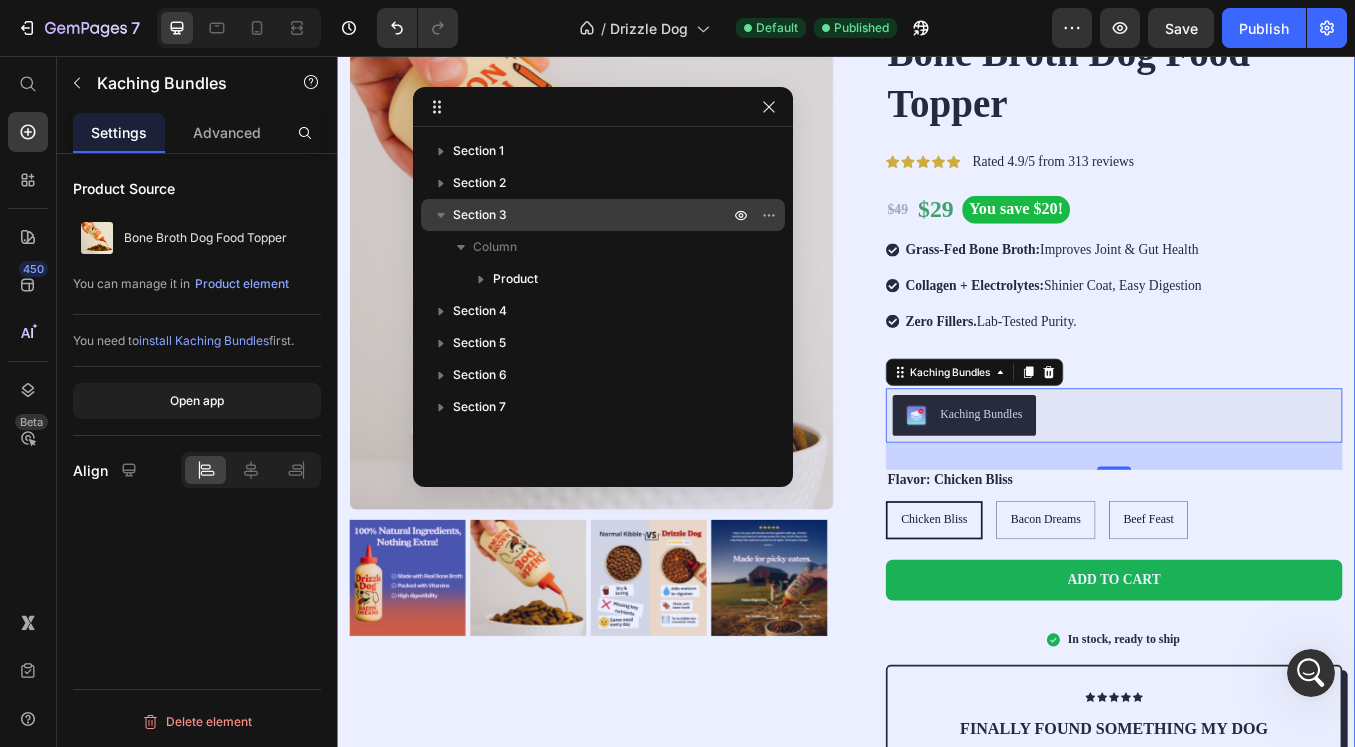 click 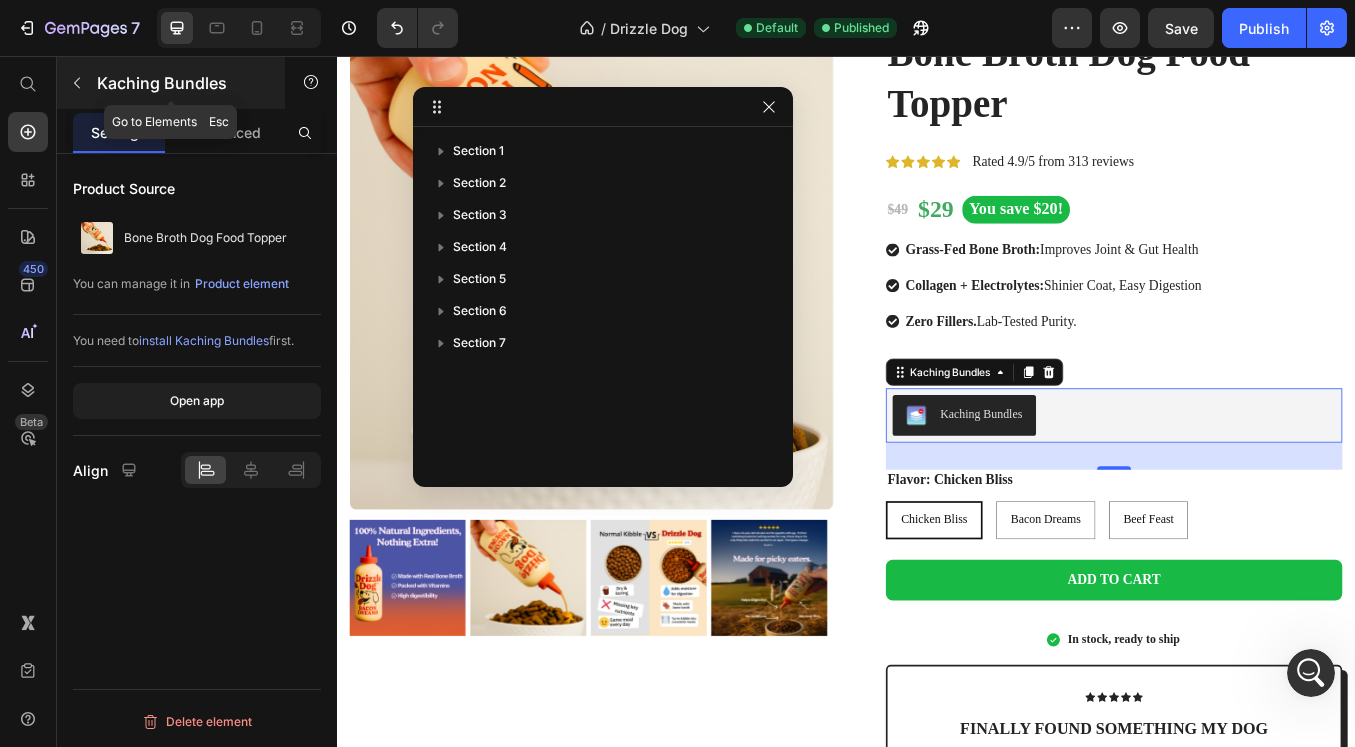 click 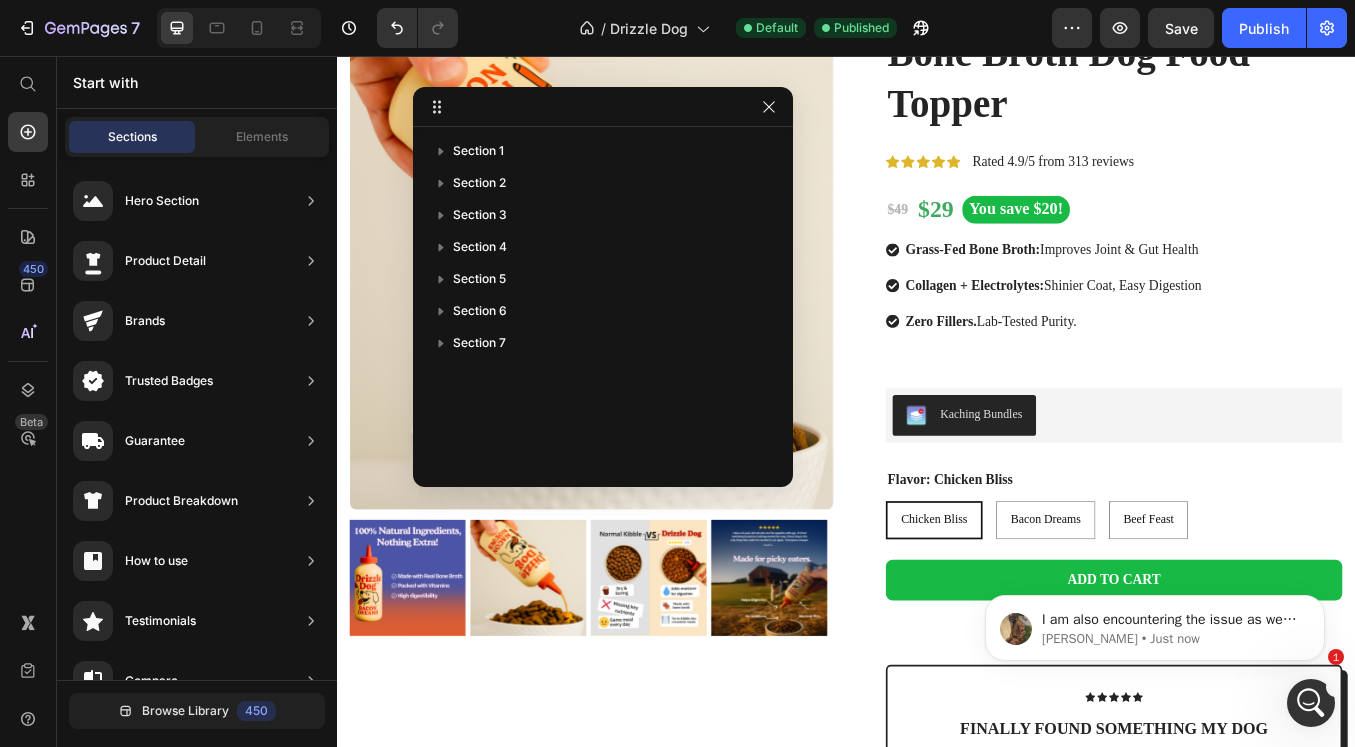 scroll, scrollTop: 0, scrollLeft: 0, axis: both 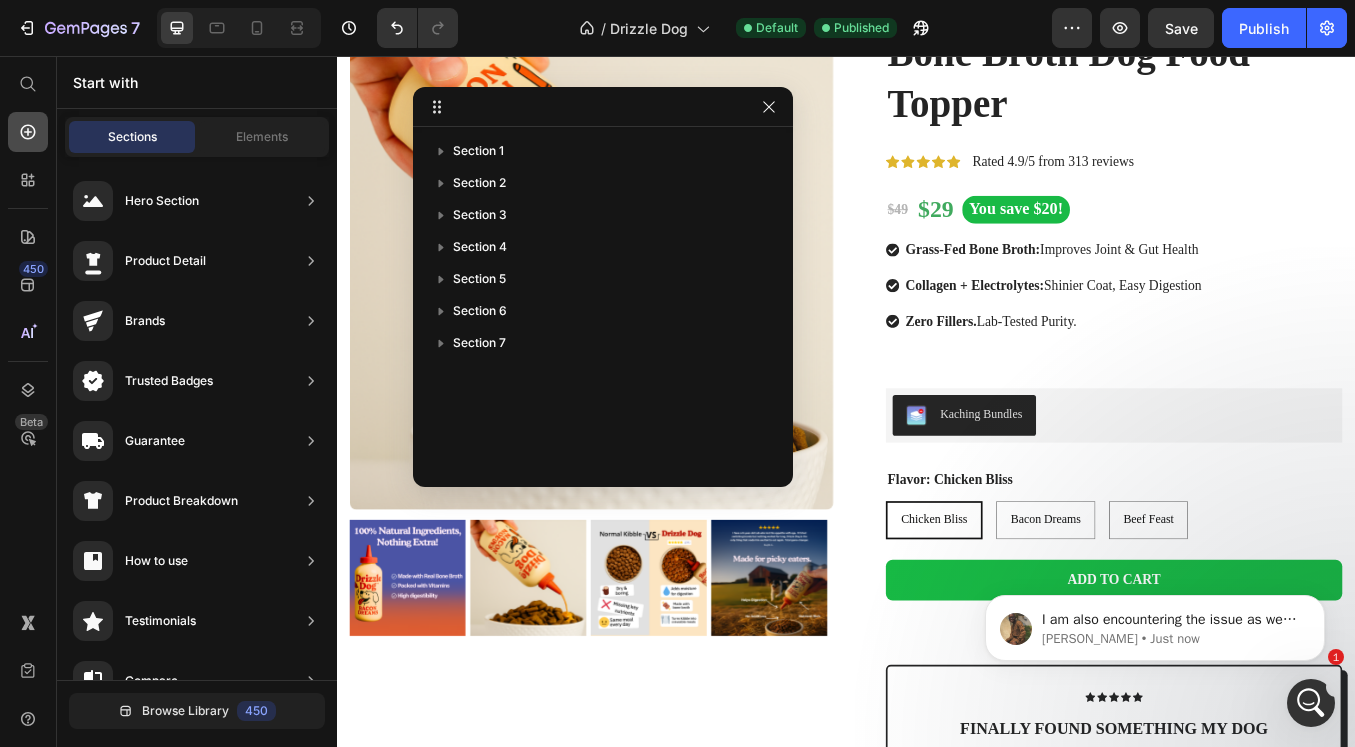click 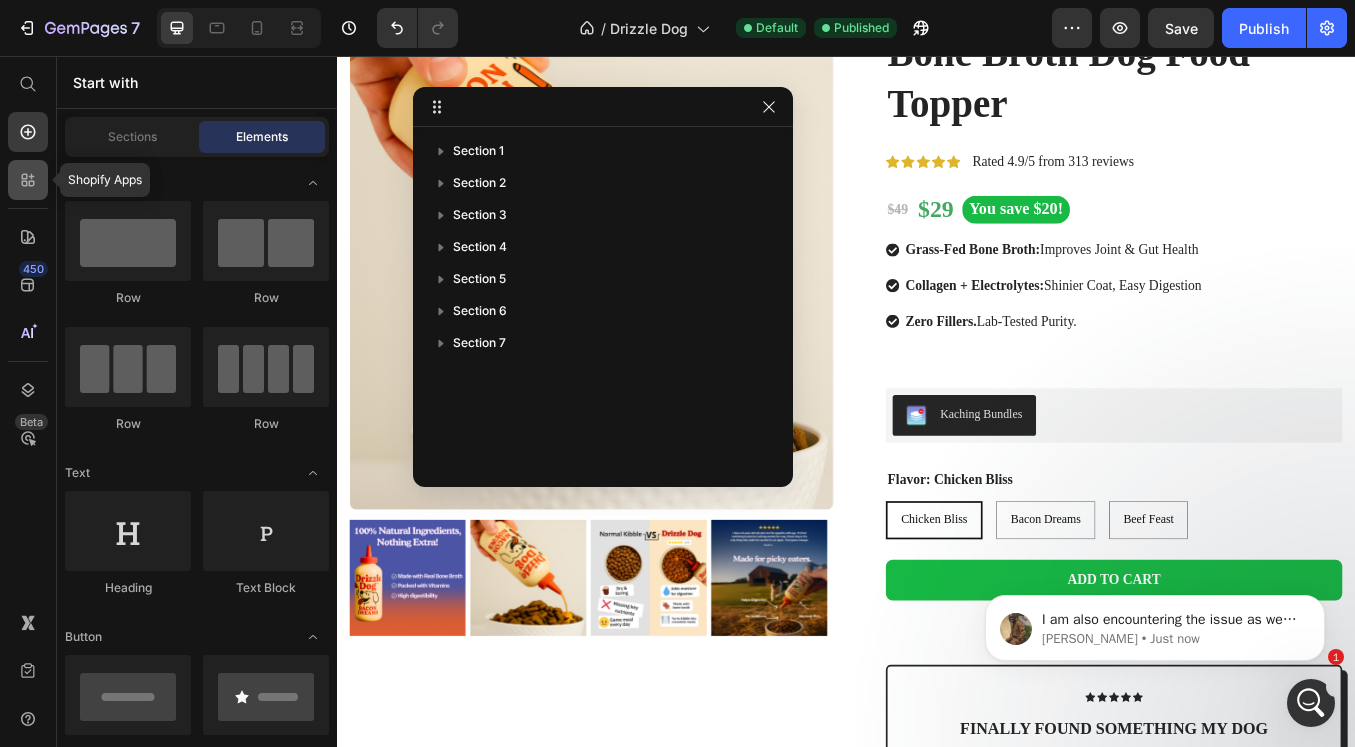 click 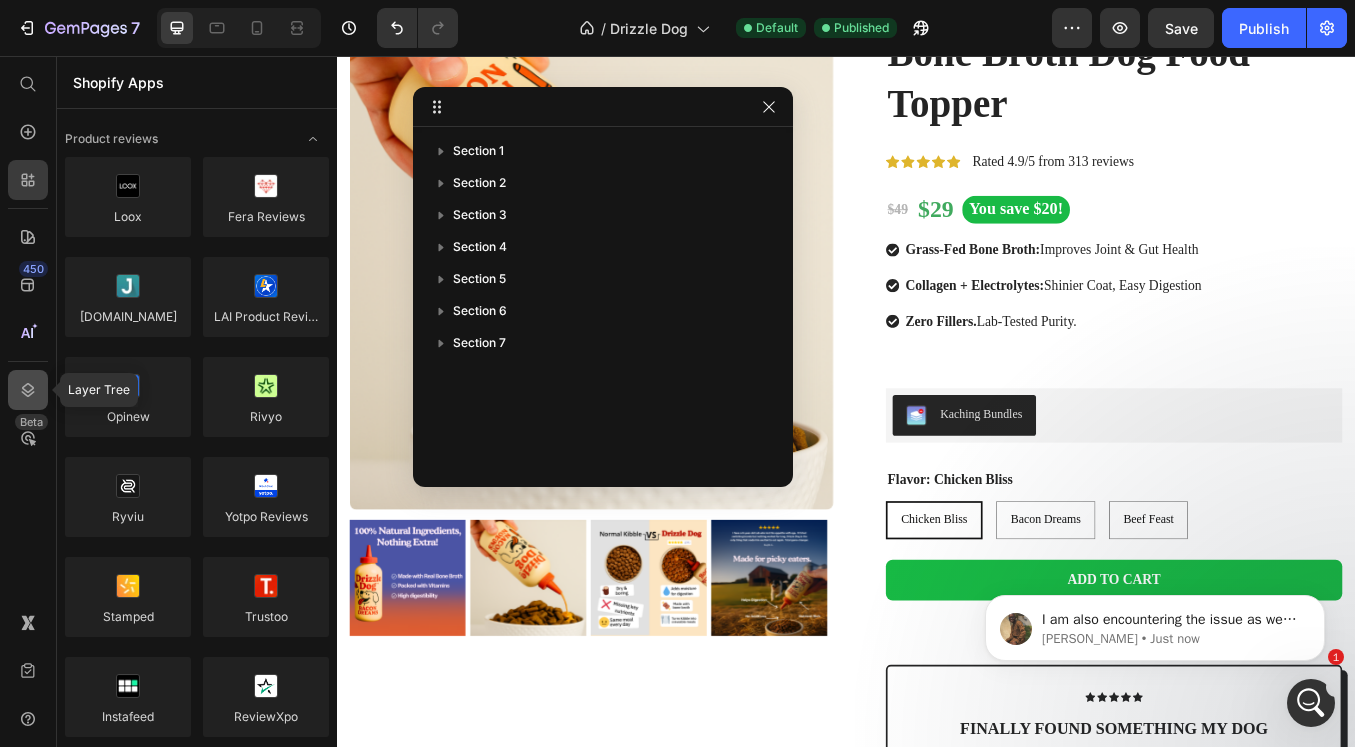 click 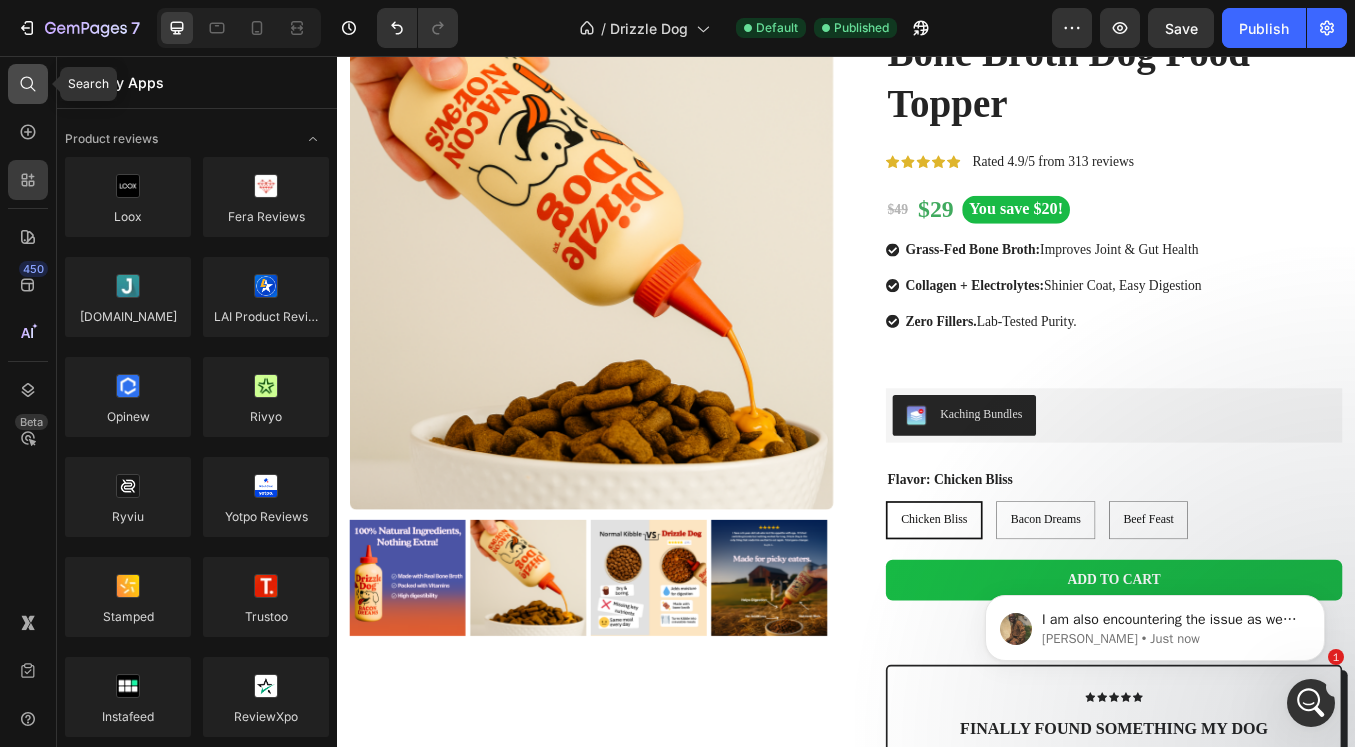 click 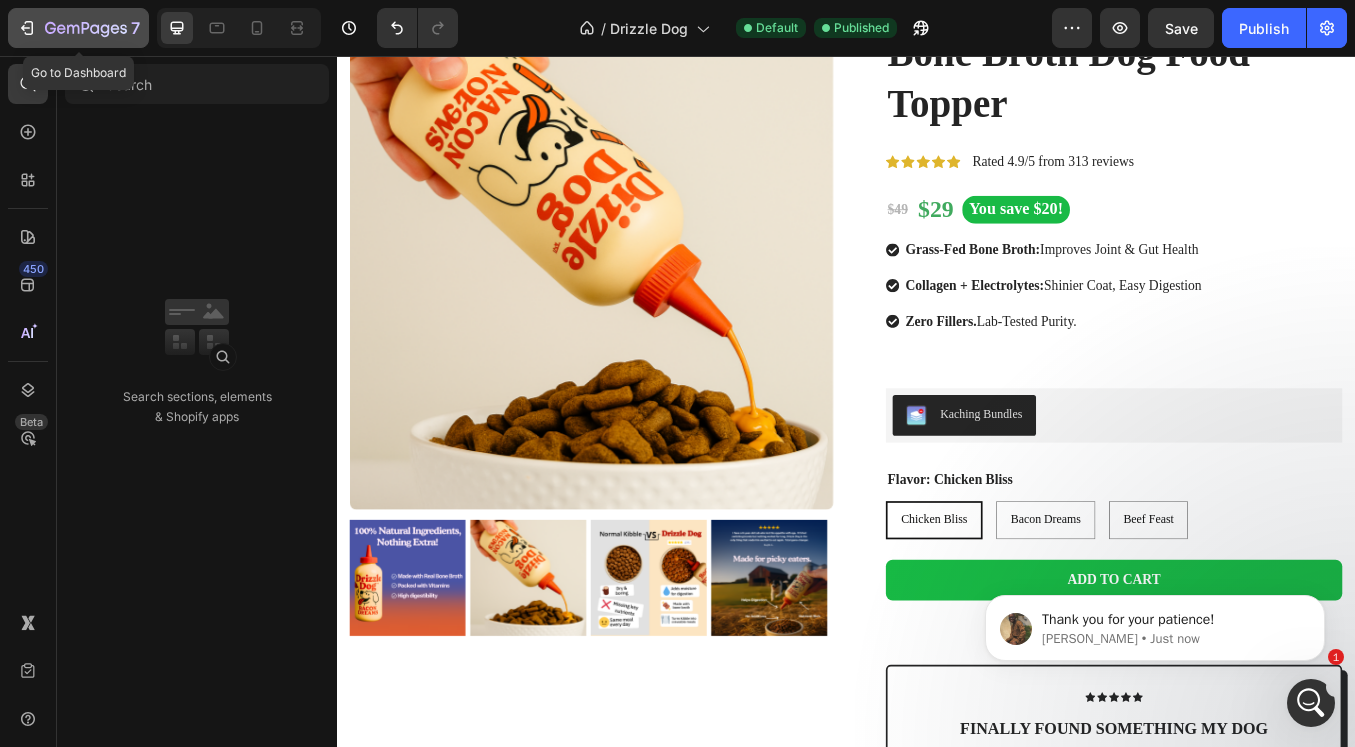 click 